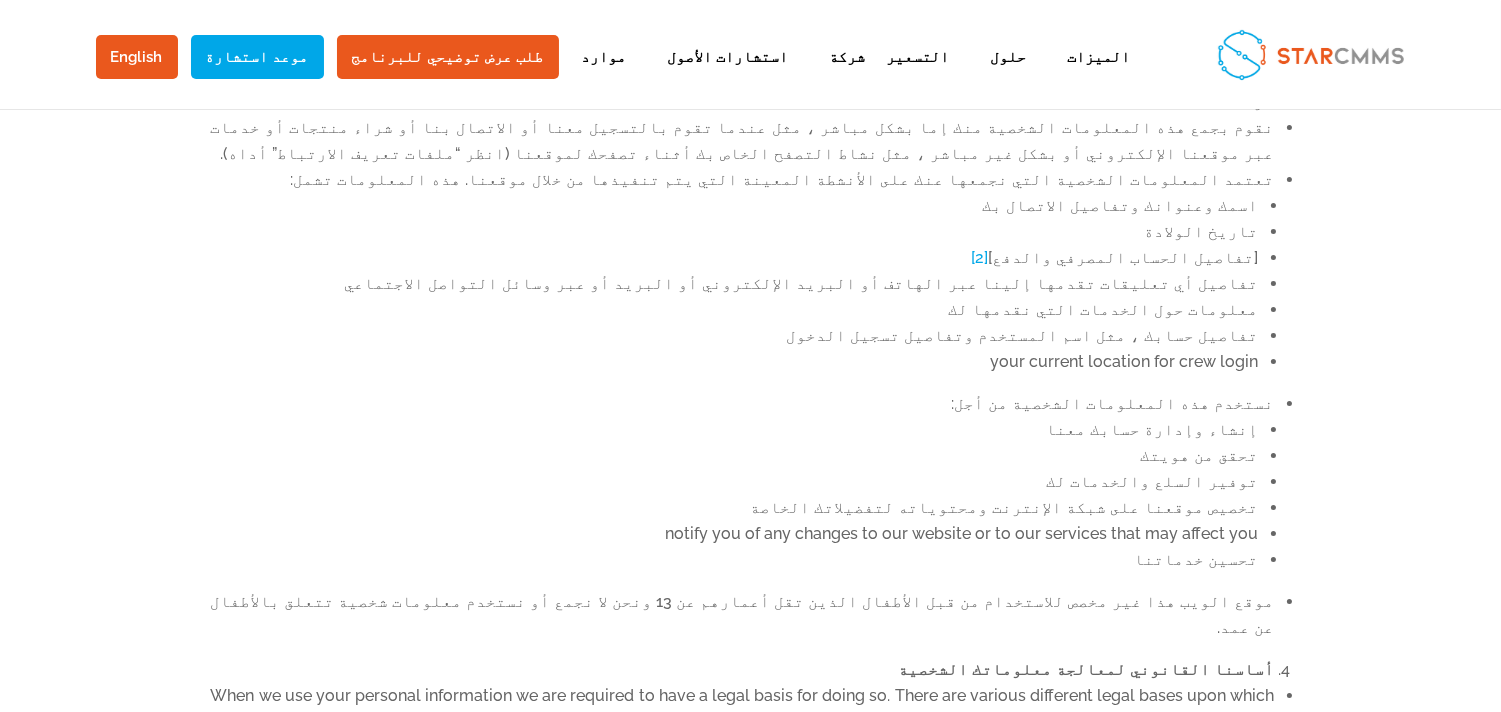 scroll, scrollTop: 555, scrollLeft: 0, axis: vertical 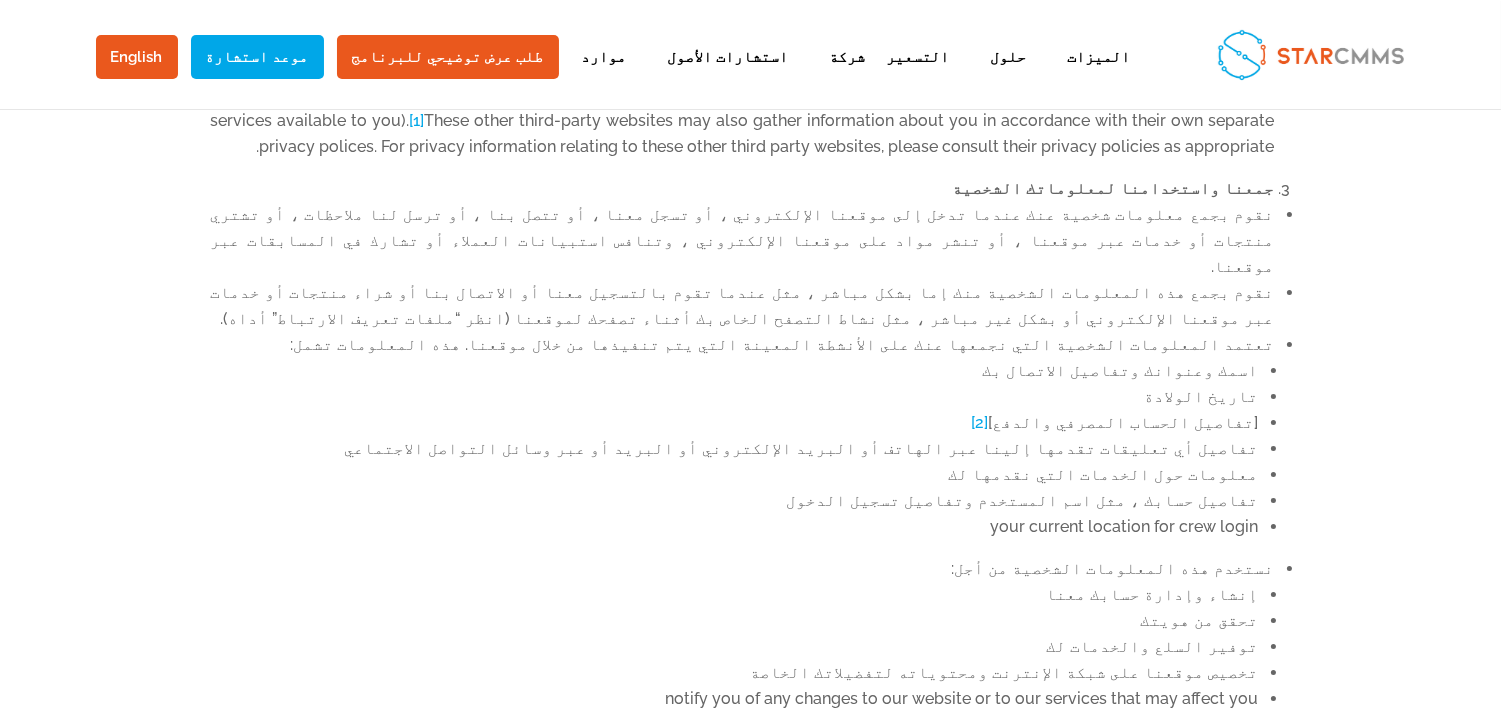 click on "[2]" at bounding box center [980, 422] 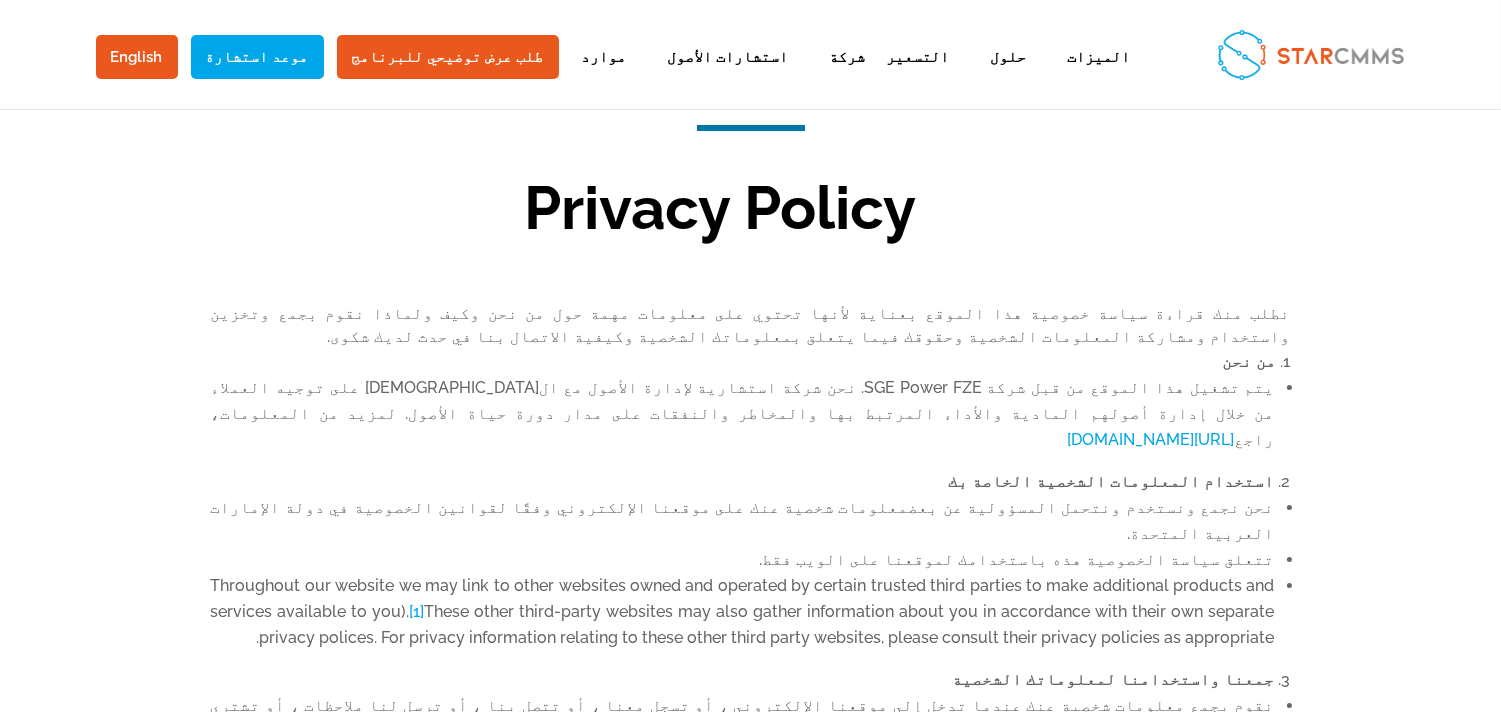 scroll, scrollTop: 0, scrollLeft: 0, axis: both 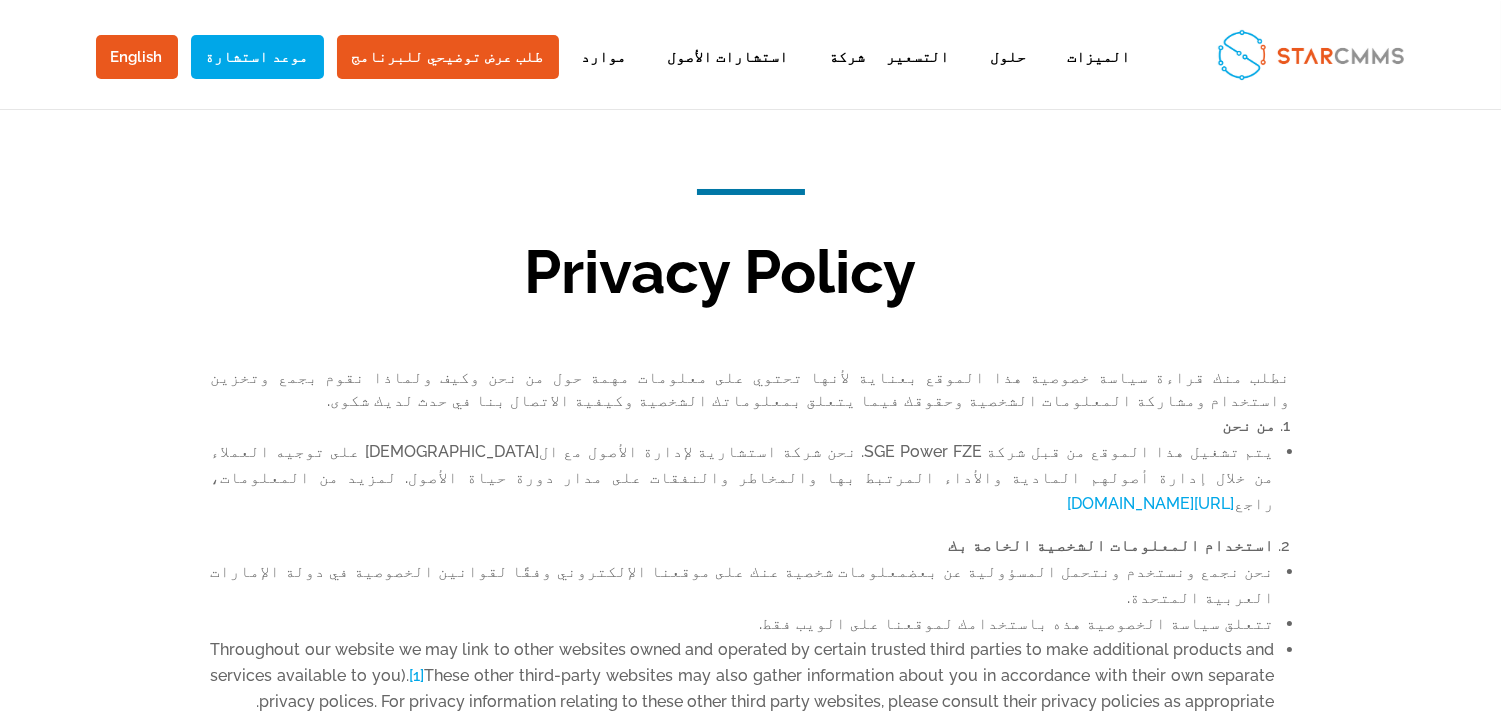 click on "نطلب منك قراءة سياسة خصوصية هذا الموقع بعناية لأنها تحتوي على معلومات مهمة حول من نحن وكيف ولماذا نقوم بجمع وتخزين واستخدام ومشاركة المعلومات الشخصية وحقوقك فيما يتعلق بمعلوماتك الشخصية وكيفية الاتصال بنا في حدث لديك شكوى." at bounding box center (751, 390) 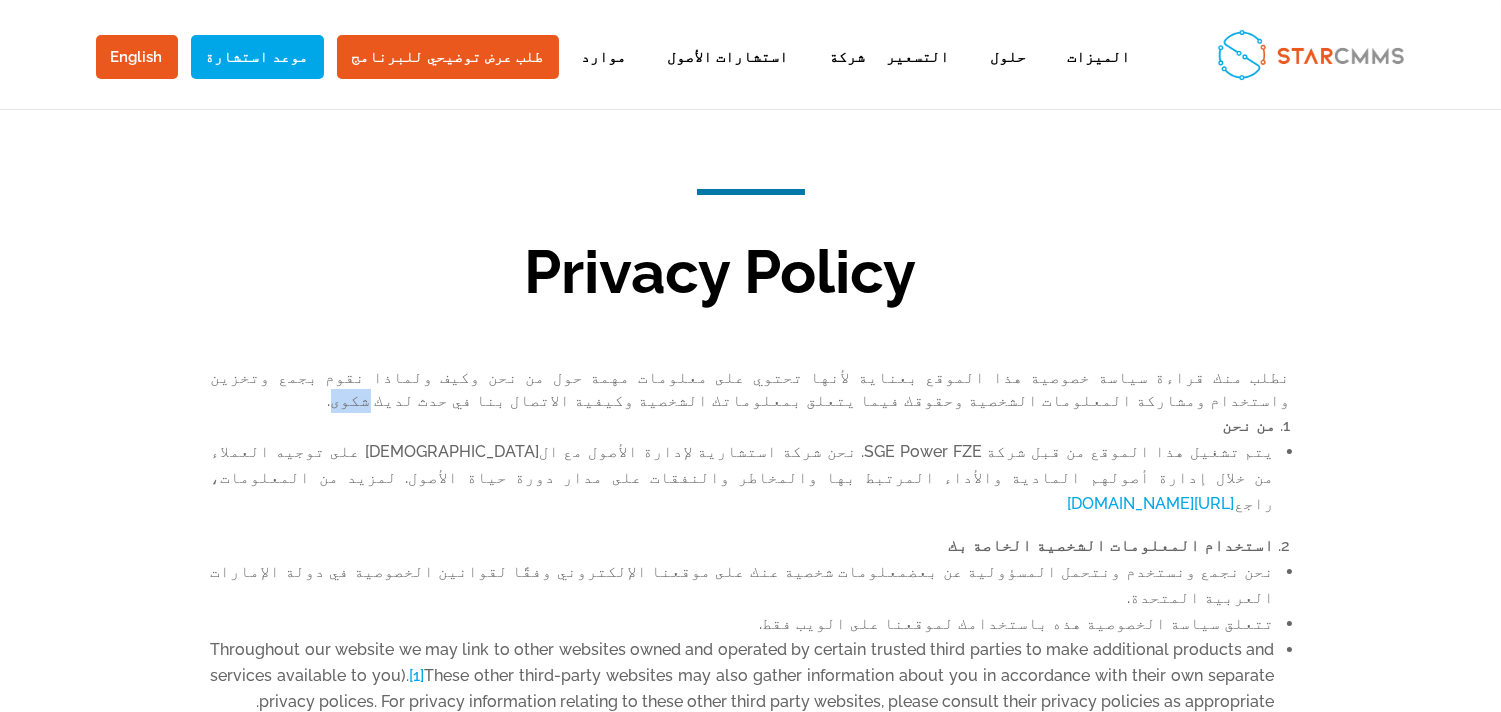 click on "نطلب منك قراءة سياسة خصوصية هذا الموقع بعناية لأنها تحتوي على معلومات مهمة حول من نحن وكيف ولماذا نقوم بجمع وتخزين واستخدام ومشاركة المعلومات الشخصية وحقوقك فيما يتعلق بمعلوماتك الشخصية وكيفية الاتصال بنا في حدث لديك شكوى." at bounding box center (751, 390) 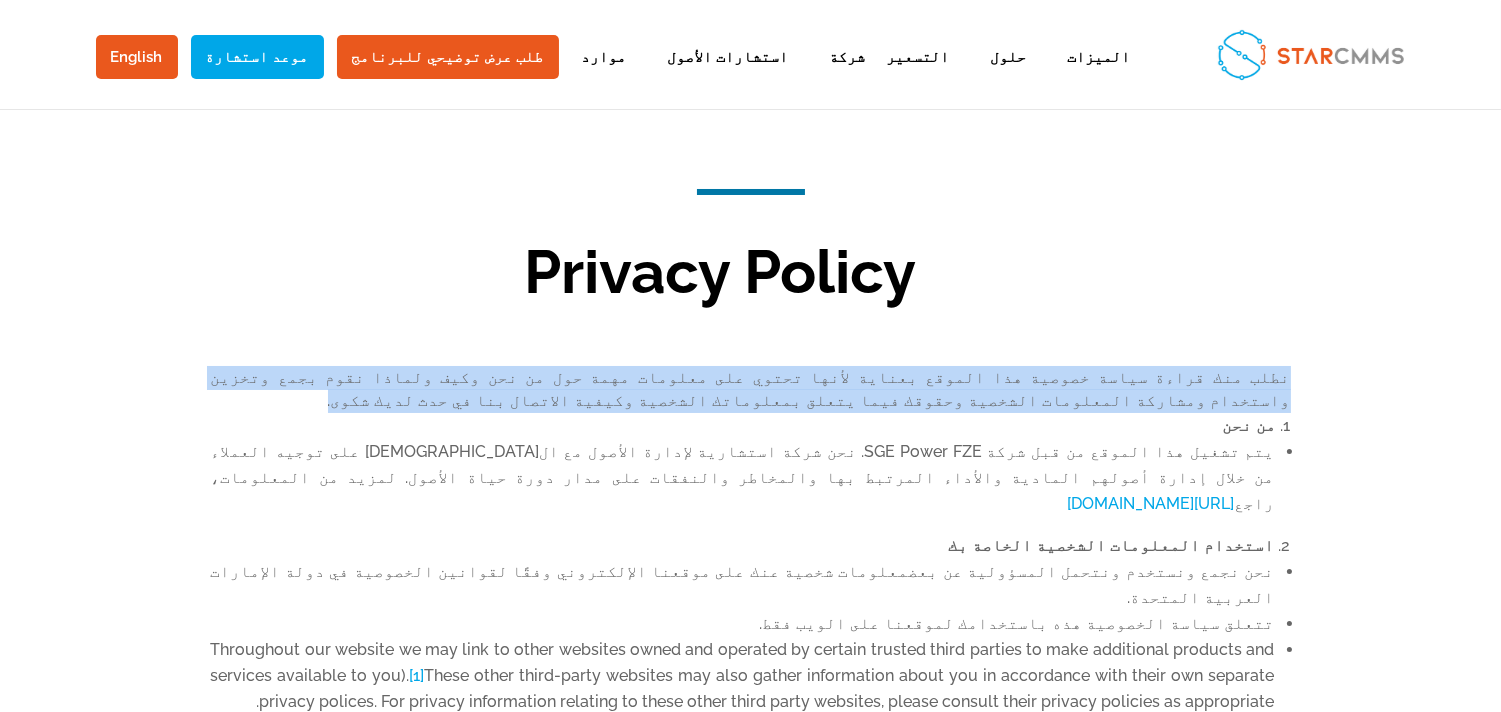 click on "نطلب منك قراءة سياسة خصوصية هذا الموقع بعناية لأنها تحتوي على معلومات مهمة حول من نحن وكيف ولماذا نقوم بجمع وتخزين واستخدام ومشاركة المعلومات الشخصية وحقوقك فيما يتعلق بمعلوماتك الشخصية وكيفية الاتصال بنا في حدث لديك شكوى." at bounding box center (751, 390) 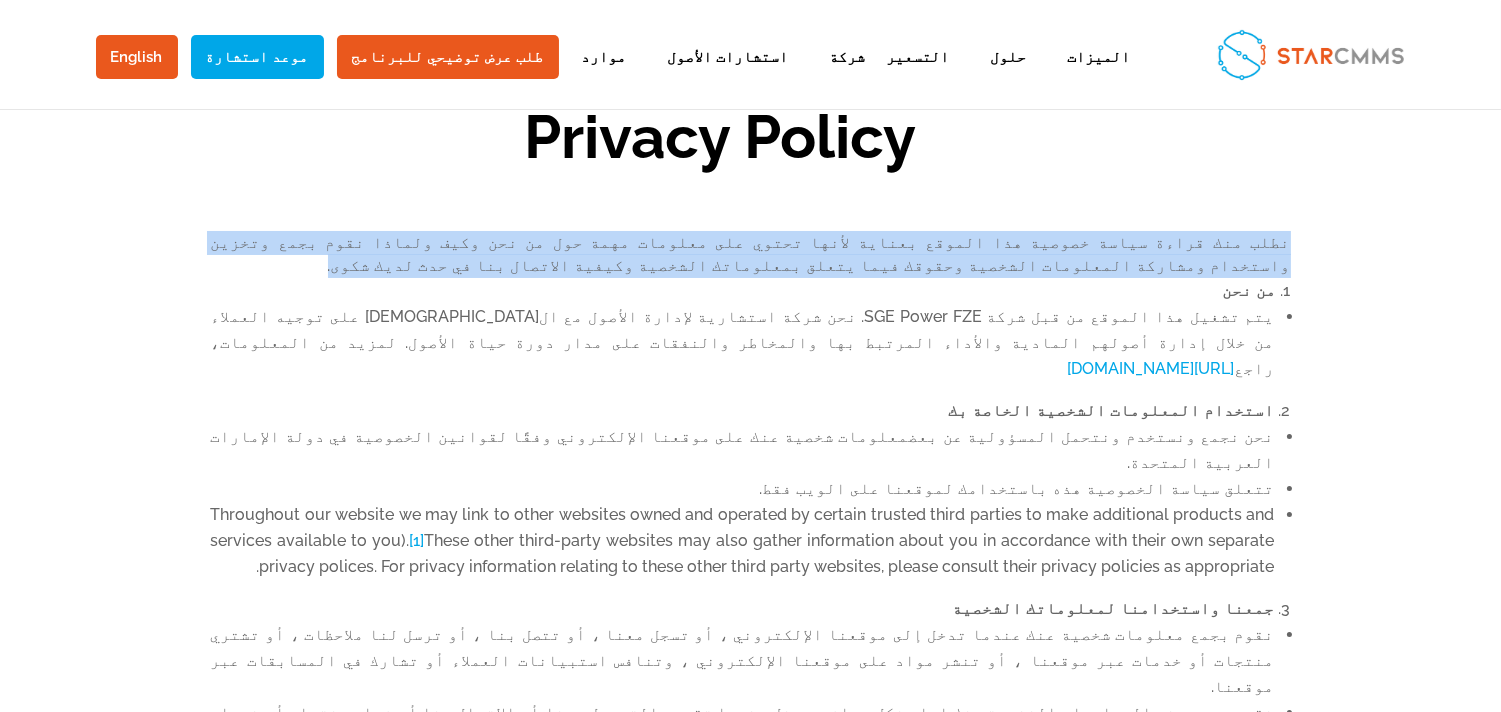 scroll, scrollTop: 185, scrollLeft: 0, axis: vertical 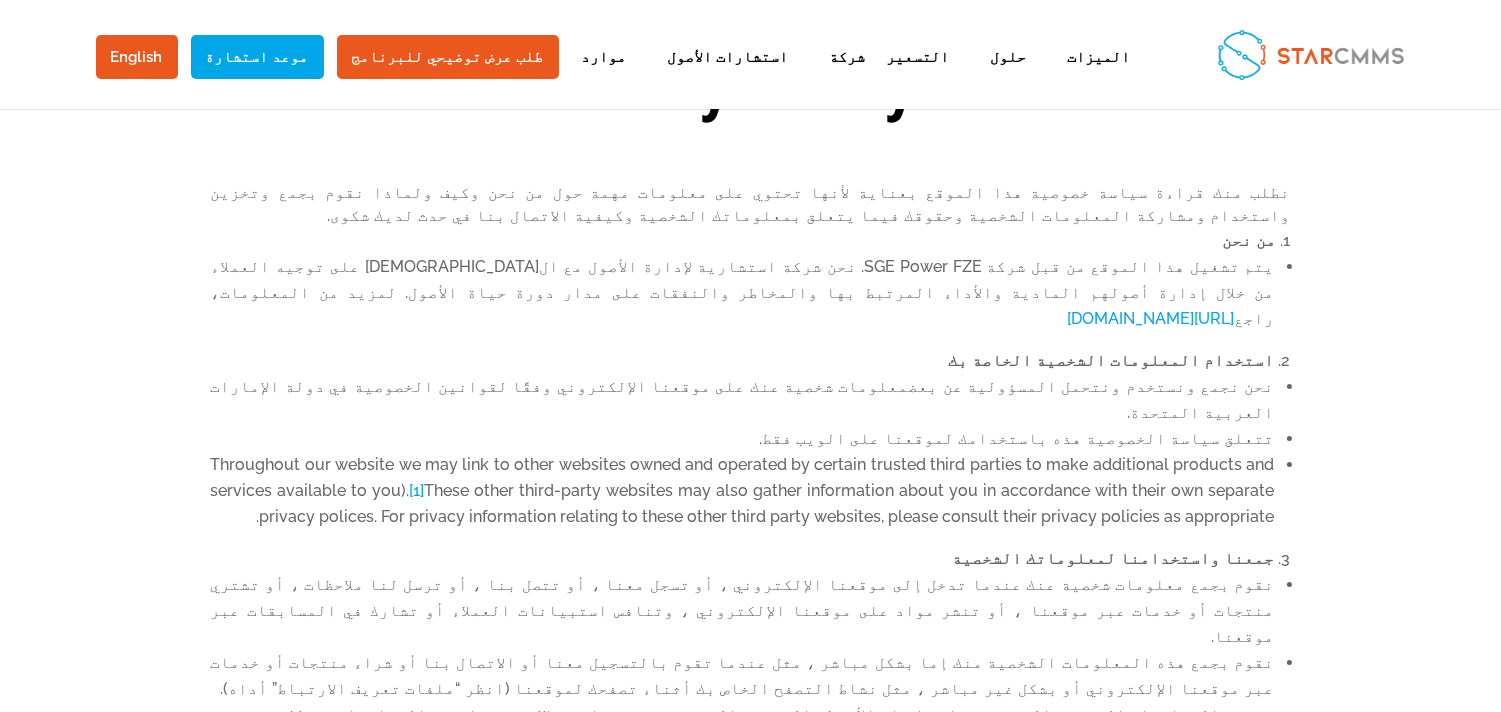click on "من نحن" at bounding box center [1250, 240] 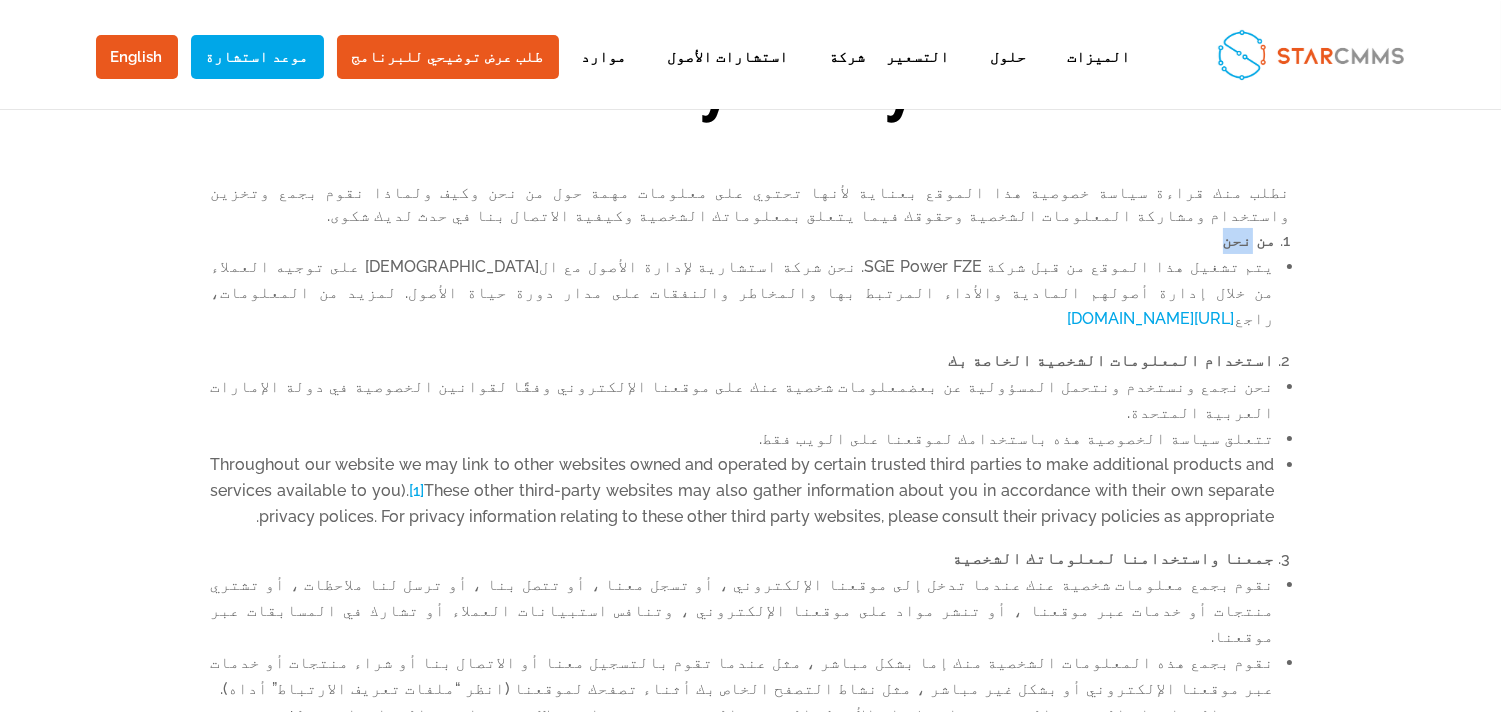 click on "من نحن" at bounding box center [1250, 240] 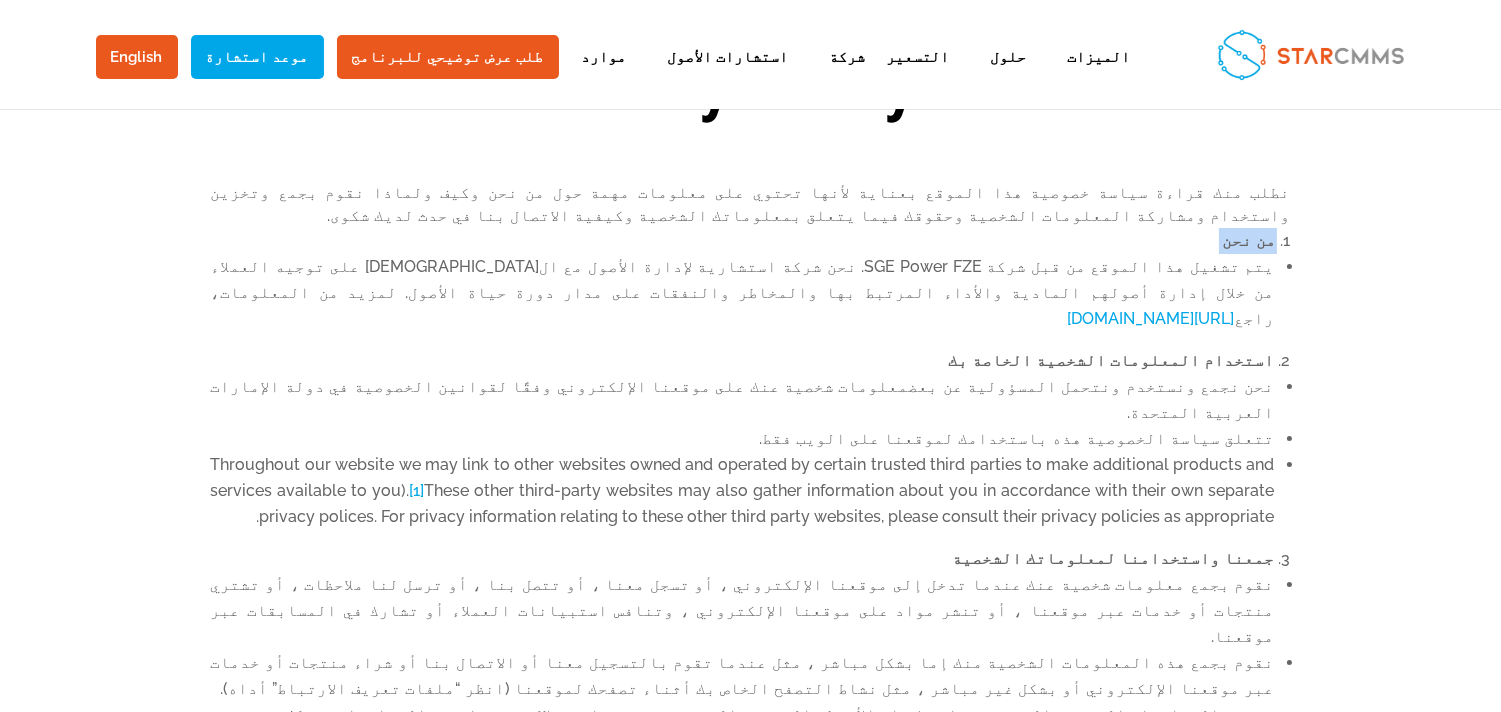 click on "من نحن" at bounding box center [1250, 240] 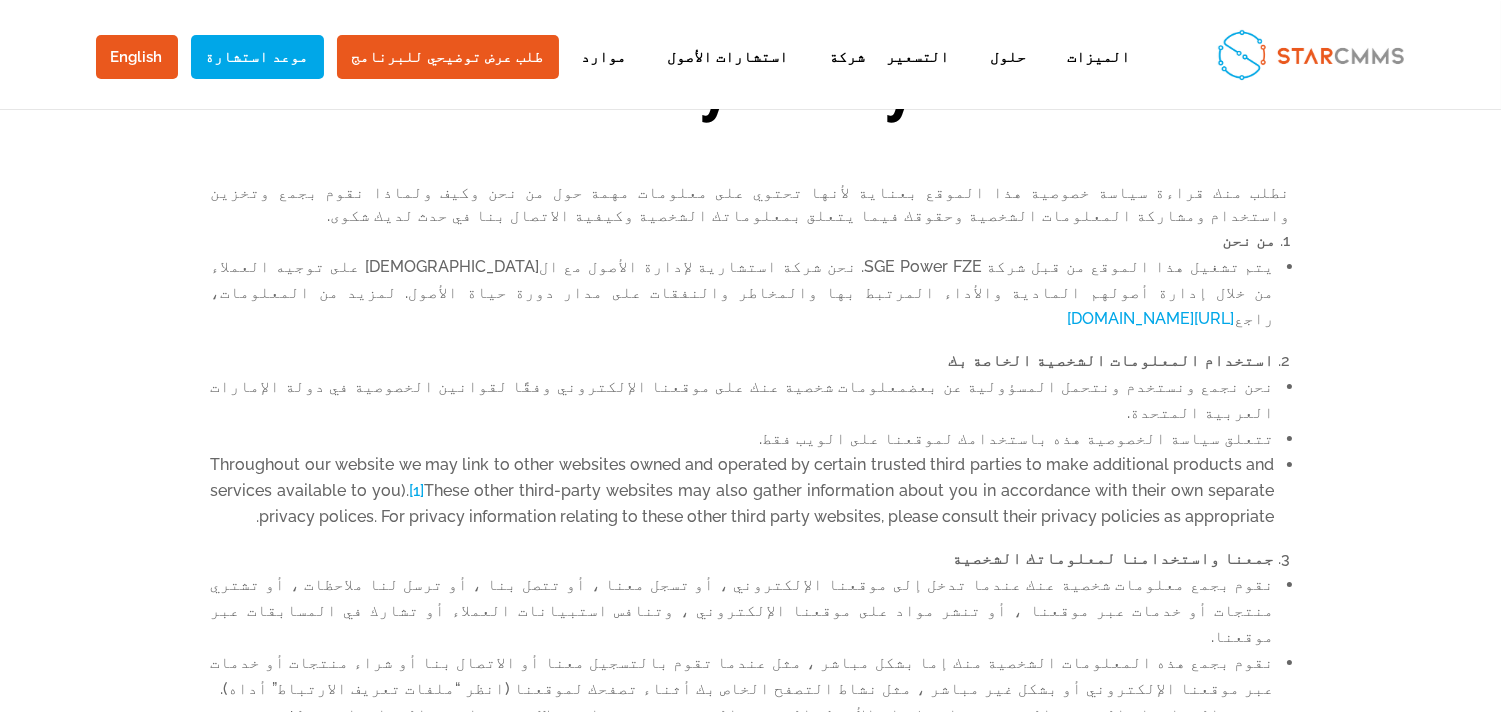 click on "يتم تشغيل هذا الموقع من قبل شركة SGE Power FZE. نحن شركة استشارية لإدارة الأصول مع التركيز على توجيه العملاء من خلال إدارة أصولهم المادية والأداء المرتبط بها والمخاطر والنفقات على مدار دورة حياة الأصول. لمزيد من المعلومات، راجع  https://www.sgeme.com/about-sge.html" at bounding box center (743, 293) 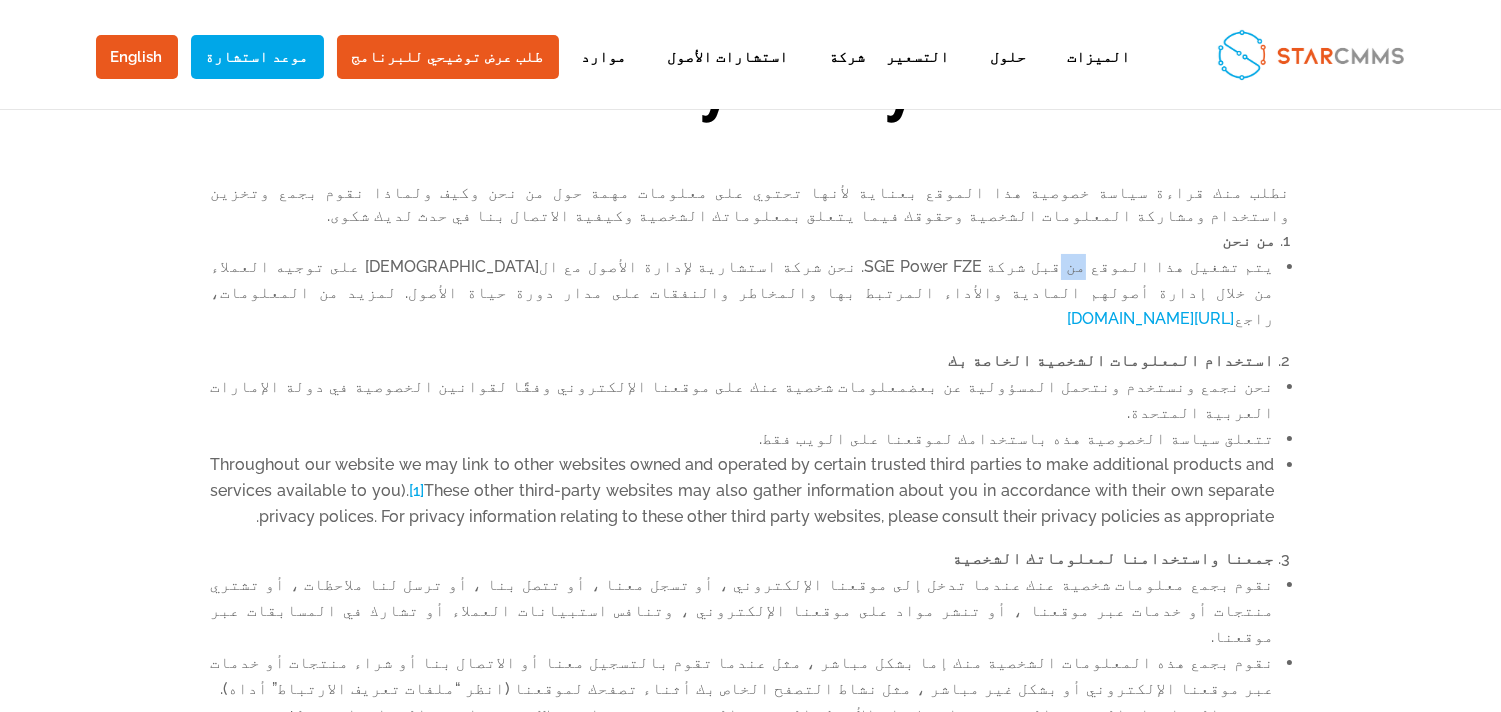 click on "يتم تشغيل هذا الموقع من قبل شركة SGE Power FZE. نحن شركة استشارية لإدارة الأصول مع التركيز على توجيه العملاء من خلال إدارة أصولهم المادية والأداء المرتبط بها والمخاطر والنفقات على مدار دورة حياة الأصول. لمزيد من المعلومات، راجع  https://www.sgeme.com/about-sge.html" at bounding box center [743, 293] 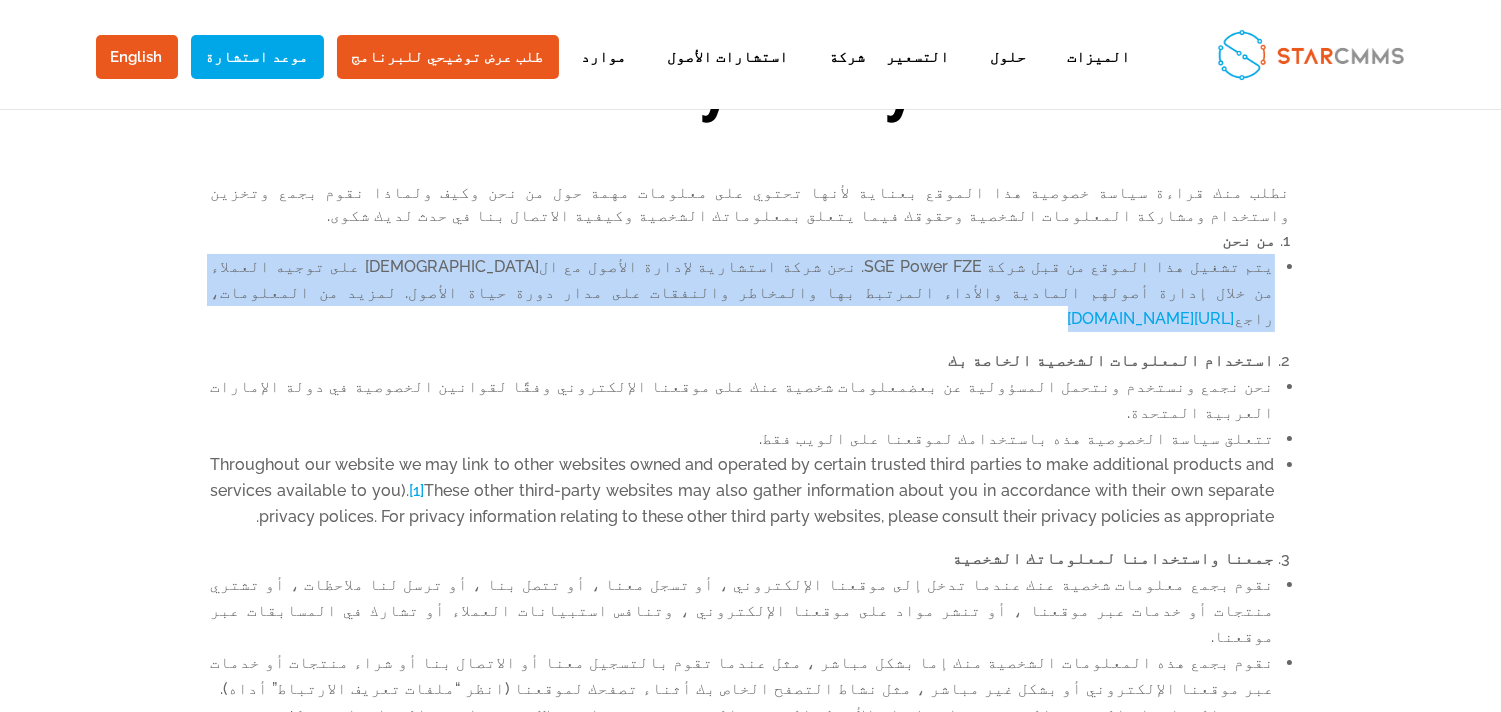 click on "يتم تشغيل هذا الموقع من قبل شركة SGE Power FZE. نحن شركة استشارية لإدارة الأصول مع التركيز على توجيه العملاء من خلال إدارة أصولهم المادية والأداء المرتبط بها والمخاطر والنفقات على مدار دورة حياة الأصول. لمزيد من المعلومات، راجع  https://www.sgeme.com/about-sge.html" at bounding box center [743, 293] 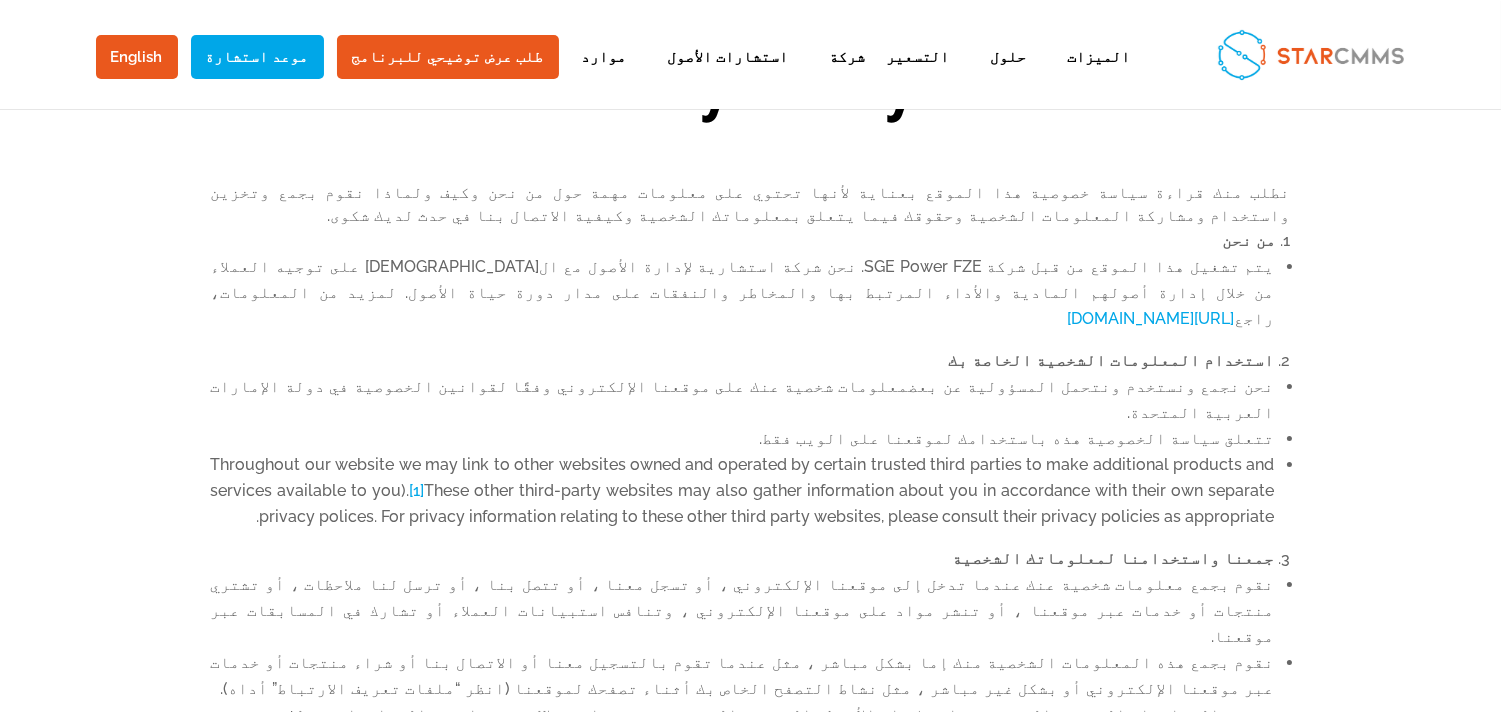 click on "من نحن
يتم تشغيل هذا الموقع من قبل شركة SGE Power FZE. نحن شركة استشارية لإدارة الأصول مع التركيز على توجيه العملاء من خلال إدارة أصولهم المادية والأداء المرتبط بها والمخاطر والنفقات على مدار دورة حياة الأصول. لمزيد من المعلومات، راجع  https://www.sgeme.com/about-sge.html
استخدام المعلومات الشخصية الخاصة بك
نحن نجمع ونستخدم ونتحمل المسؤولية عن بعض  معلومات شخصية عنك على موقعنا الإلكتروني وفقًا لقوانين الخصوصية في دولة الإمارات العربية المتحدة.
تتعلق سياسة الخصوصية هذه باستخدامك لموقعنا على الويب فقط.
[1]
جمعنا واستخدامنا لمعلوماتك الشخصية
تاريخ الولادة
[2]" at bounding box center (751, 864) 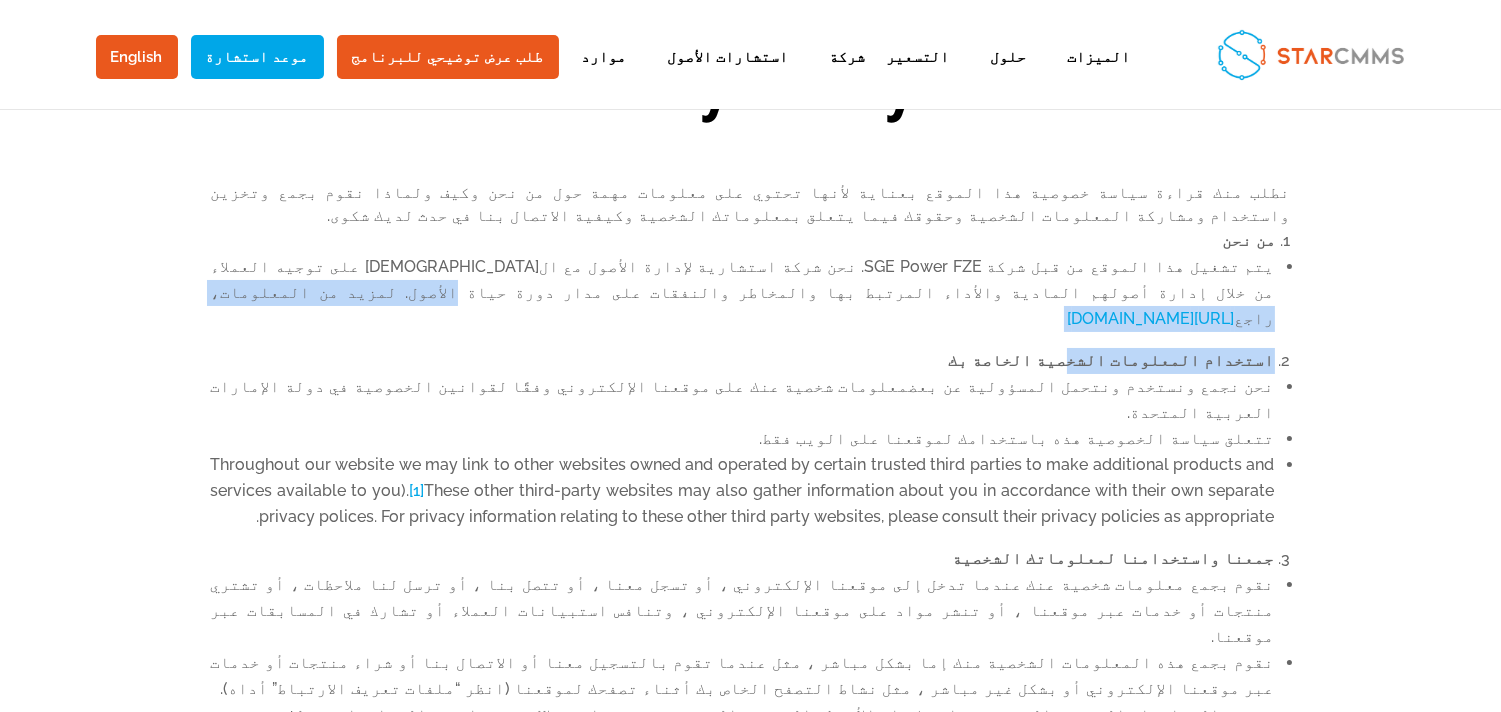 click on "يتم تشغيل هذا الموقع من قبل شركة SGE Power FZE. نحن شركة استشارية لإدارة الأصول مع التركيز على توجيه العملاء من خلال إدارة أصولهم المادية والأداء المرتبط بها والمخاطر والنفقات على مدار دورة حياة الأصول. لمزيد من المعلومات، راجع  https://www.sgeme.com/about-sge.html" at bounding box center (751, 301) 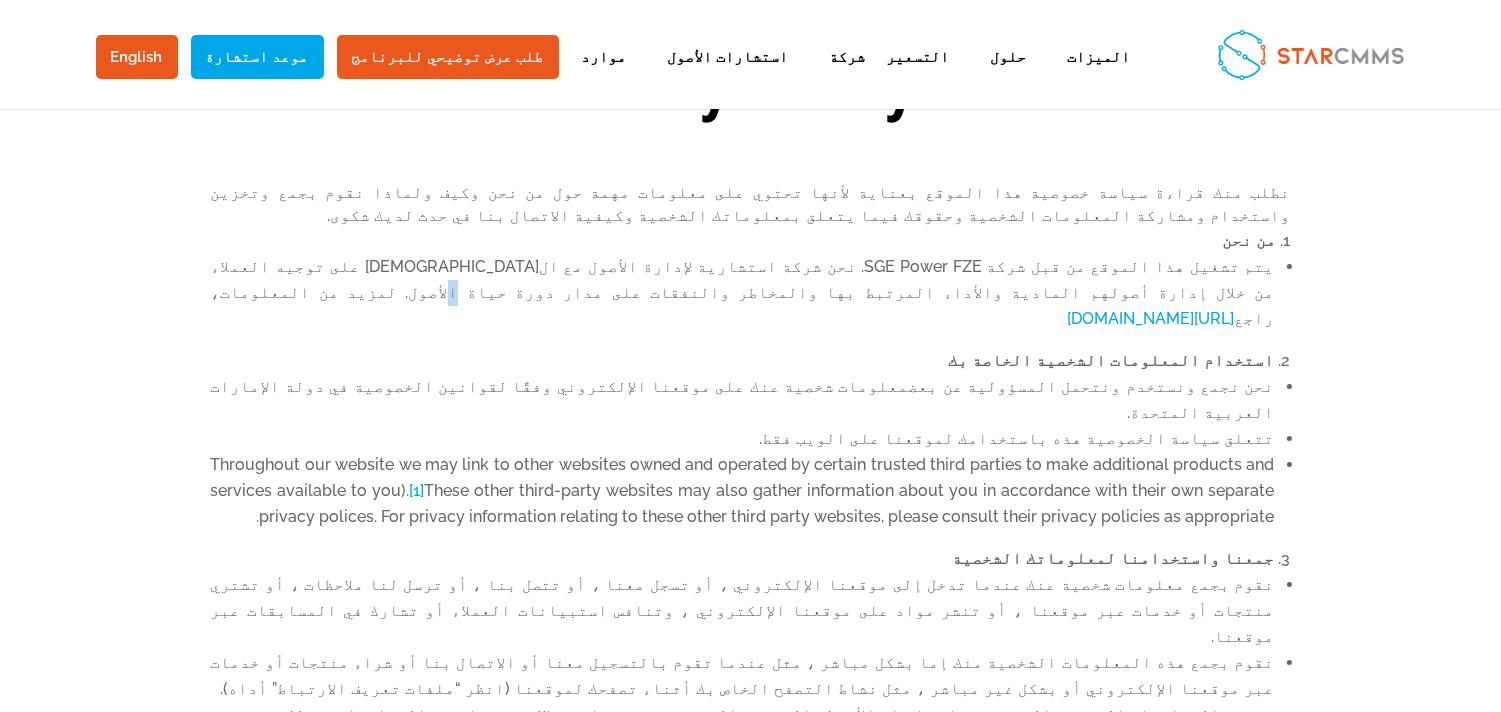 click on "يتم تشغيل هذا الموقع من قبل شركة SGE Power FZE. نحن شركة استشارية لإدارة الأصول مع التركيز على توجيه العملاء من خلال إدارة أصولهم المادية والأداء المرتبط بها والمخاطر والنفقات على مدار دورة حياة الأصول. لمزيد من المعلومات، راجع  https://www.sgeme.com/about-sge.html" at bounding box center (751, 301) 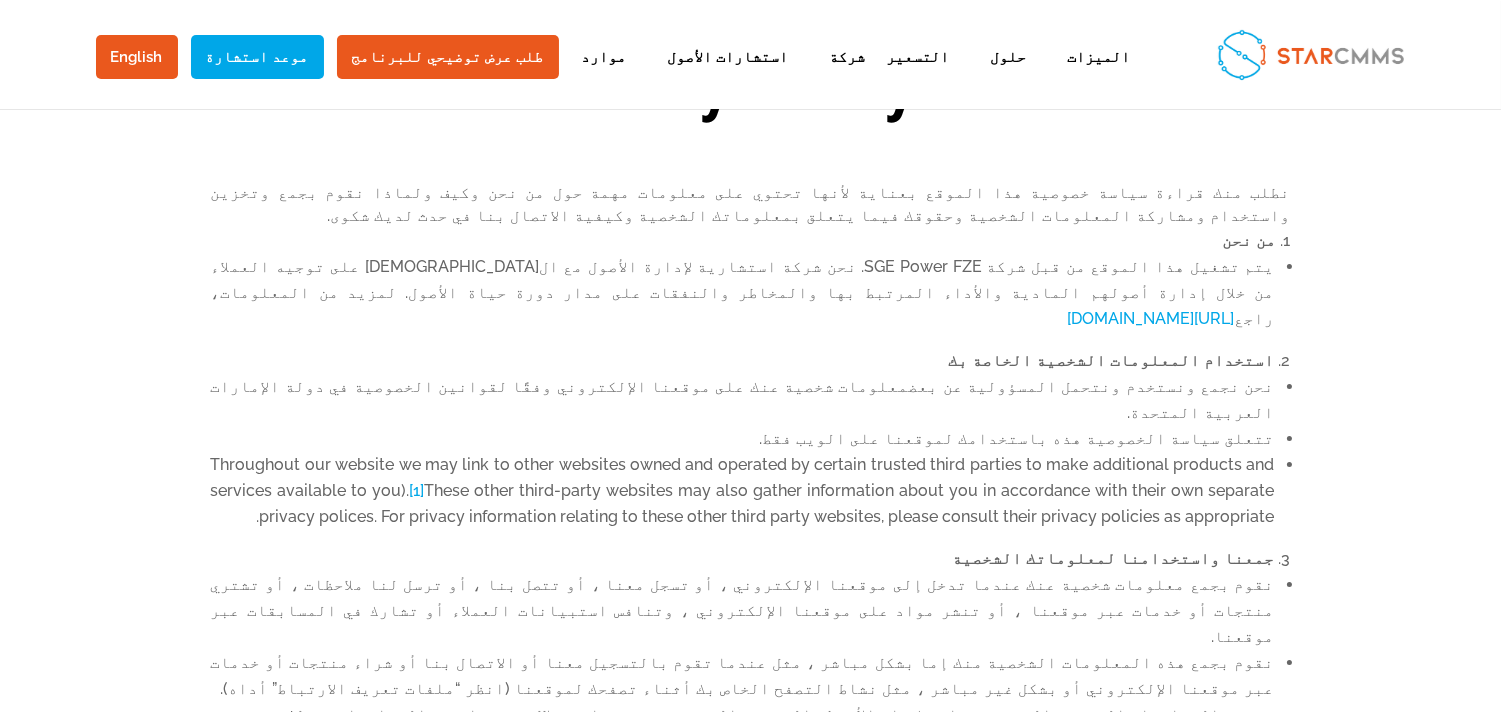 click on "نحن نجمع ونستخدم ونتحمل المسؤولية عن بعض  معلومات شخصية عنك على موقعنا الإلكتروني وفقًا لقوانين الخصوصية في دولة الإمارات العربية المتحدة." at bounding box center [743, 400] 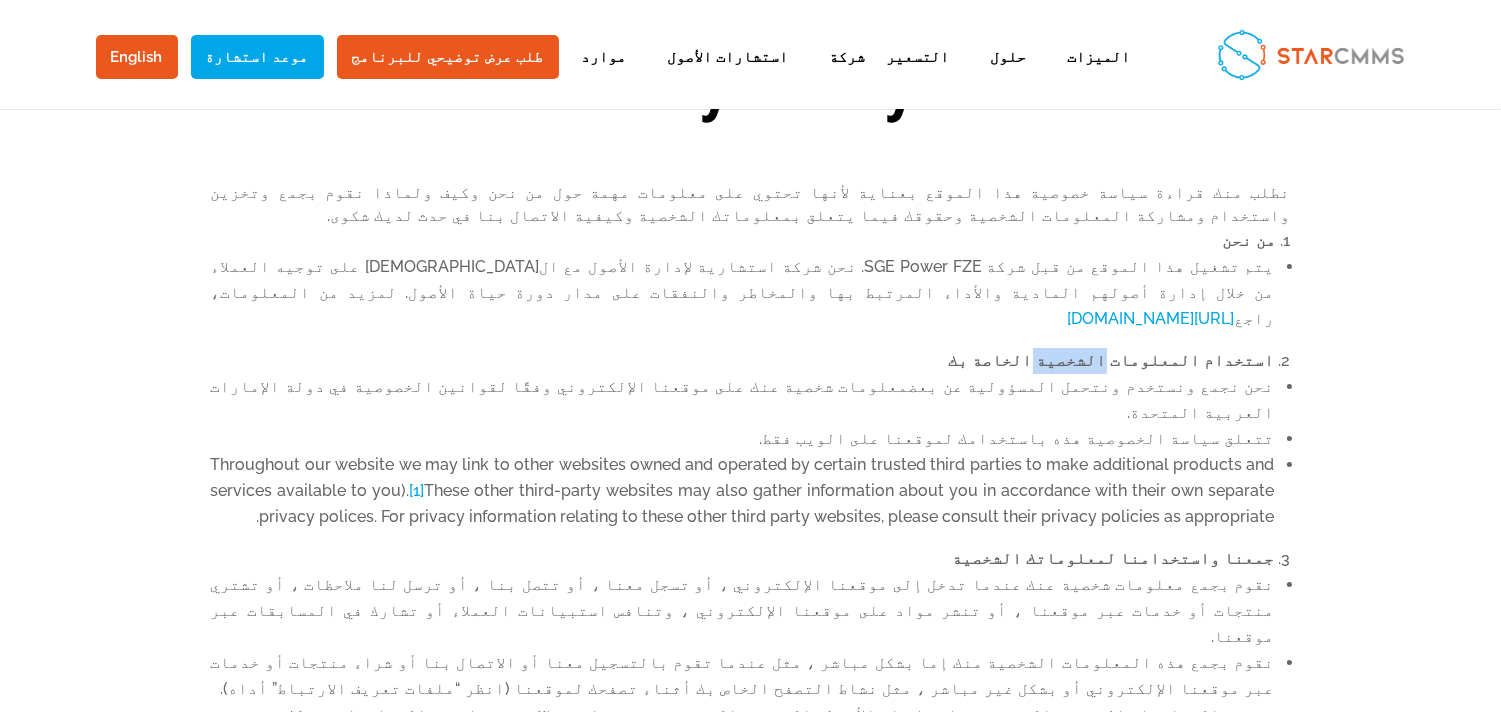 click on "استخدام المعلومات الشخصية الخاصة بك" at bounding box center [1112, 360] 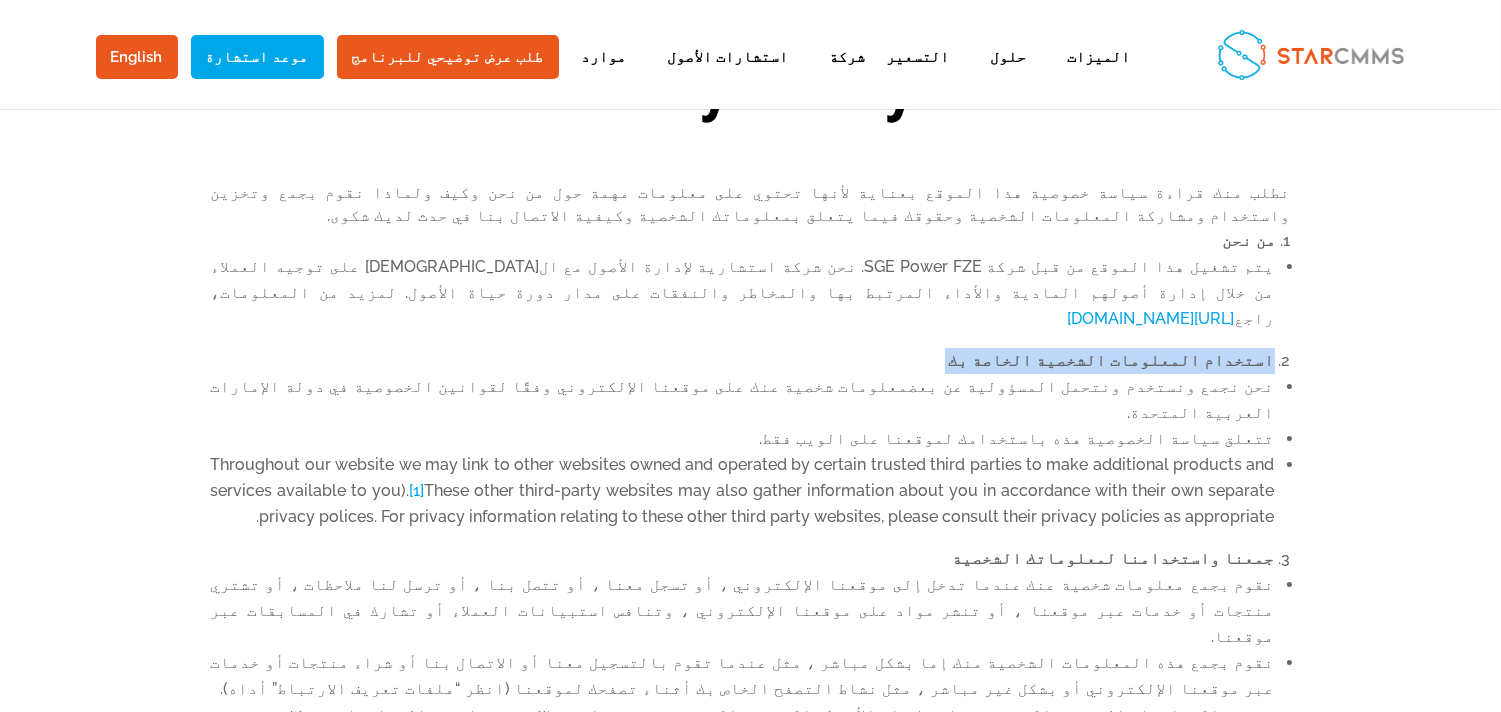 click on "استخدام المعلومات الشخصية الخاصة بك" at bounding box center [1112, 360] 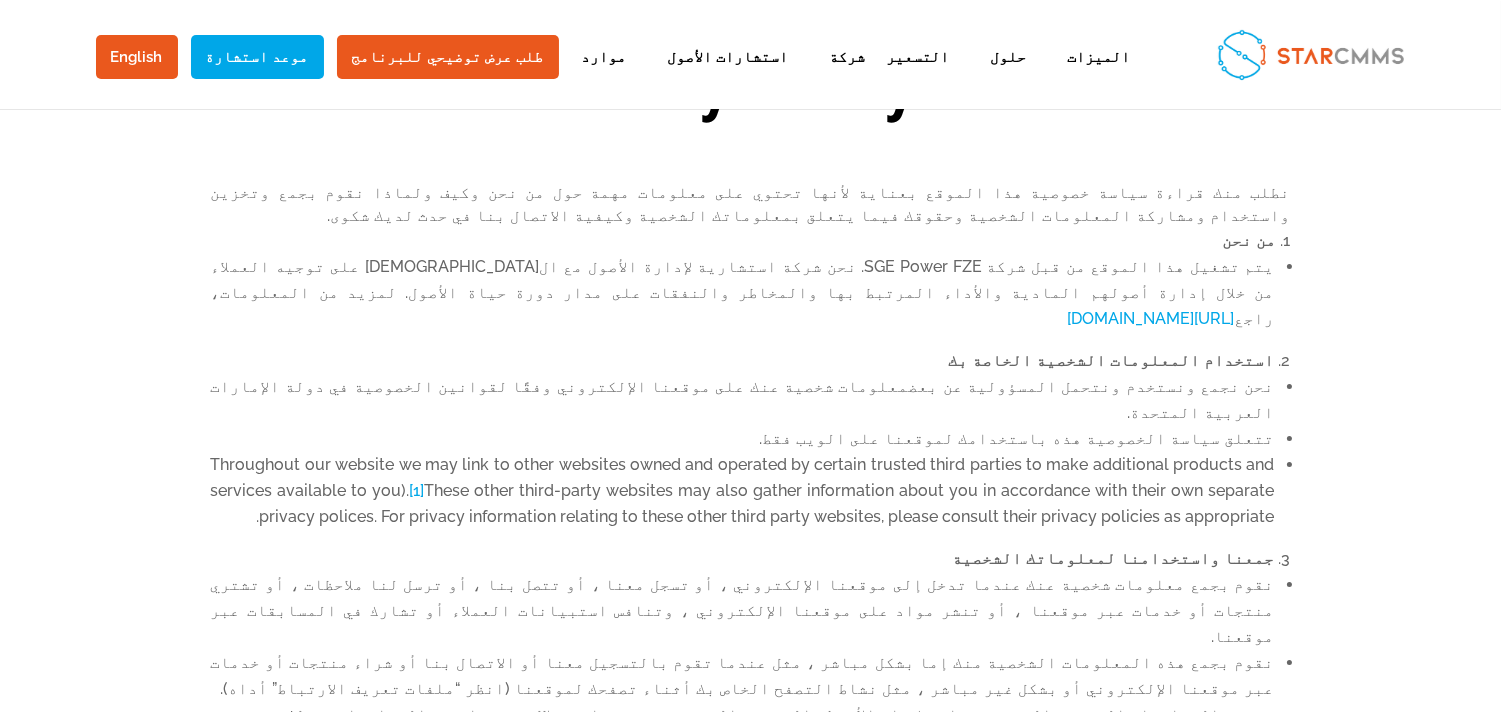 click on "نحن نجمع ونستخدم ونتحمل المسؤولية عن بعض  معلومات شخصية عنك على موقعنا الإلكتروني وفقًا لقوانين الخصوصية في دولة الإمارات العربية المتحدة." at bounding box center [743, 400] 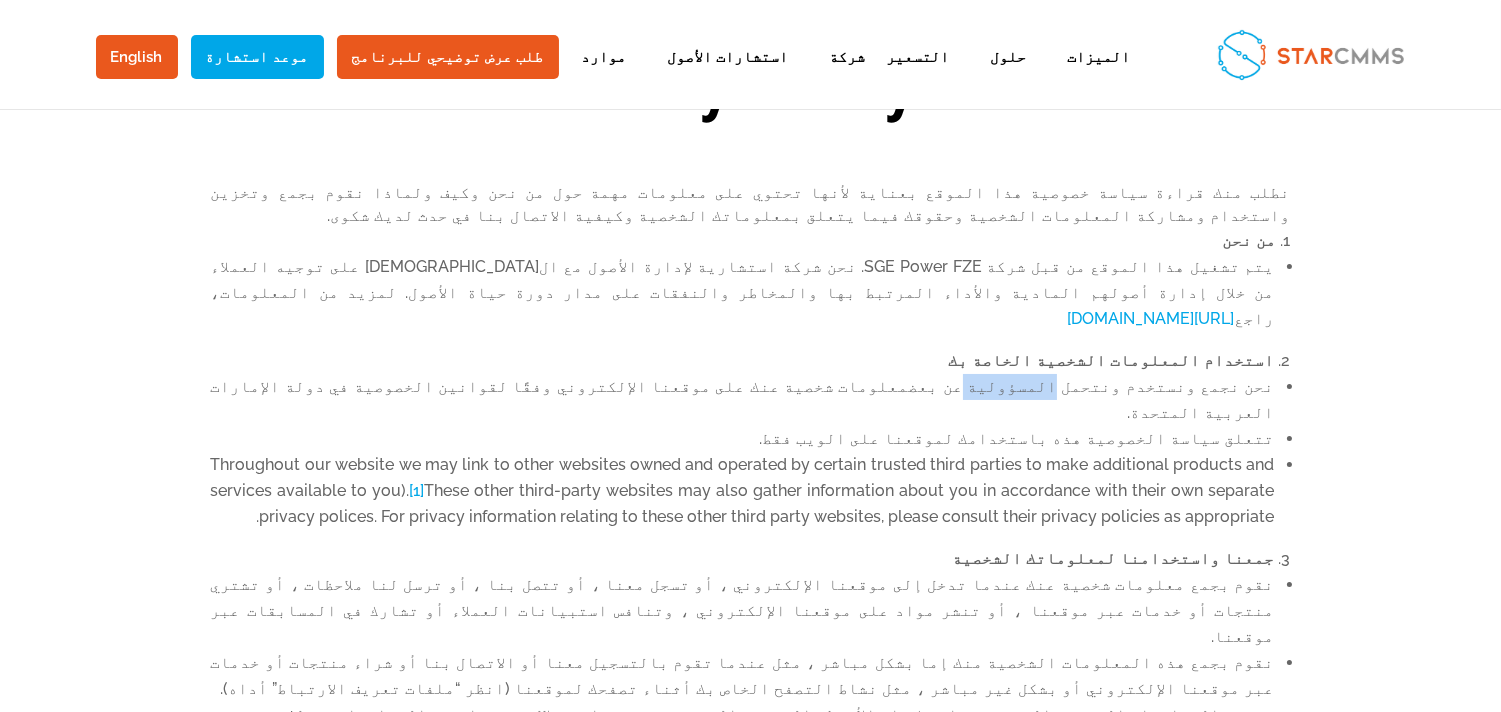 click on "نحن نجمع ونستخدم ونتحمل المسؤولية عن بعض  معلومات شخصية عنك على موقعنا الإلكتروني وفقًا لقوانين الخصوصية في دولة الإمارات العربية المتحدة." at bounding box center (743, 400) 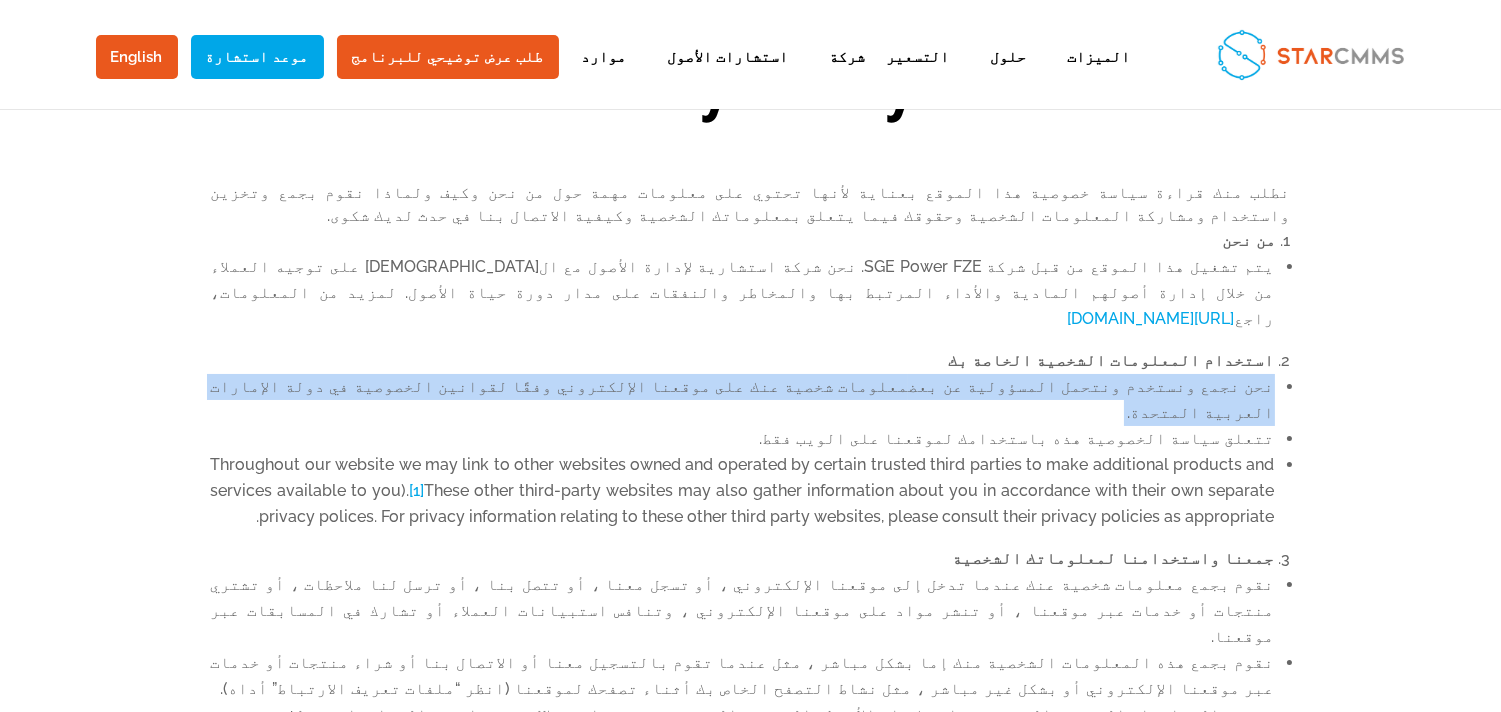 click on "نحن نجمع ونستخدم ونتحمل المسؤولية عن بعض  معلومات شخصية عنك على موقعنا الإلكتروني وفقًا لقوانين الخصوصية في دولة الإمارات العربية المتحدة." at bounding box center (743, 400) 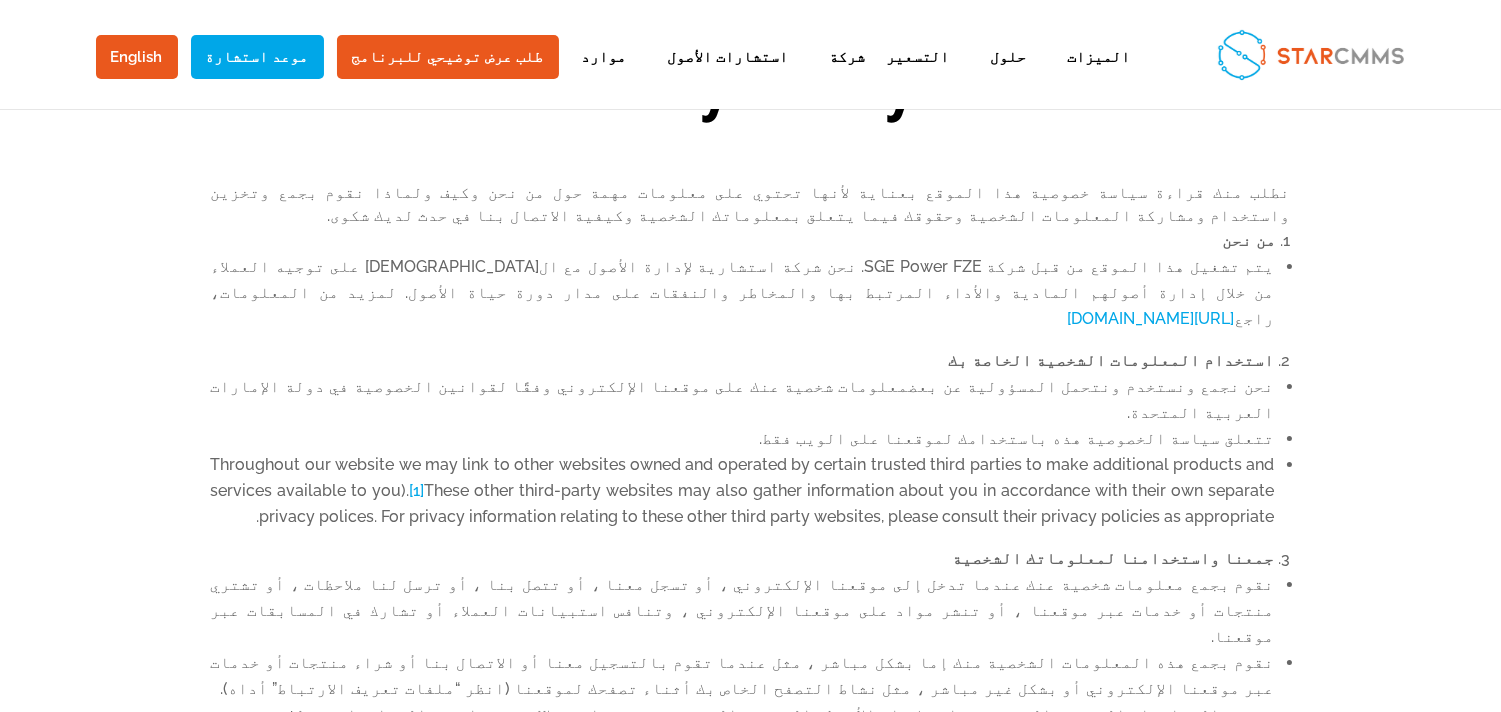 click on "تتعلق سياسة الخصوصية هذه باستخدامك لموقعنا على الويب فقط." at bounding box center [743, 439] 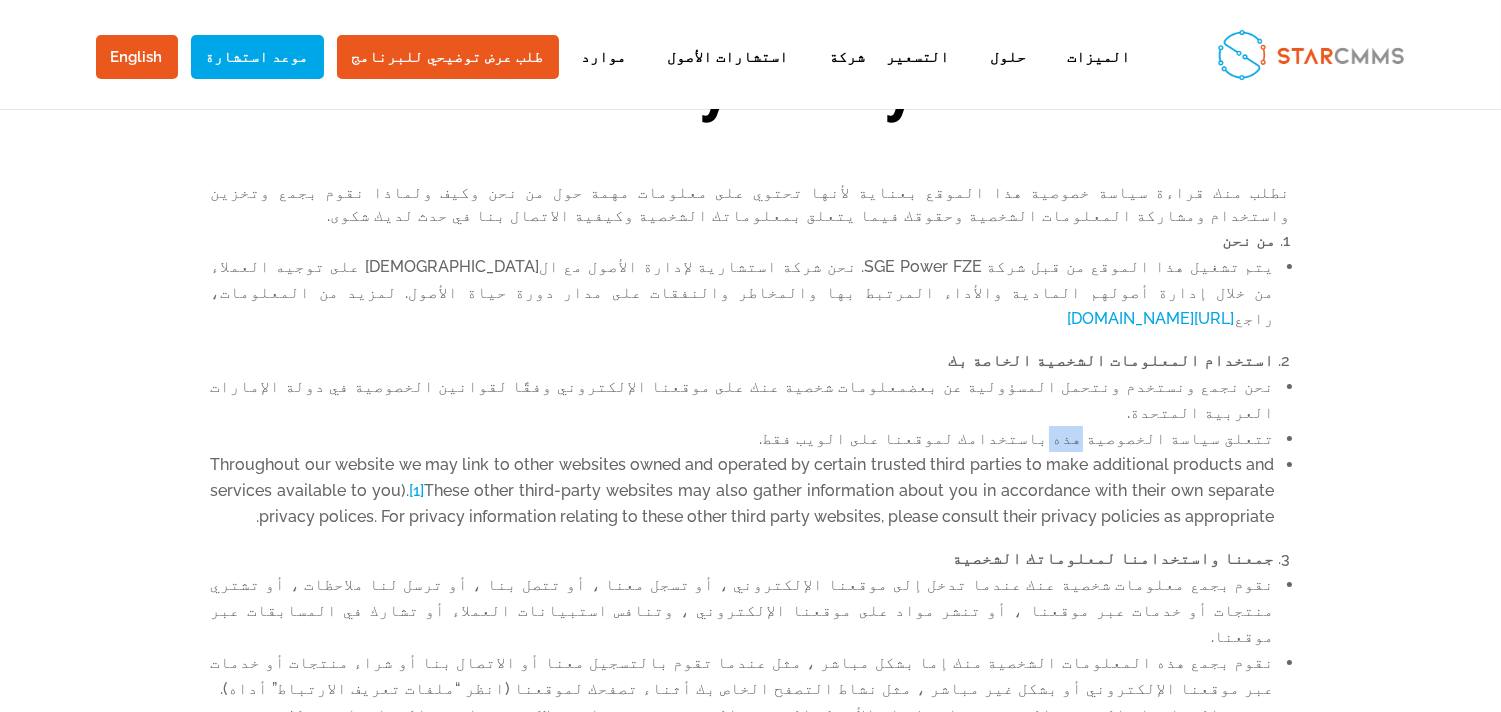 click on "تتعلق سياسة الخصوصية هذه باستخدامك لموقعنا على الويب فقط." at bounding box center [743, 439] 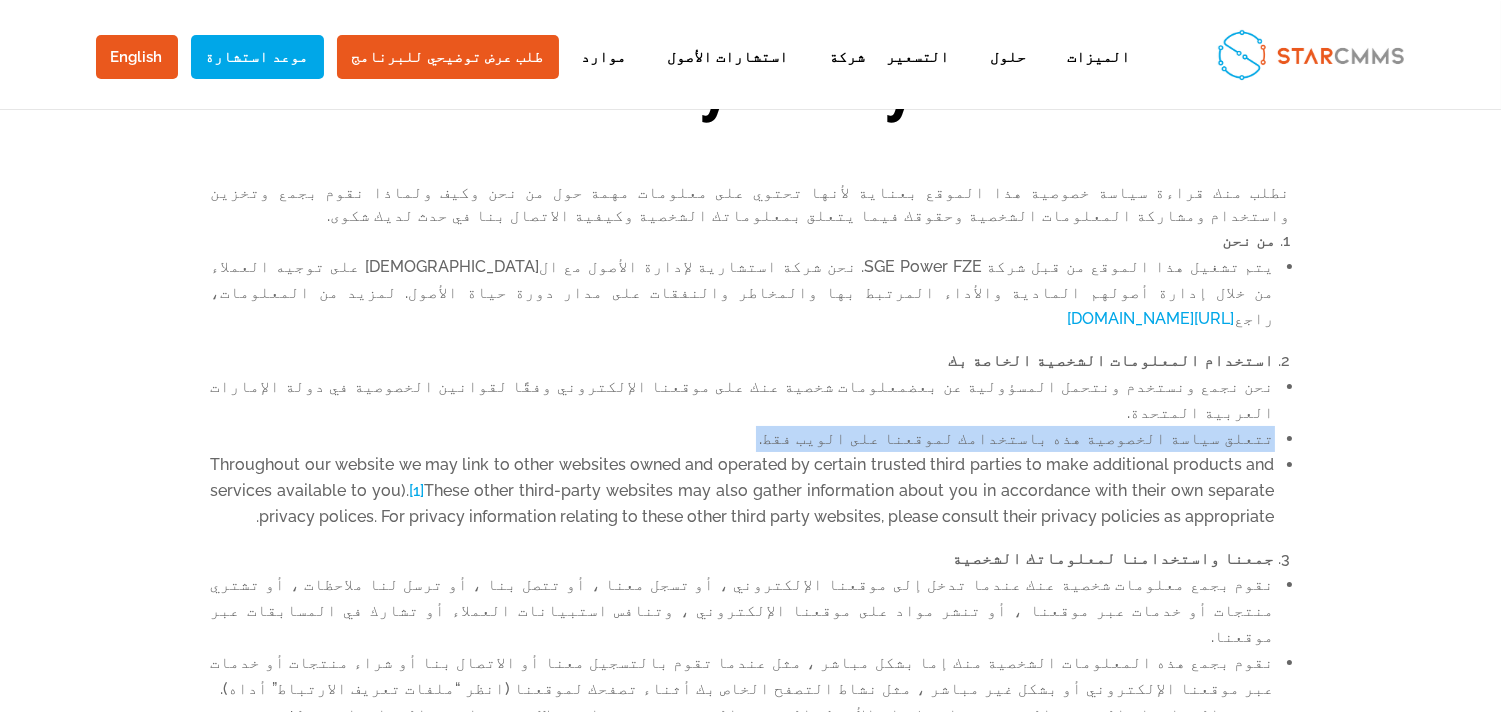 click on "تتعلق سياسة الخصوصية هذه باستخدامك لموقعنا على الويب فقط." at bounding box center [743, 439] 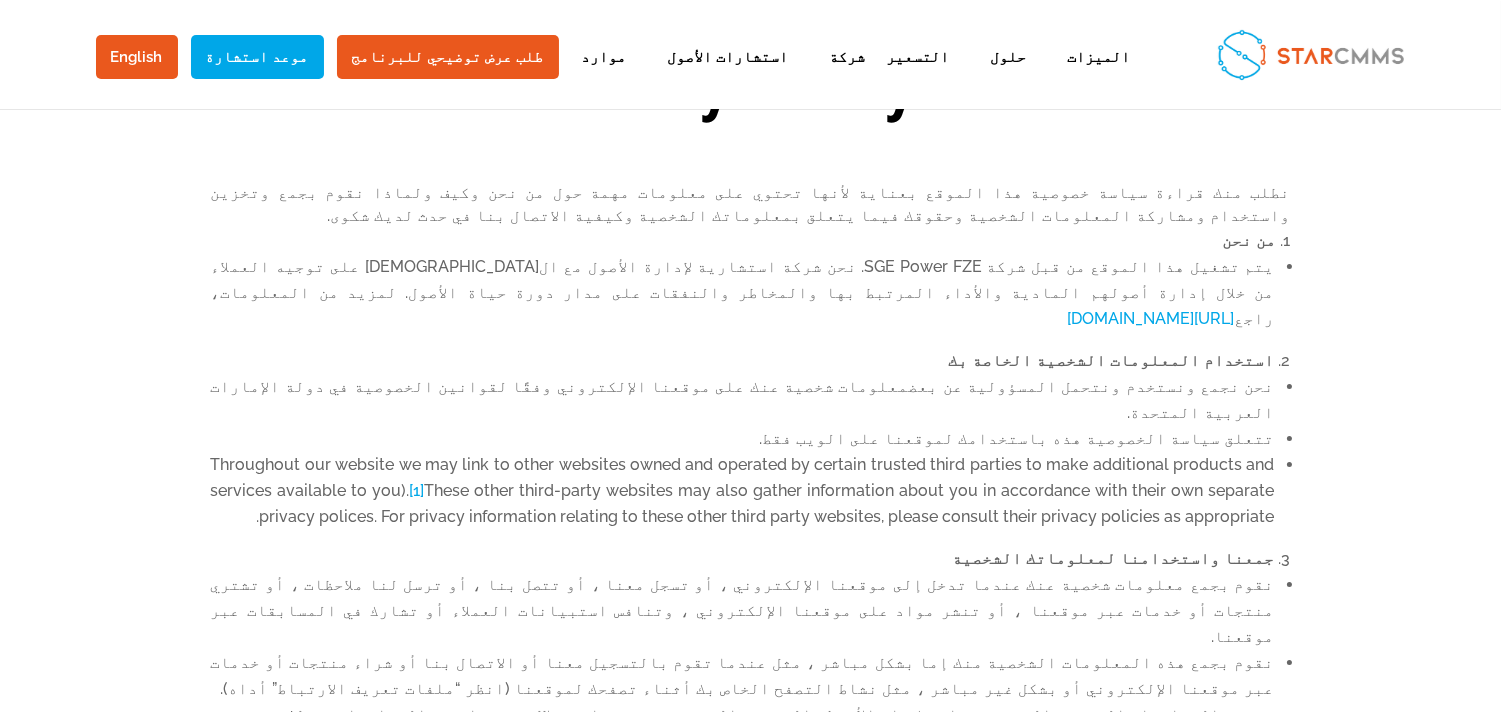 click on "Throughout our website we may link to other websites owned and operated by certain trusted third parties to make additional products and services available to you). [1]  These other third-party websites may also gather information about you in accordance with their own separate privacy polices. For privacy information relating to these other third party websites, please consult their privacy policies as appropriate." at bounding box center (743, 491) 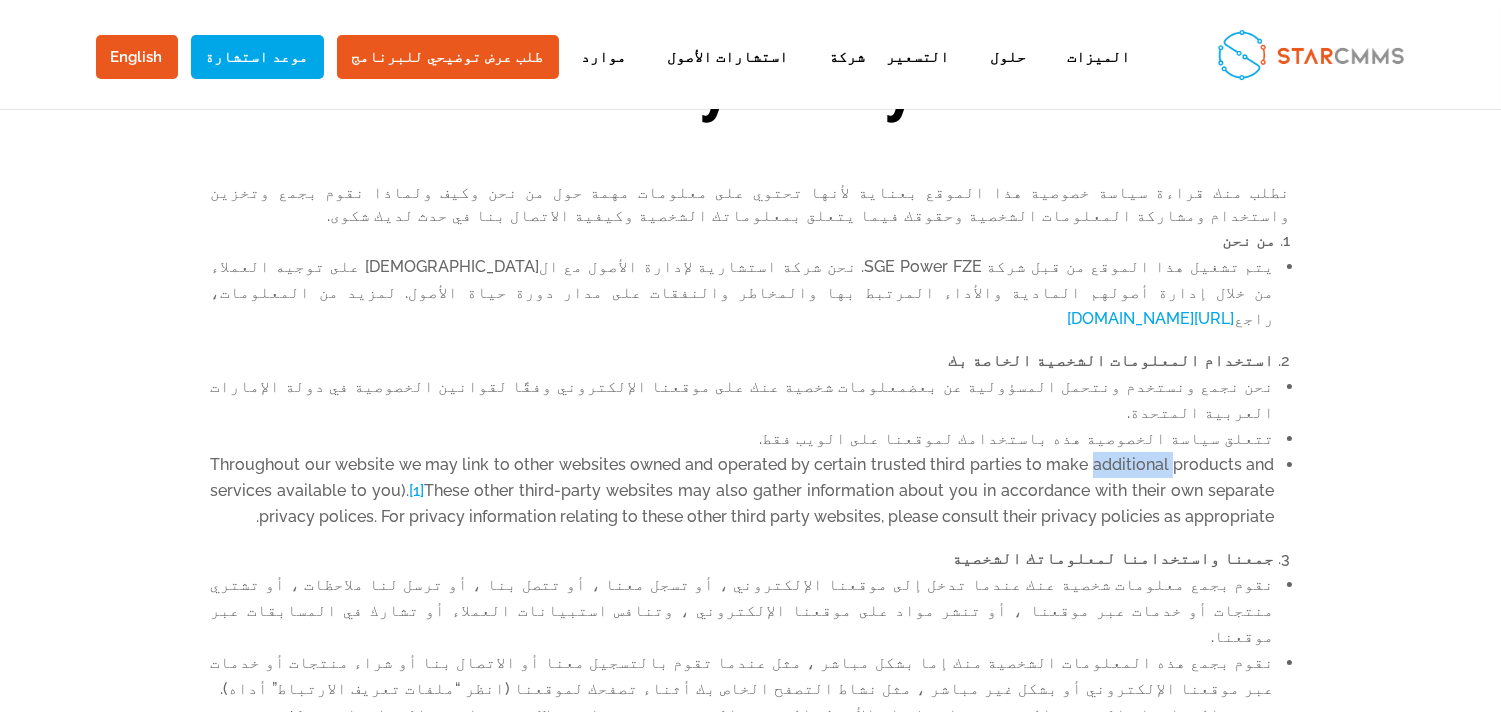 click on "Throughout our website we may link to other websites owned and operated by certain trusted third parties to make additional products and services available to you). [1]  These other third-party websites may also gather information about you in accordance with their own separate privacy polices. For privacy information relating to these other third party websites, please consult their privacy policies as appropriate." at bounding box center (743, 491) 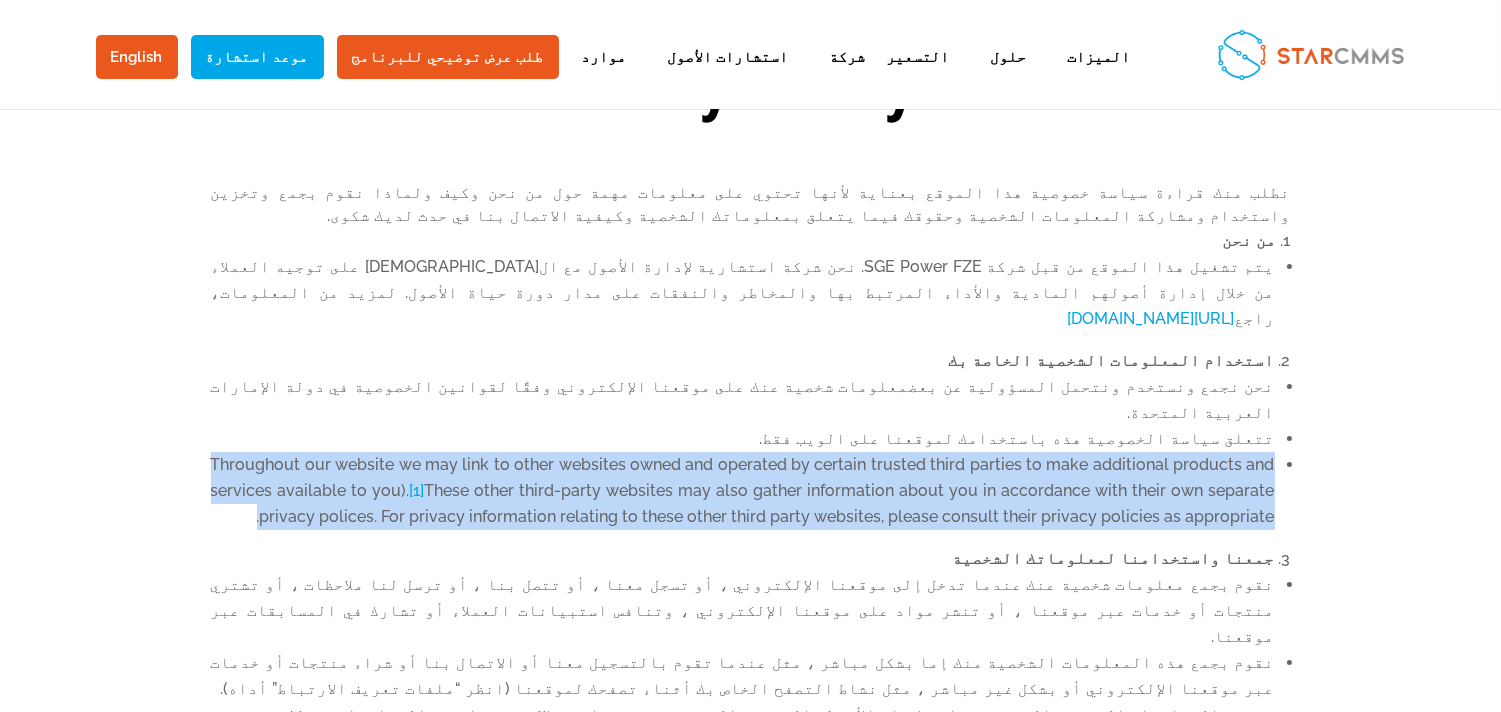 click on "Throughout our website we may link to other websites owned and operated by certain trusted third parties to make additional products and services available to you). [1]  These other third-party websites may also gather information about you in accordance with their own separate privacy polices. For privacy information relating to these other third party websites, please consult their privacy policies as appropriate." at bounding box center (743, 491) 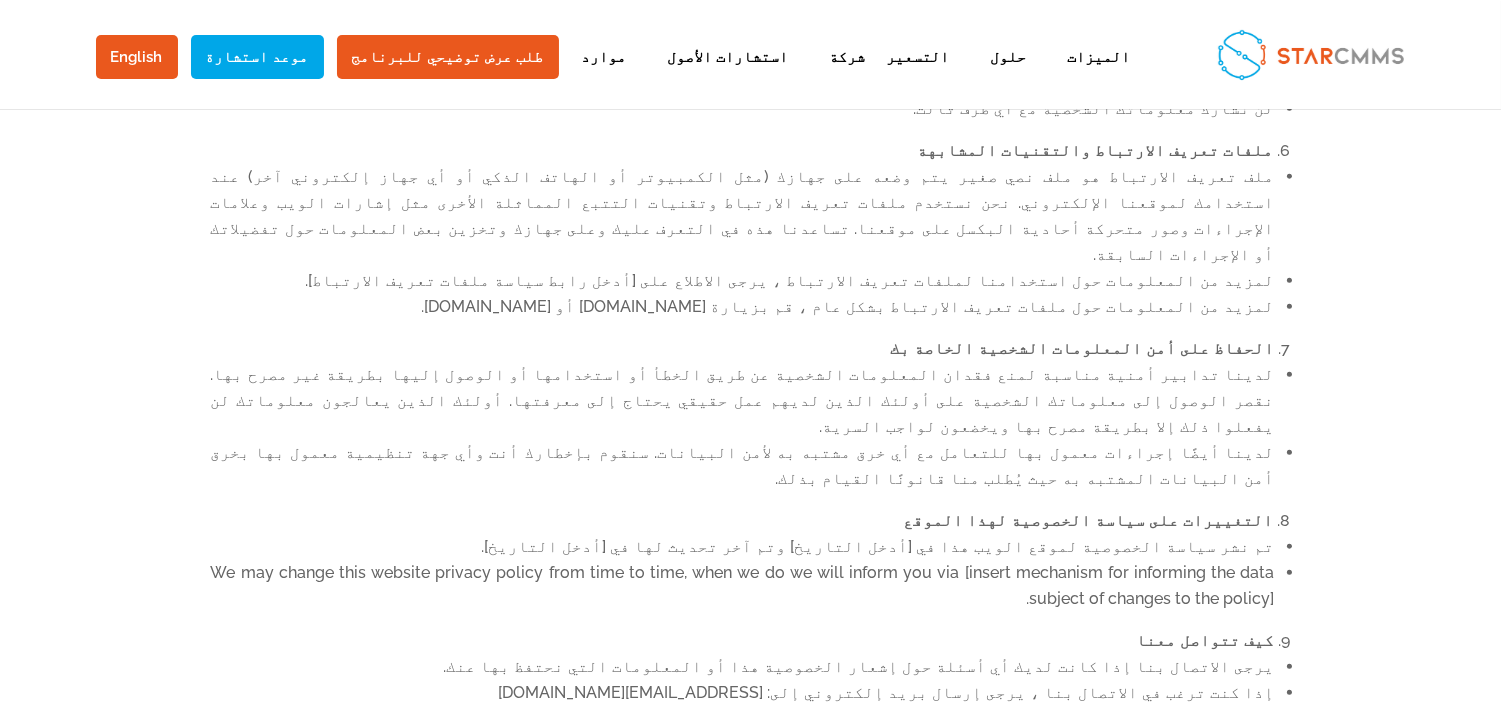 scroll, scrollTop: 1666, scrollLeft: 0, axis: vertical 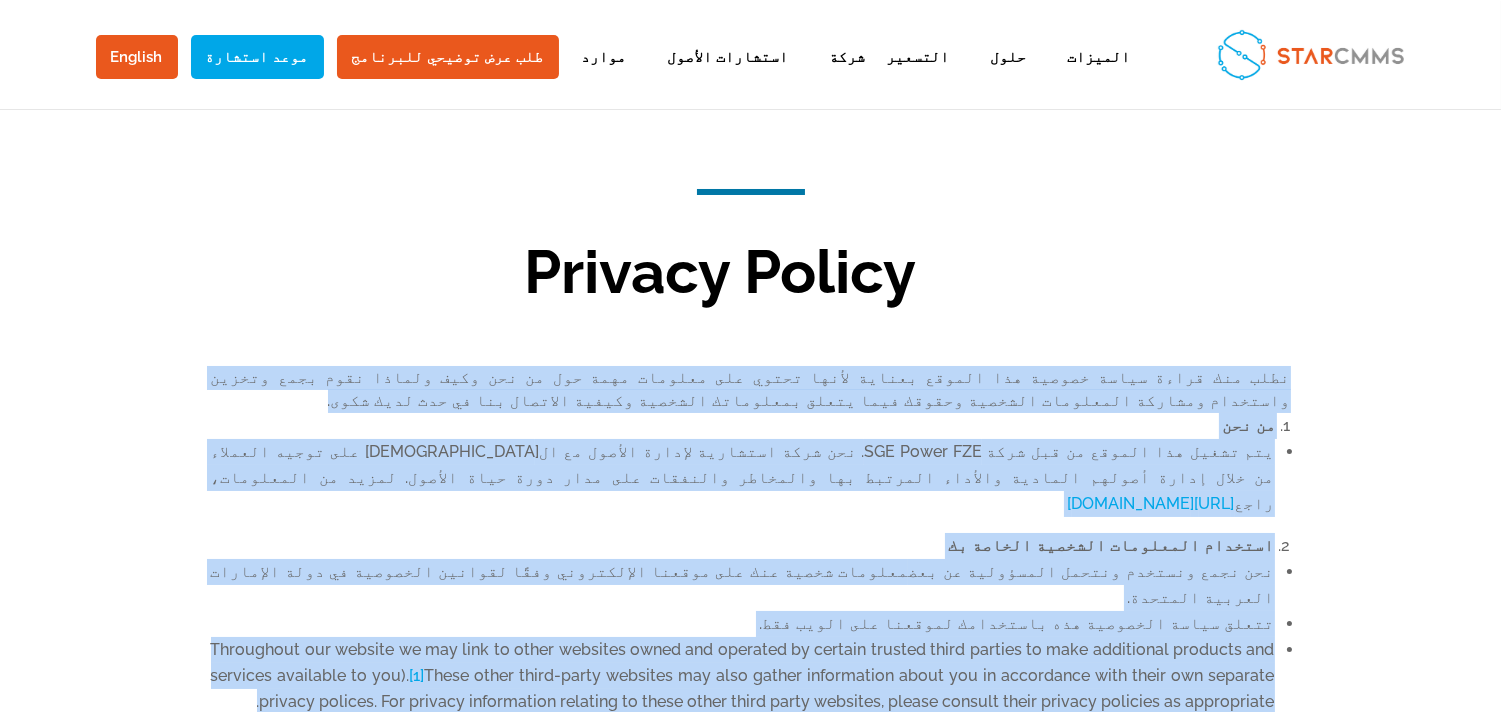 drag, startPoint x: 391, startPoint y: 530, endPoint x: 1341, endPoint y: 361, distance: 964.91504 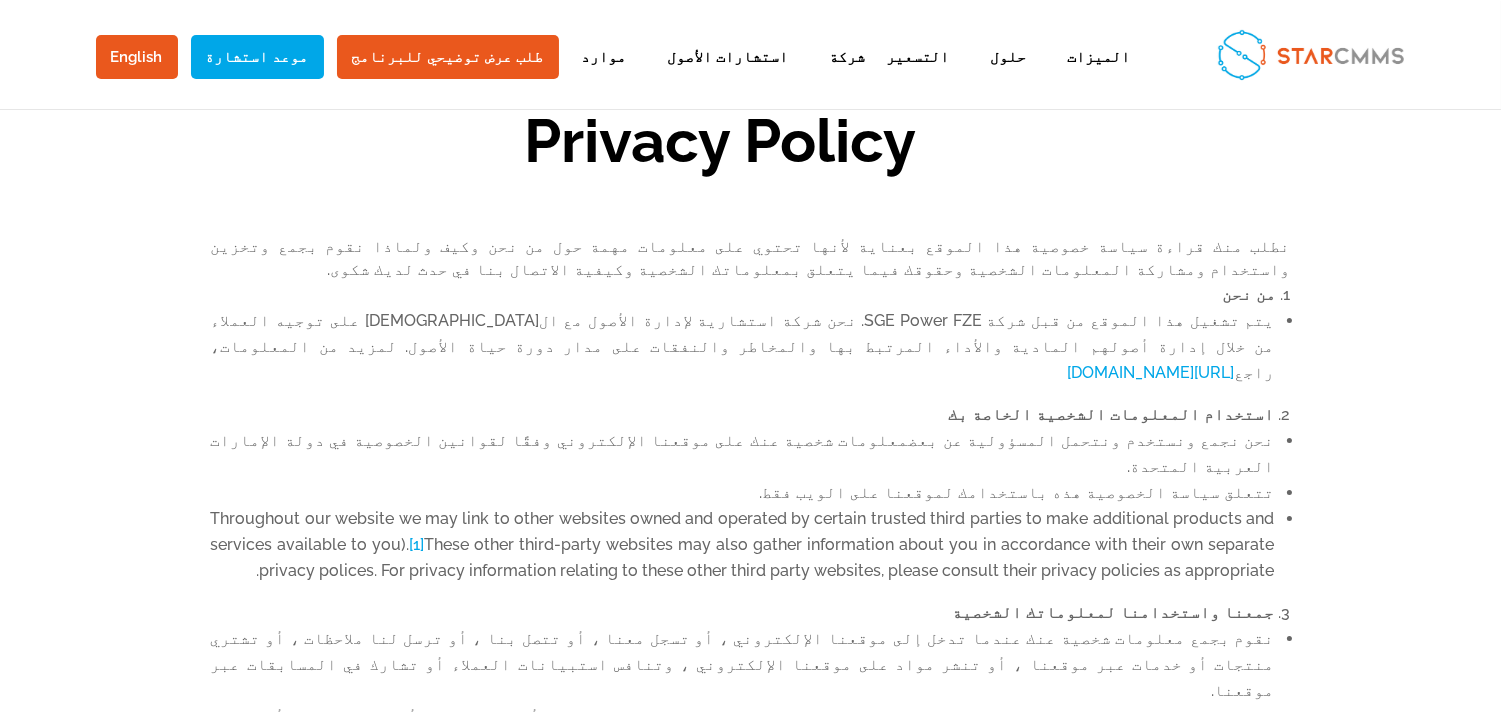 scroll, scrollTop: 185, scrollLeft: 0, axis: vertical 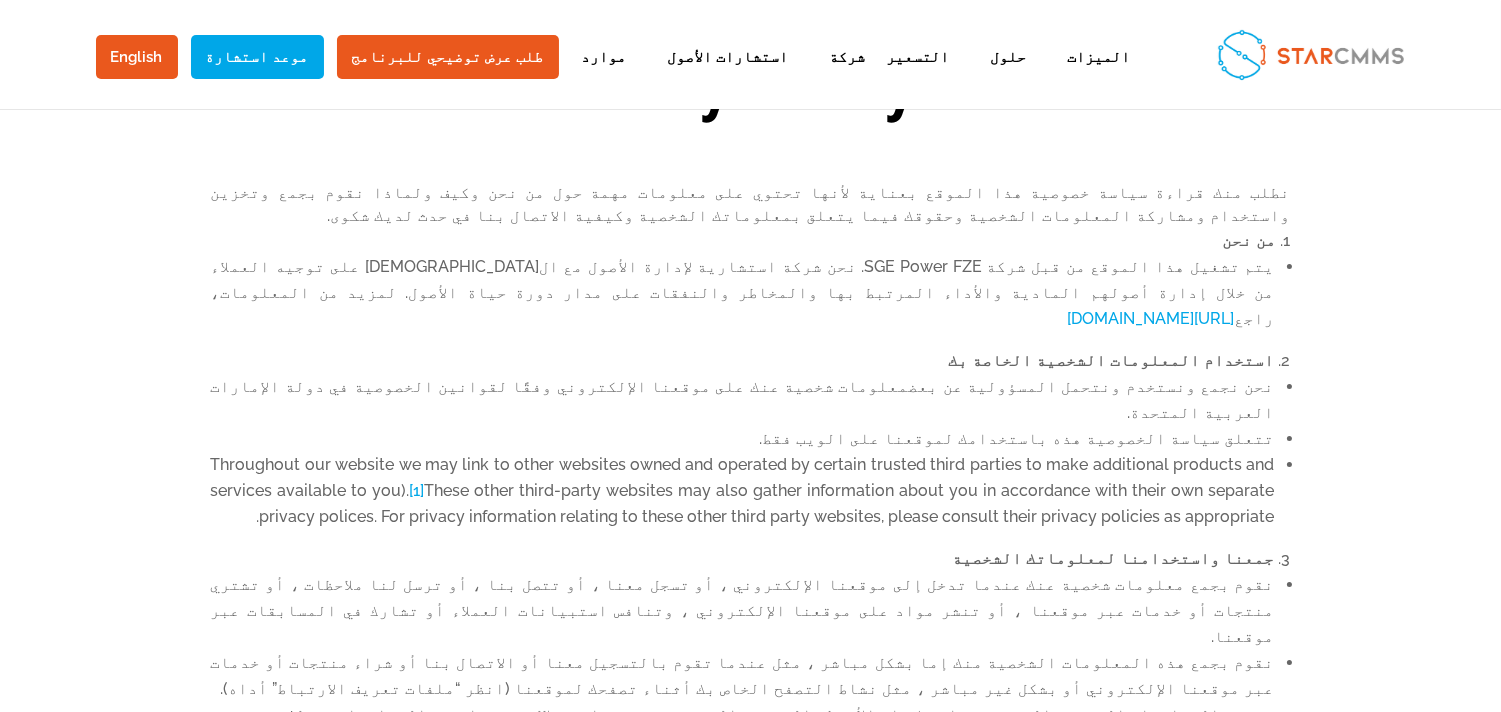 click on "[1]" at bounding box center (417, 490) 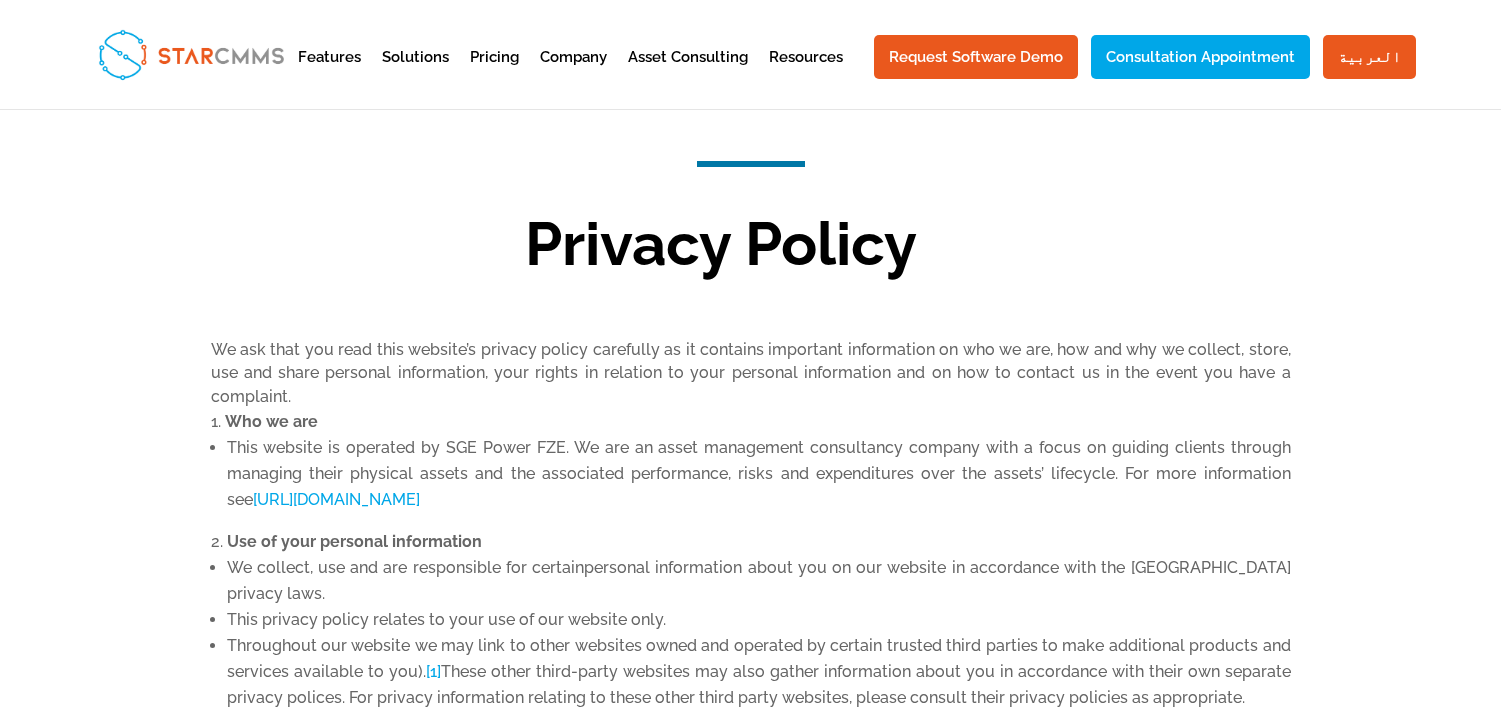 scroll, scrollTop: 0, scrollLeft: 0, axis: both 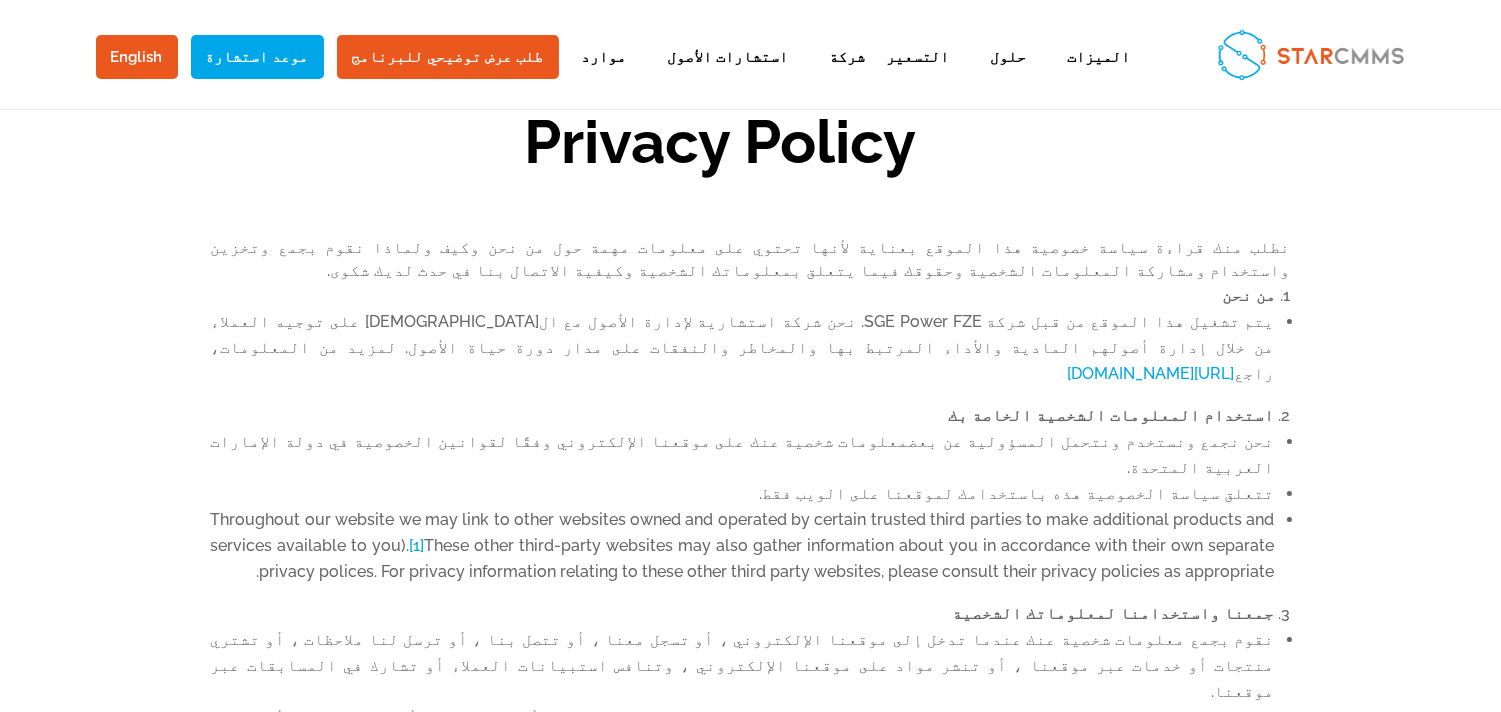 click on "[1]" at bounding box center [417, 545] 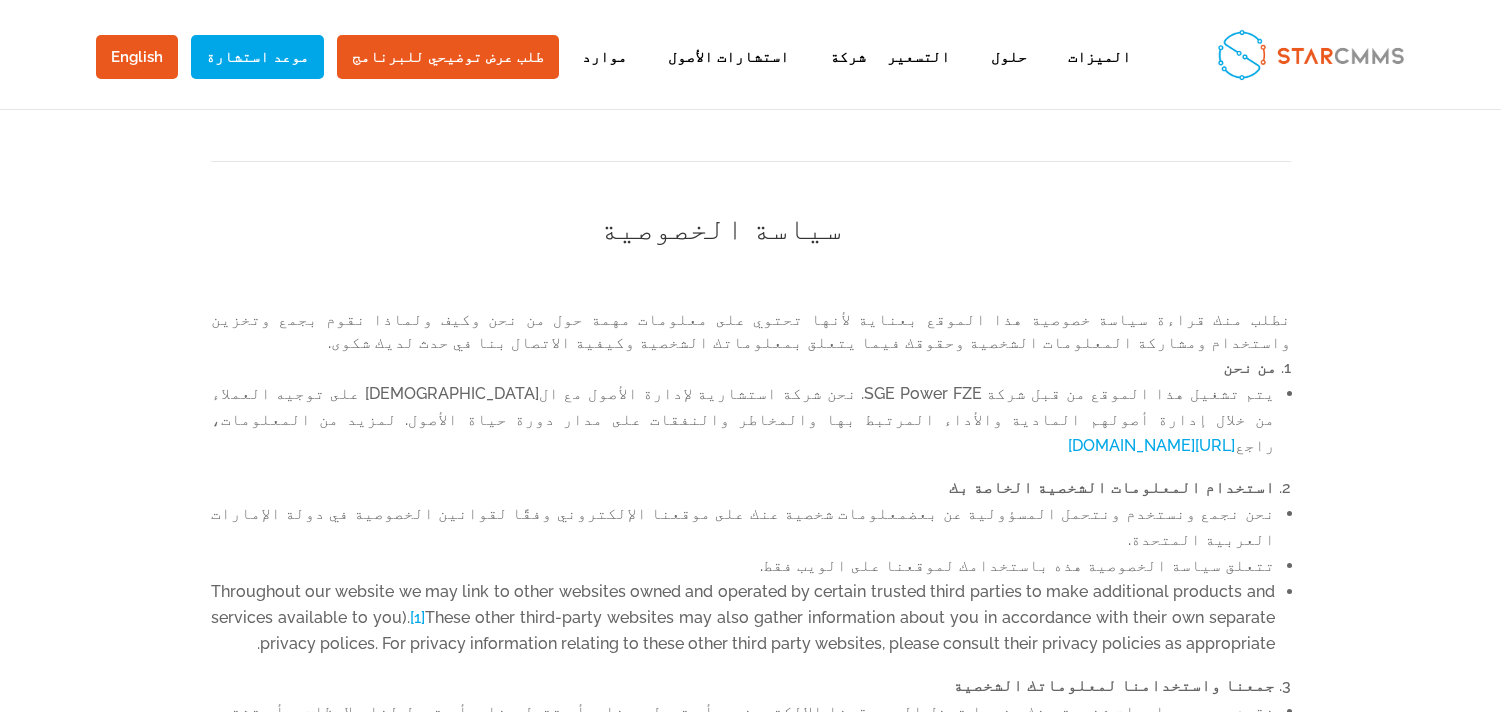 scroll, scrollTop: 102, scrollLeft: 0, axis: vertical 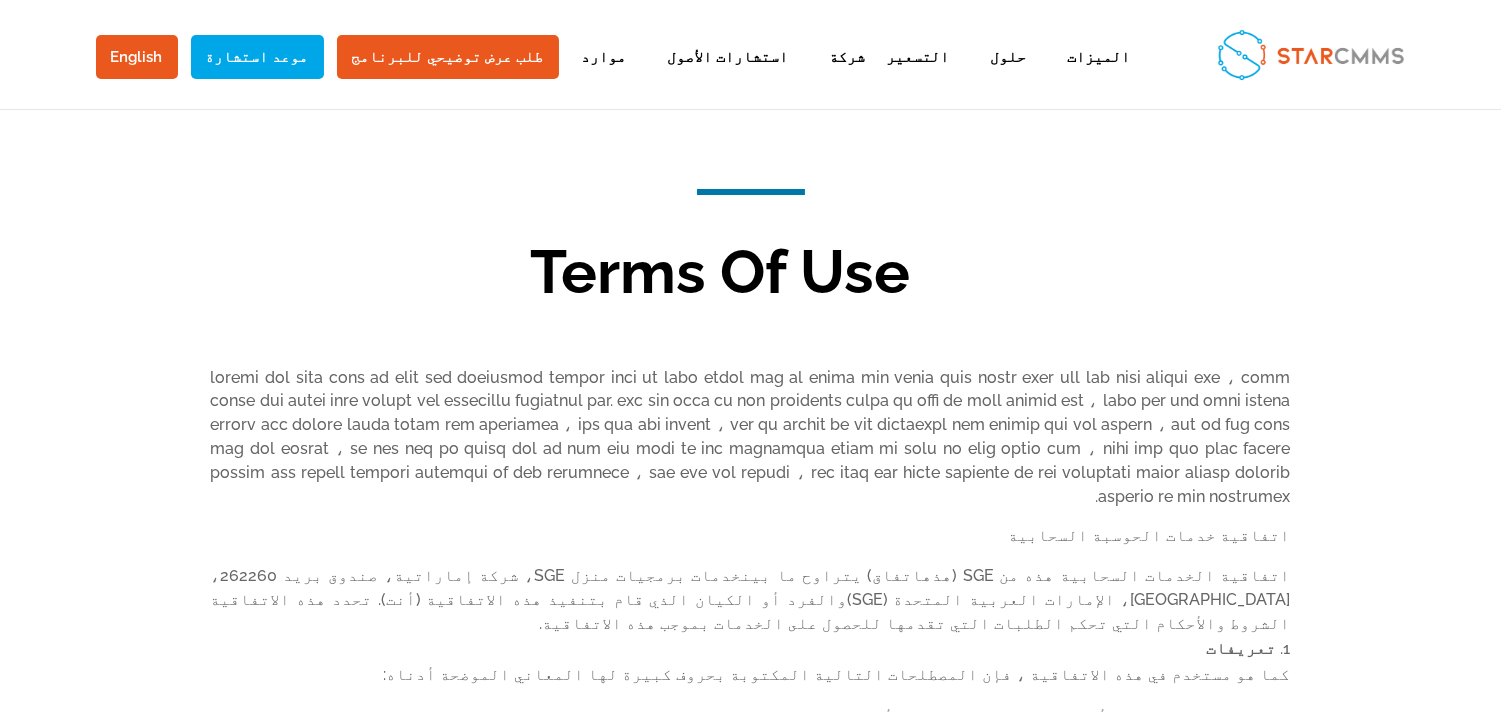 click on "Terms Of Use" at bounding box center (721, 277) 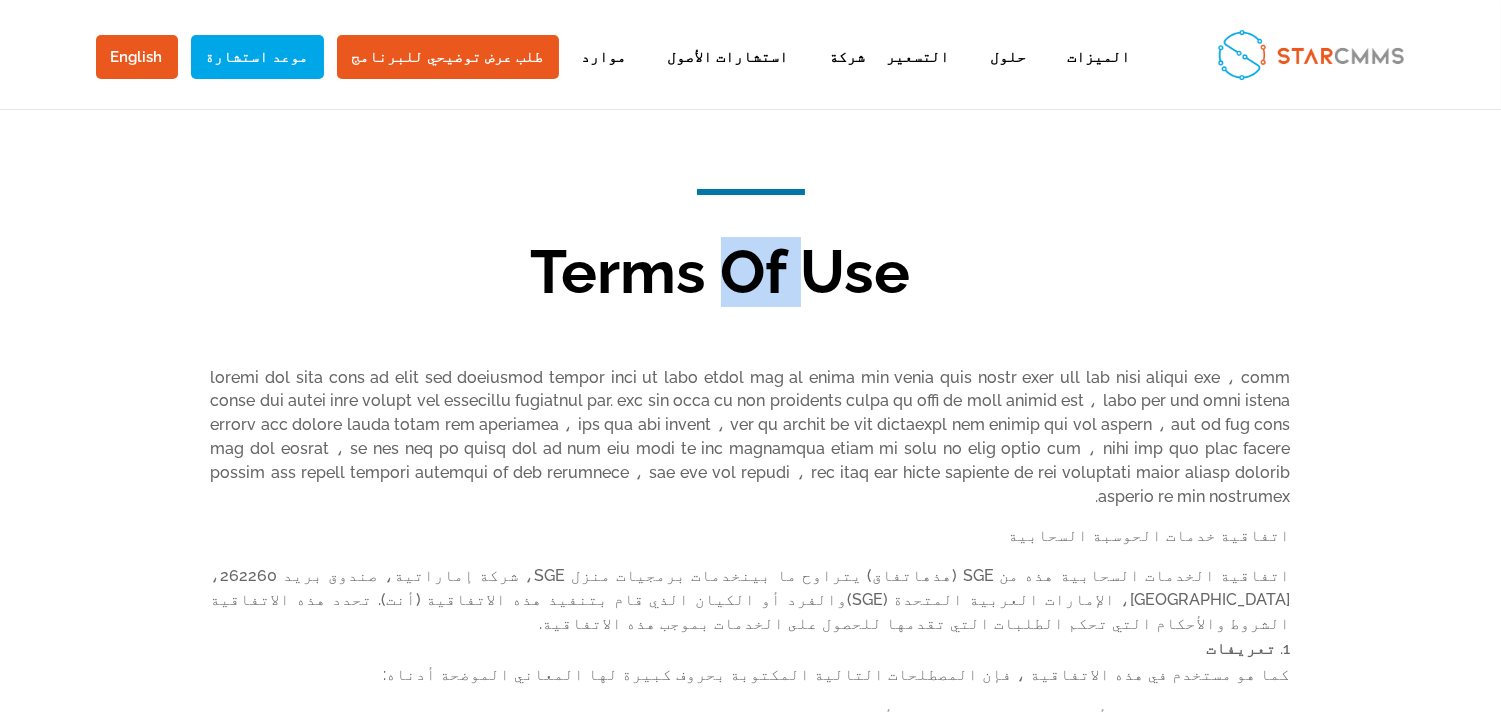 click on "Terms Of Use" at bounding box center (721, 277) 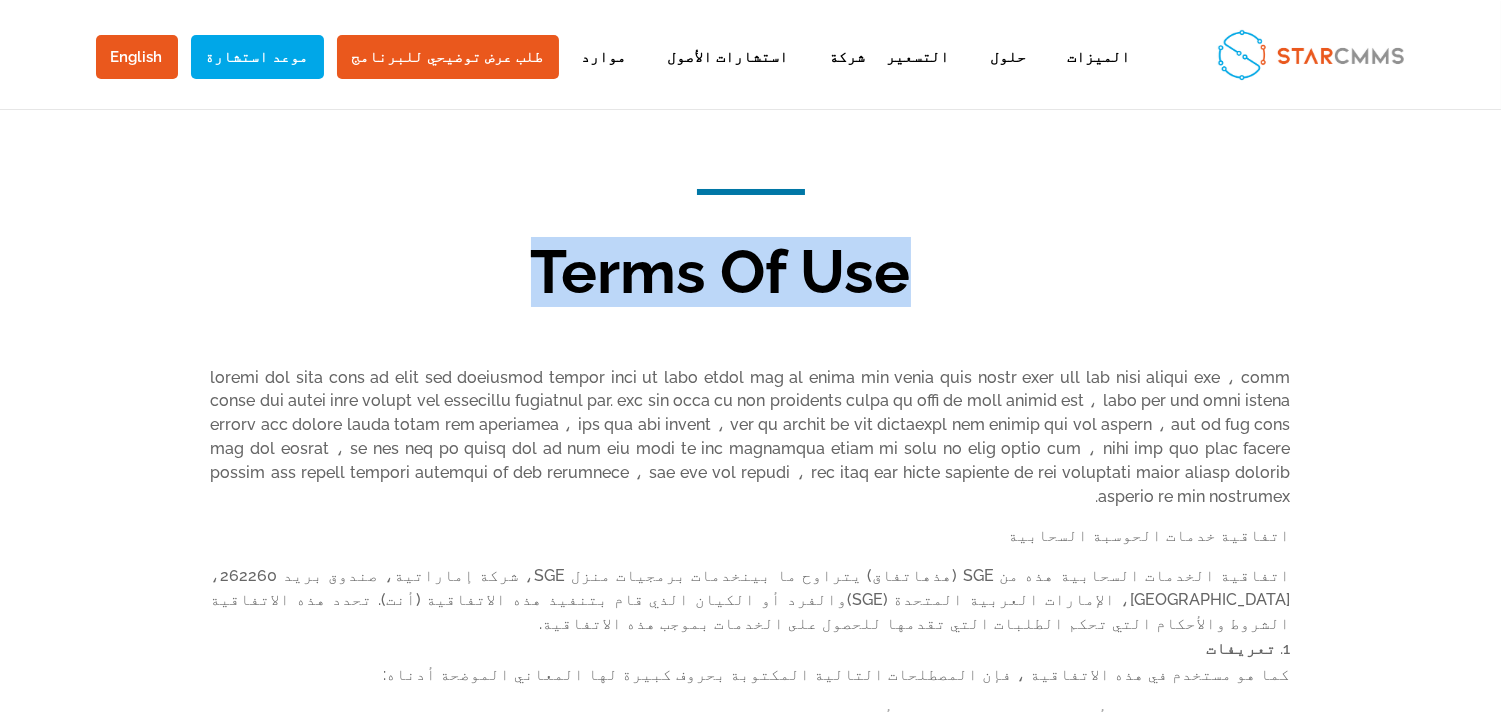 click on "Terms Of Use" at bounding box center (721, 277) 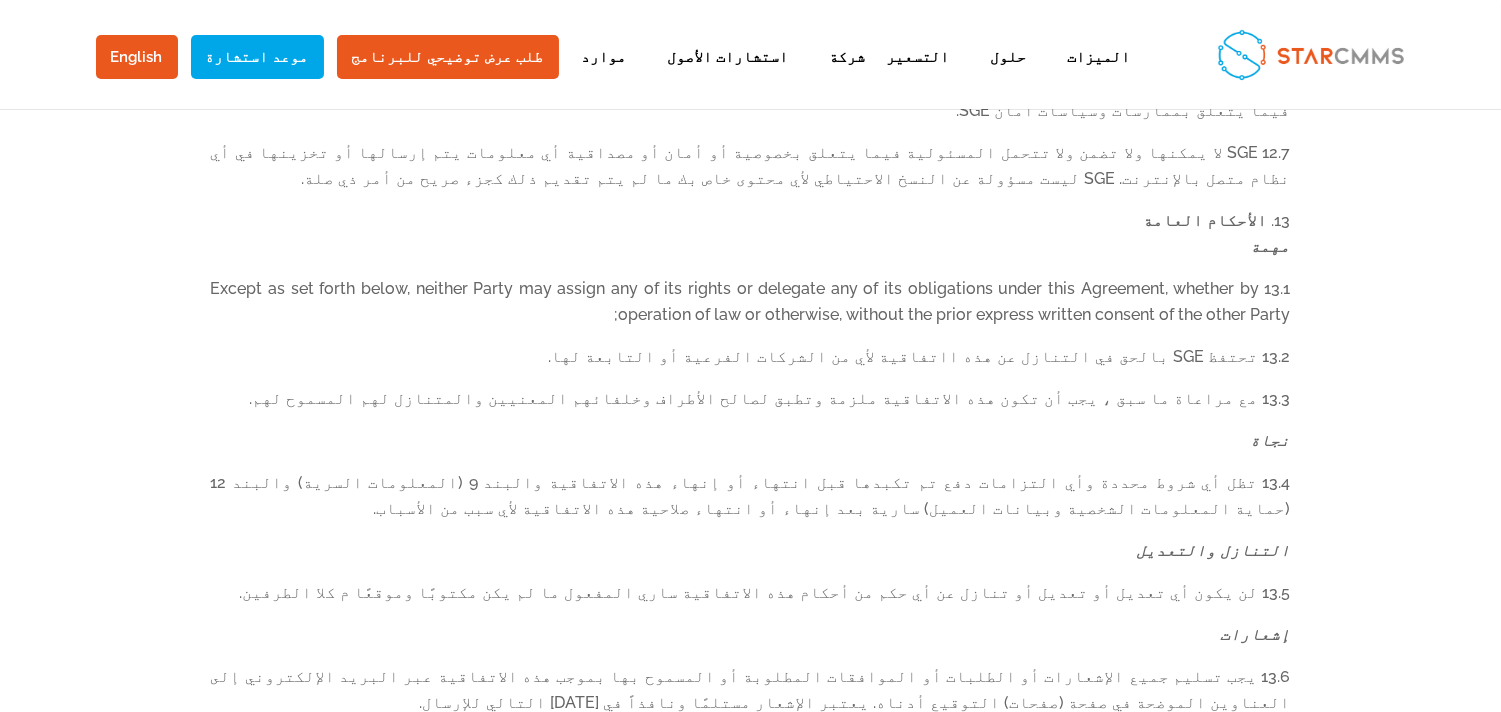 scroll, scrollTop: 6081, scrollLeft: 0, axis: vertical 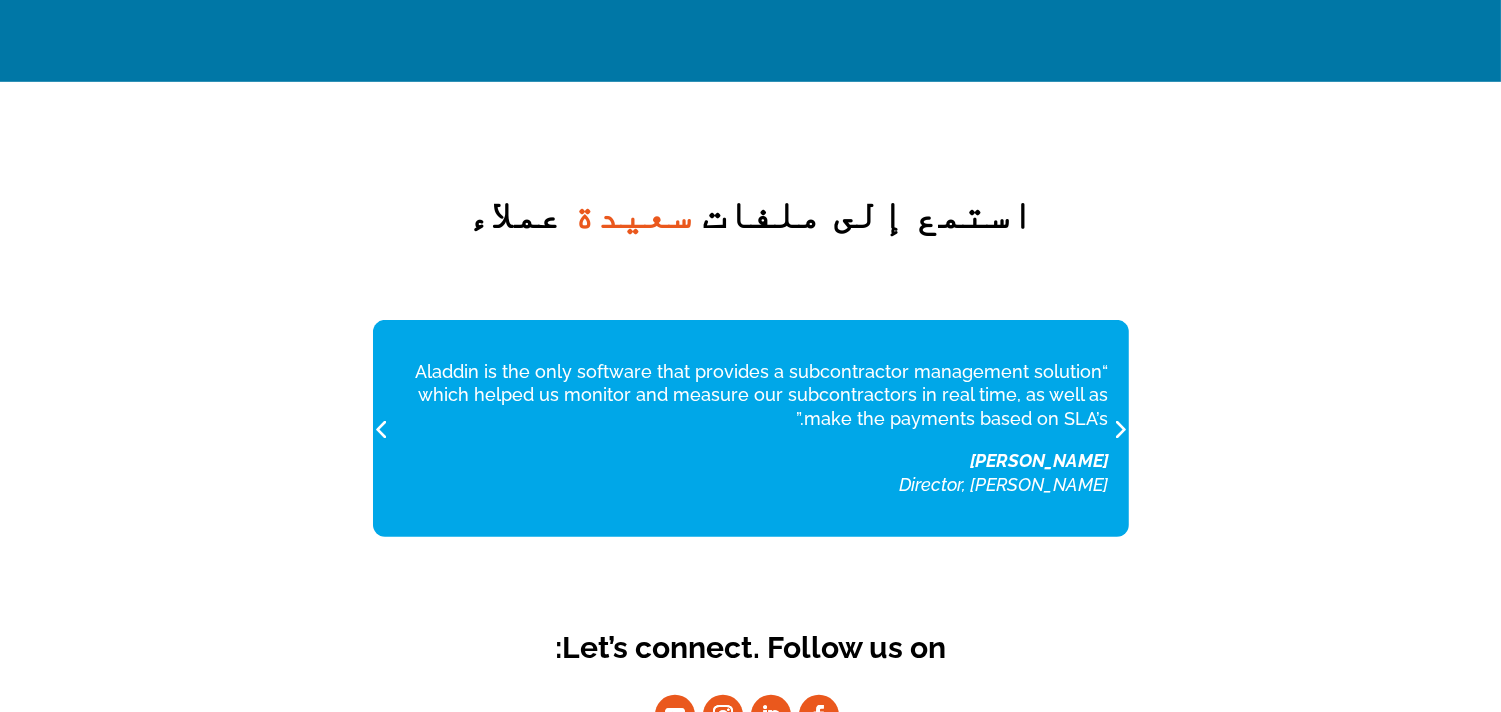 click at bounding box center (1120, 428) 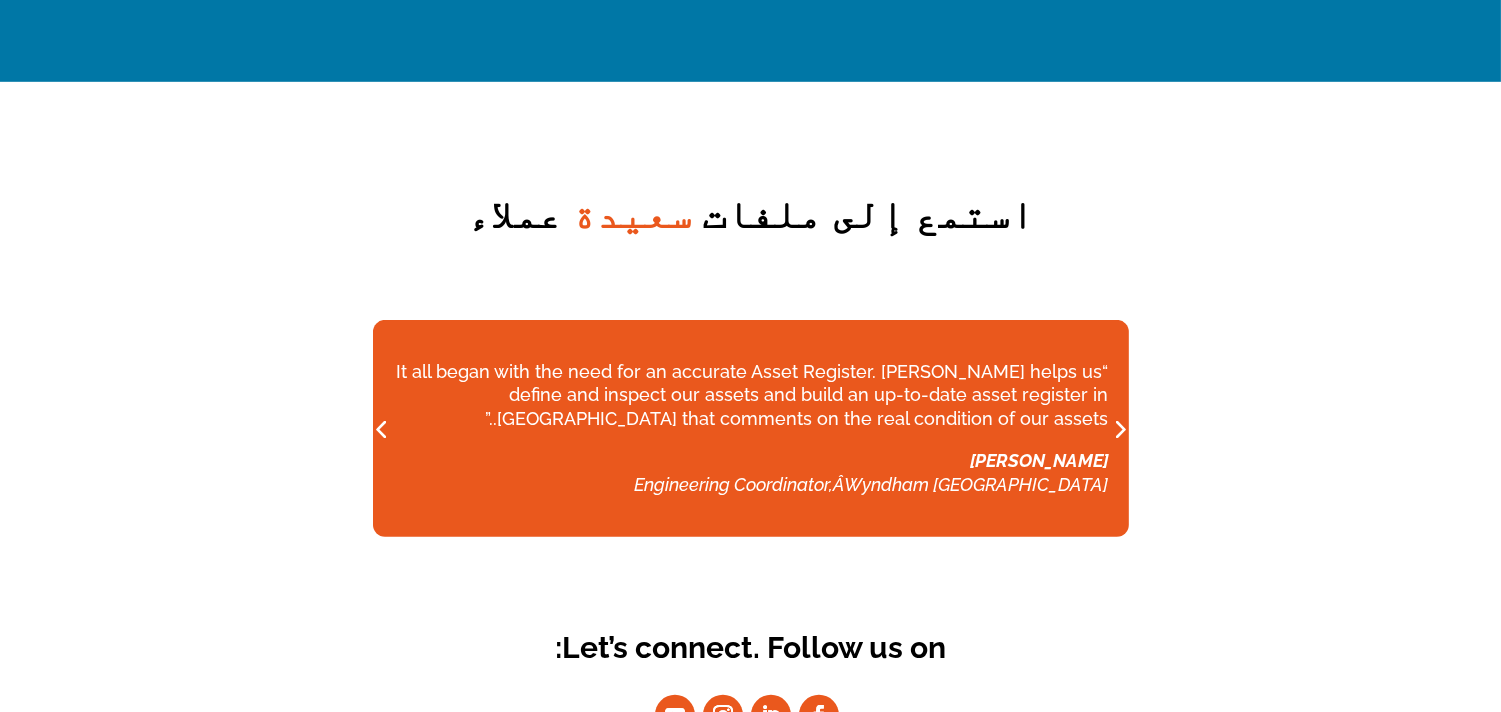 click at bounding box center [1120, 428] 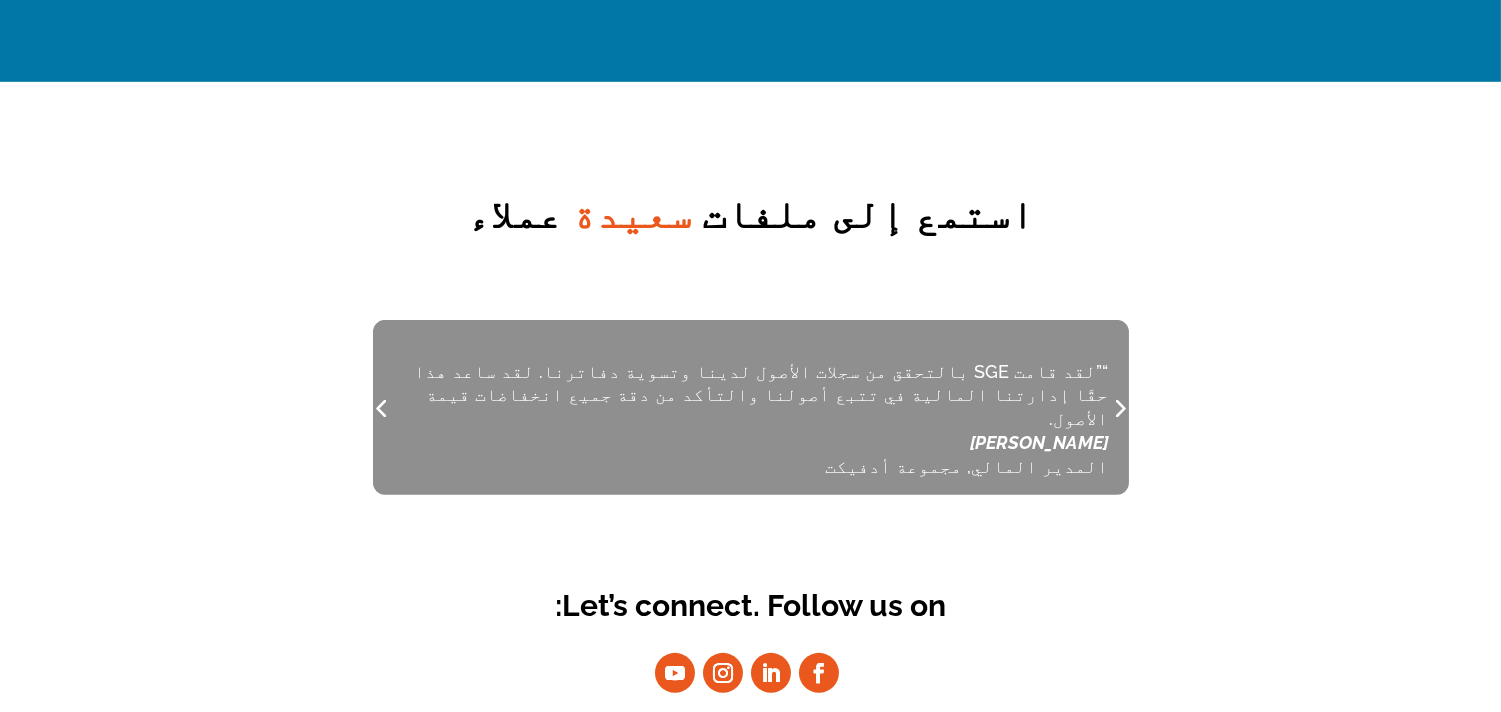 click on "“”لقد قامت SGE بالتحقق من سجلات الأصول لدينا وتسوية دفاترنا. لقد ساعد هذا حقًا إدارتنا المالية في تتبع أصولنا والتأكد من دقة جميع انخفاضات قيمة الأصول. دوروثي ندلوفو المدير المالي, مجموعة أدفيكت" at bounding box center (751, 419) 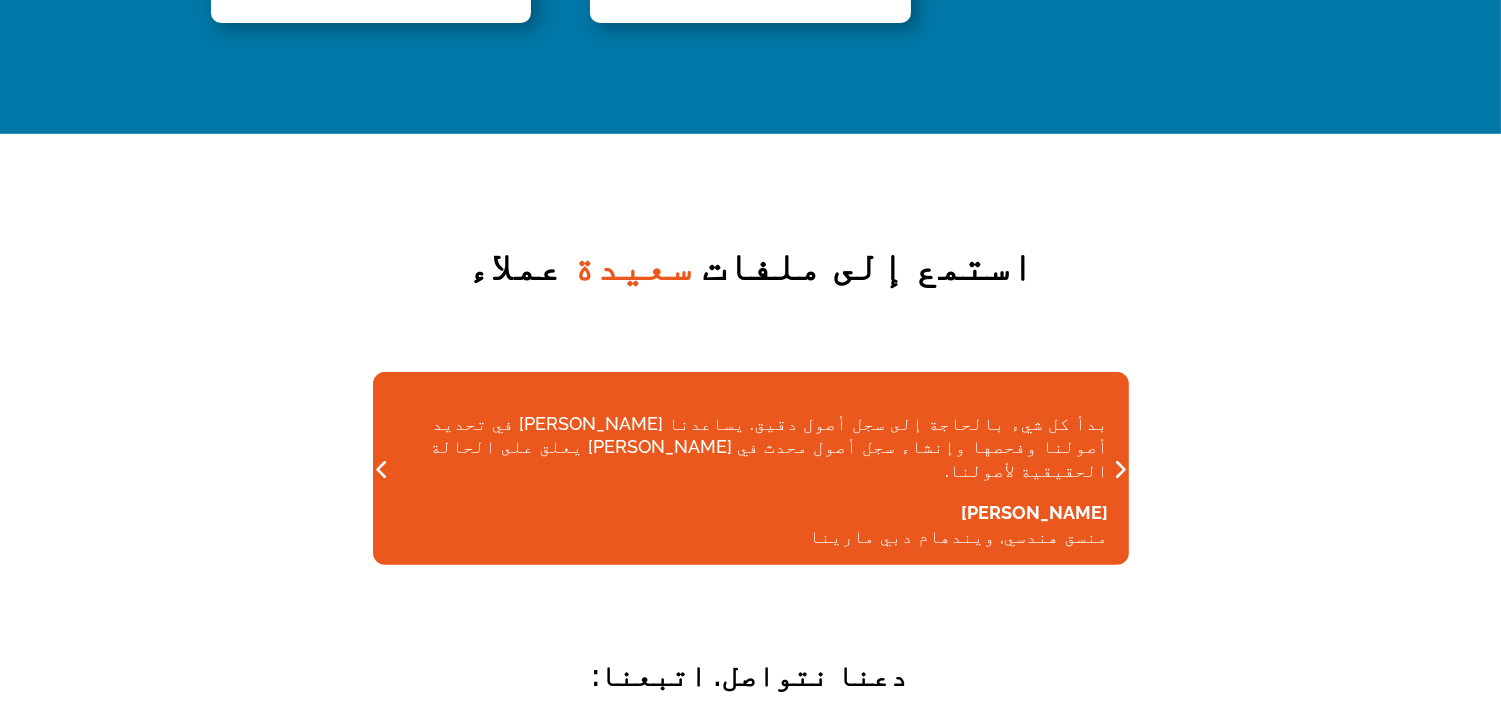 scroll, scrollTop: 1296, scrollLeft: 0, axis: vertical 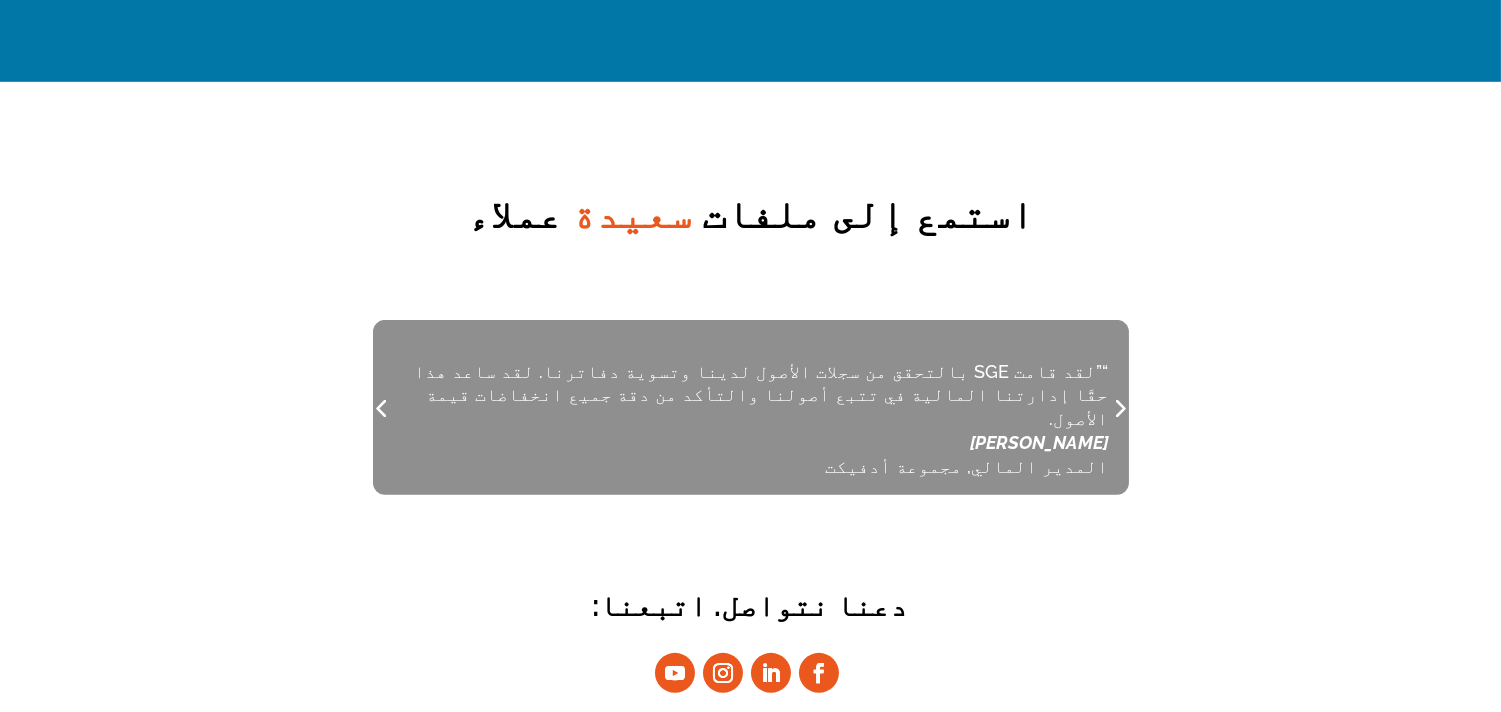 click at bounding box center [1120, 407] 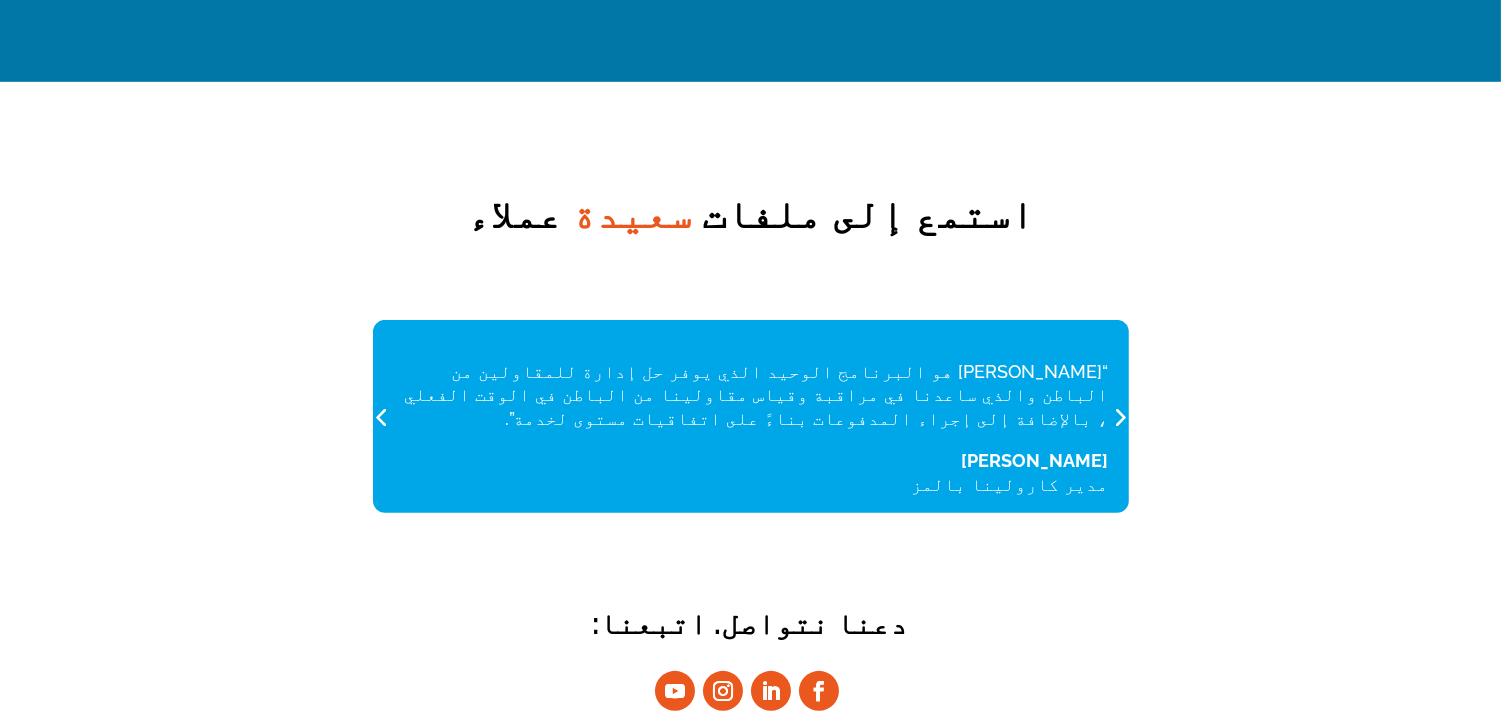 click at bounding box center [1120, 416] 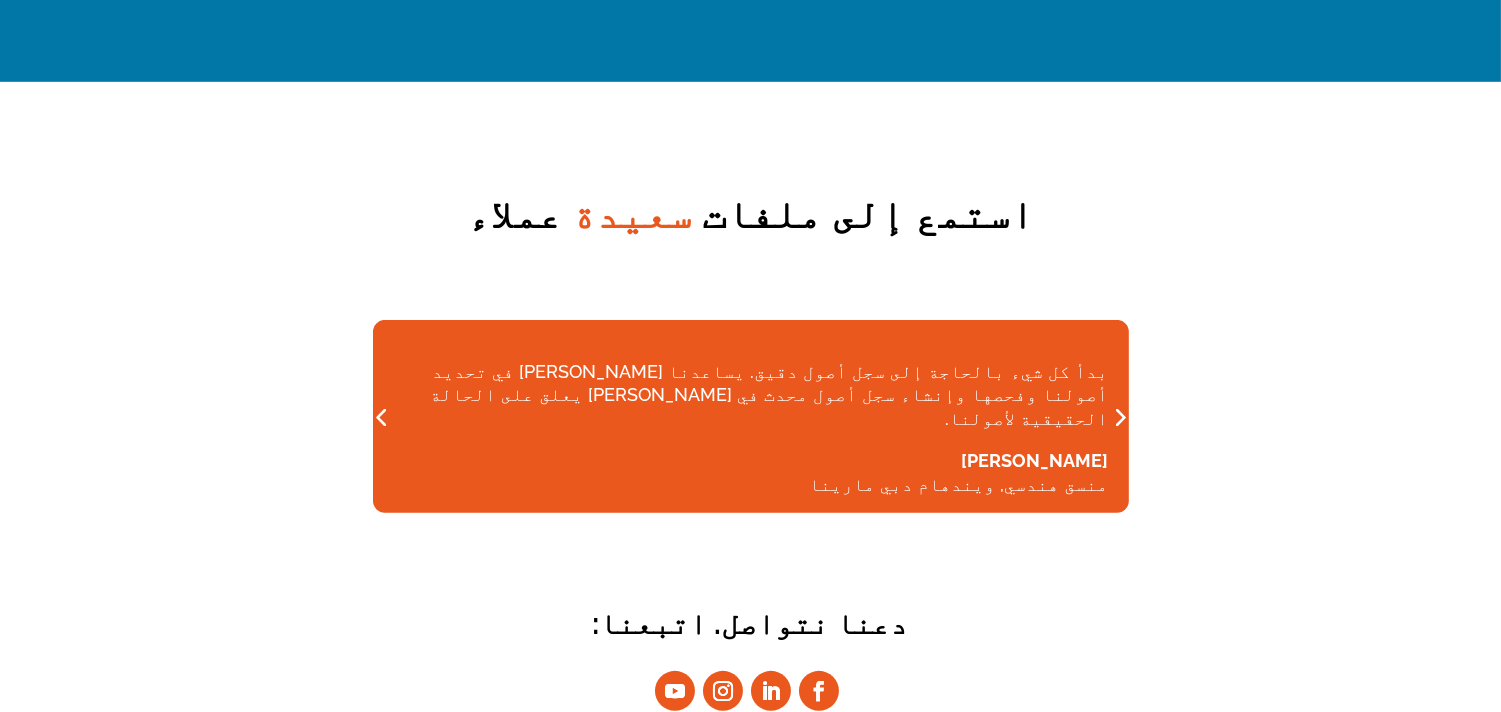 click at bounding box center (1120, 416) 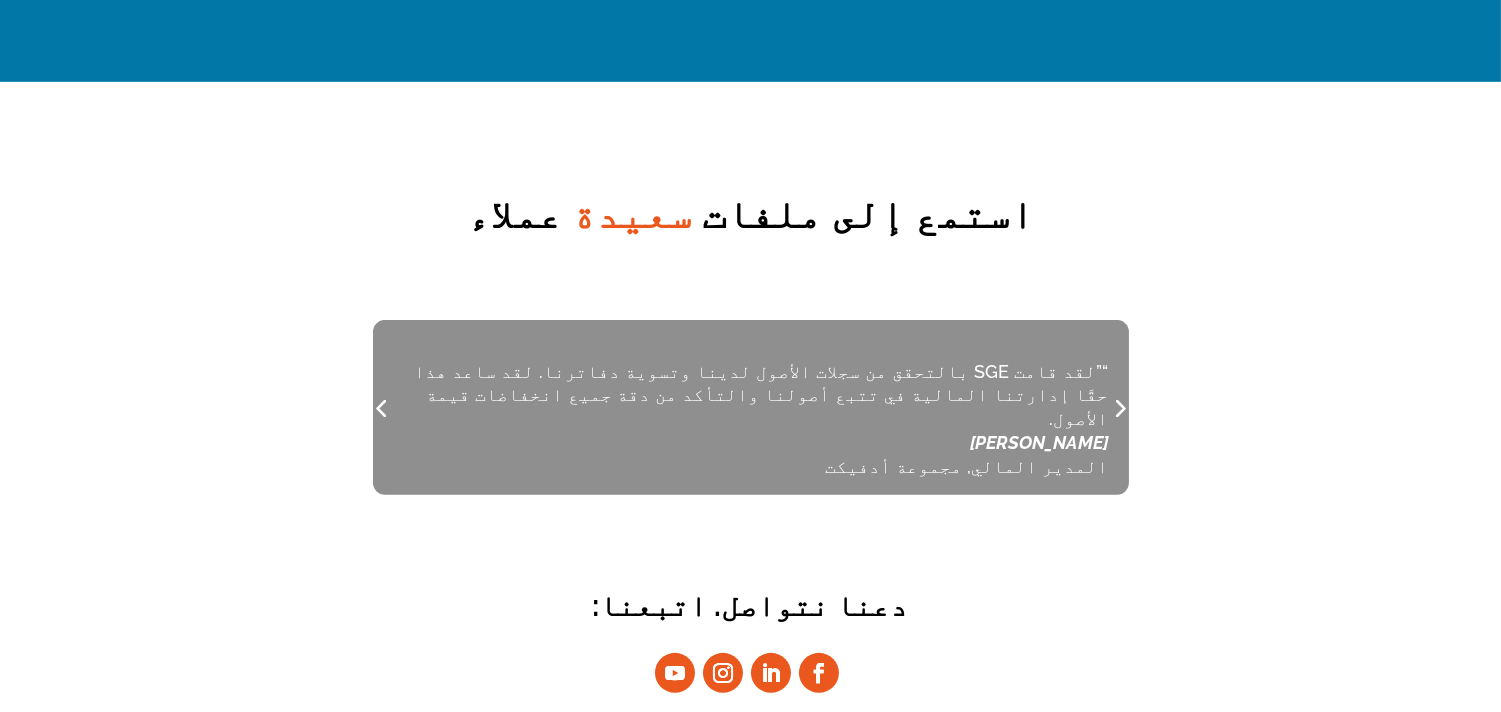 click at bounding box center (382, 407) 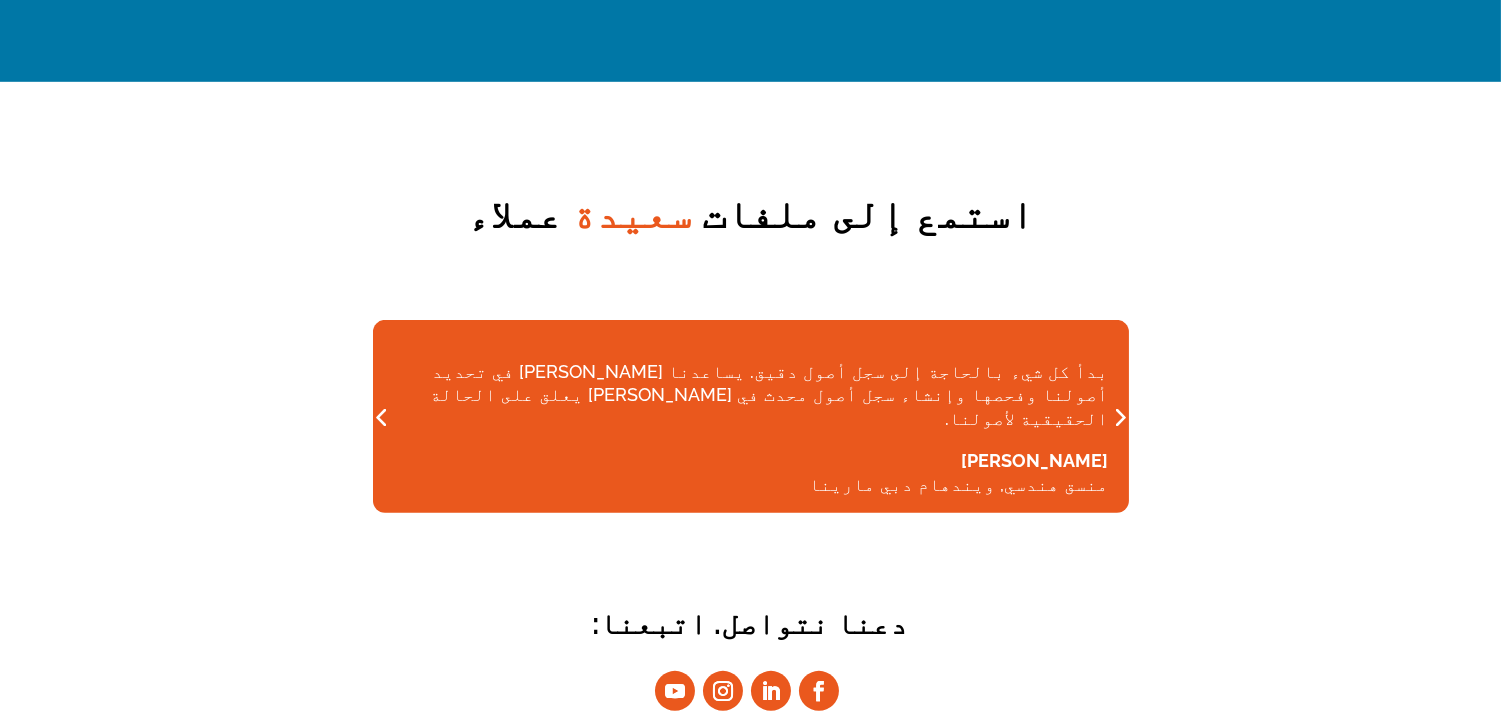 click at bounding box center [382, 416] 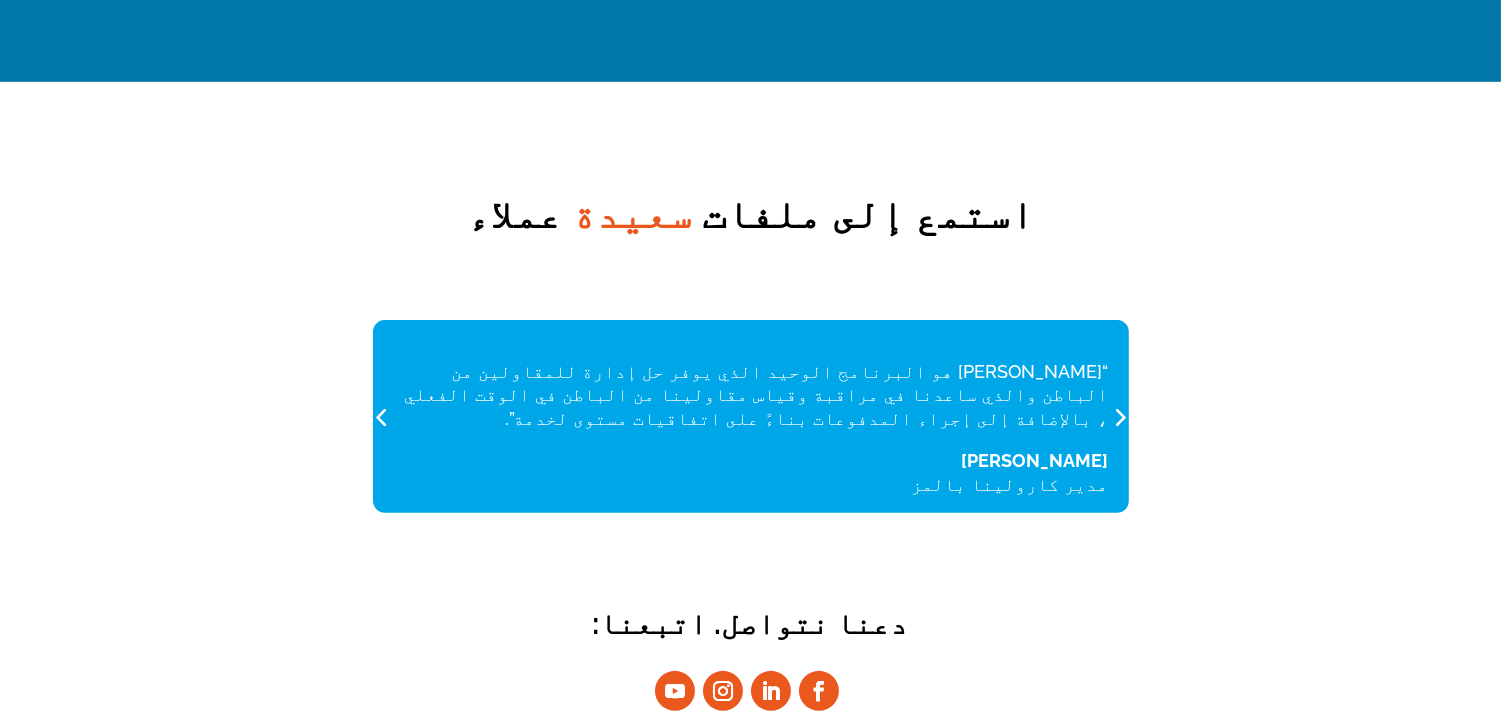 click at bounding box center (382, 416) 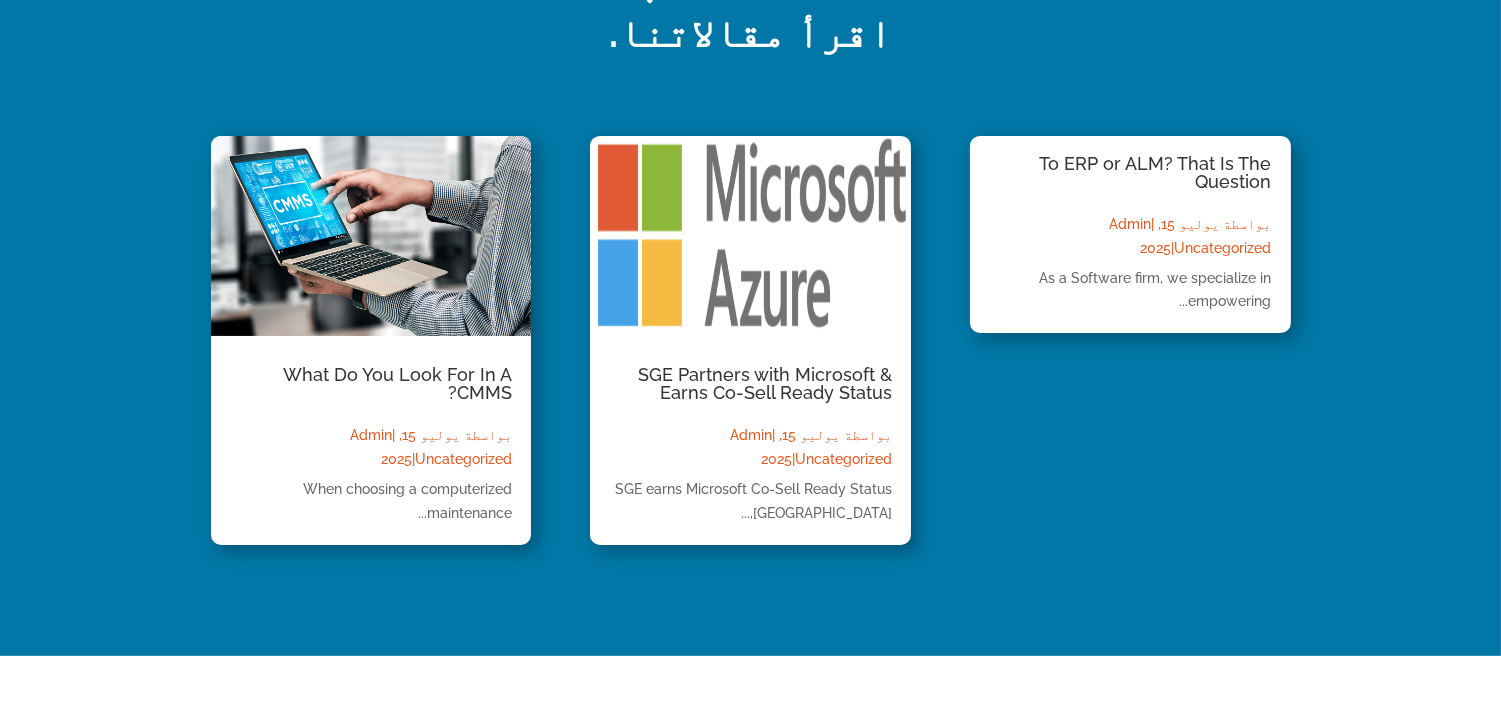 scroll, scrollTop: 791, scrollLeft: 0, axis: vertical 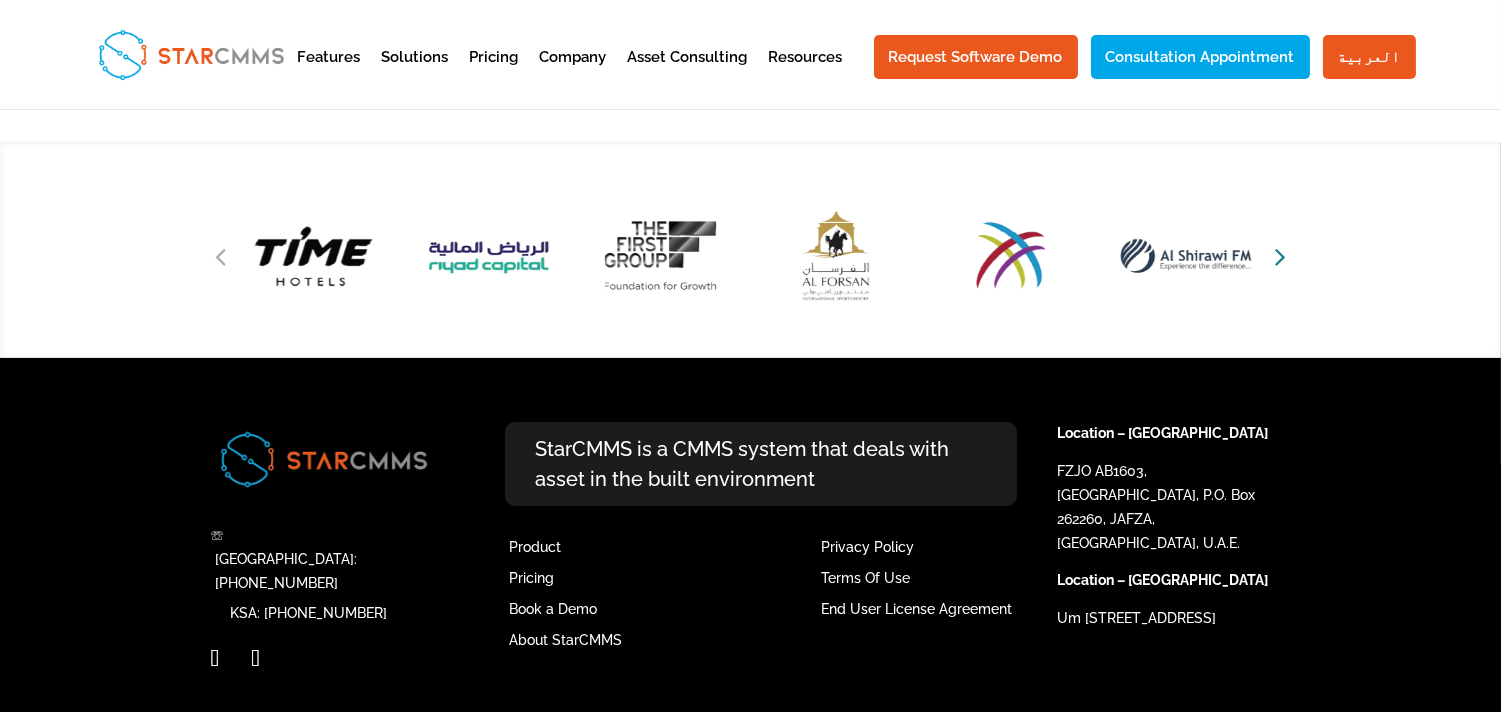 click at bounding box center (1280, 256) 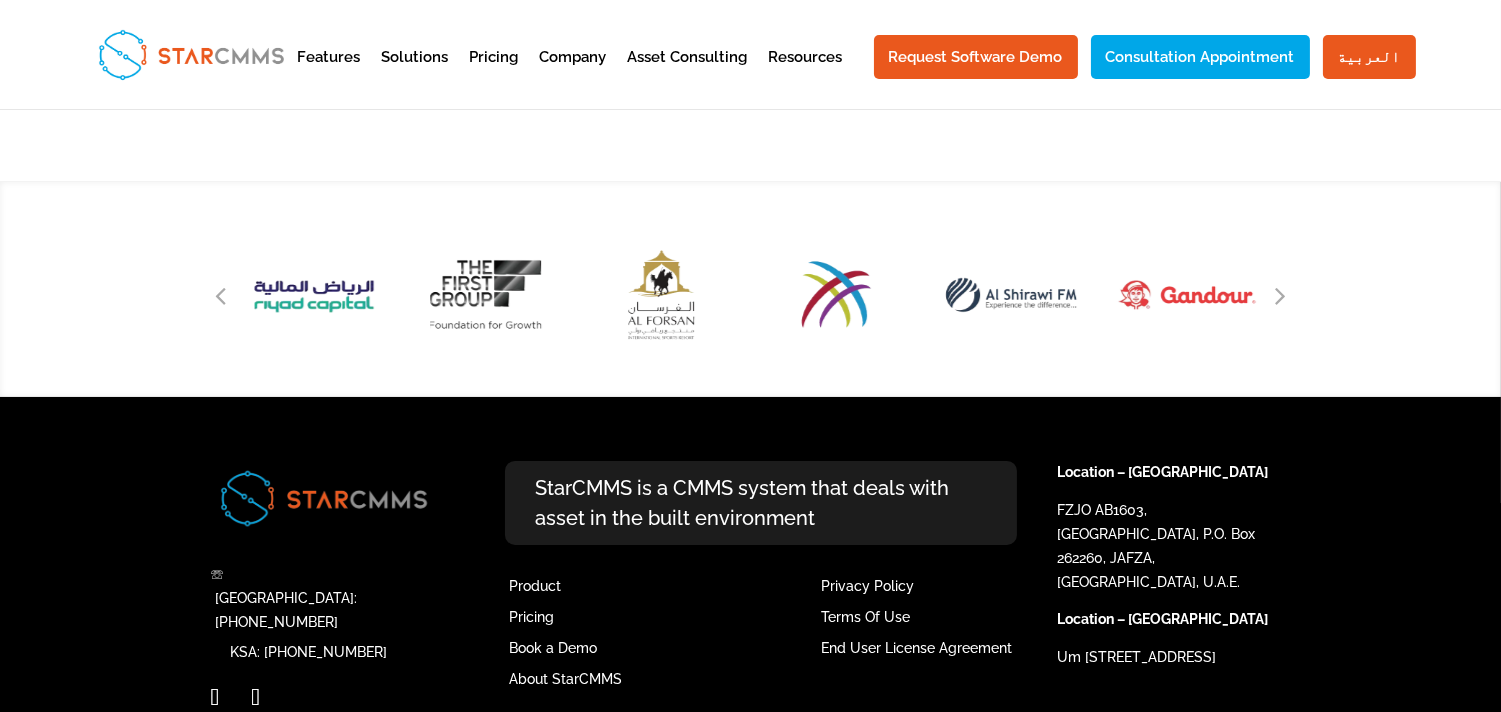 scroll, scrollTop: 0, scrollLeft: 0, axis: both 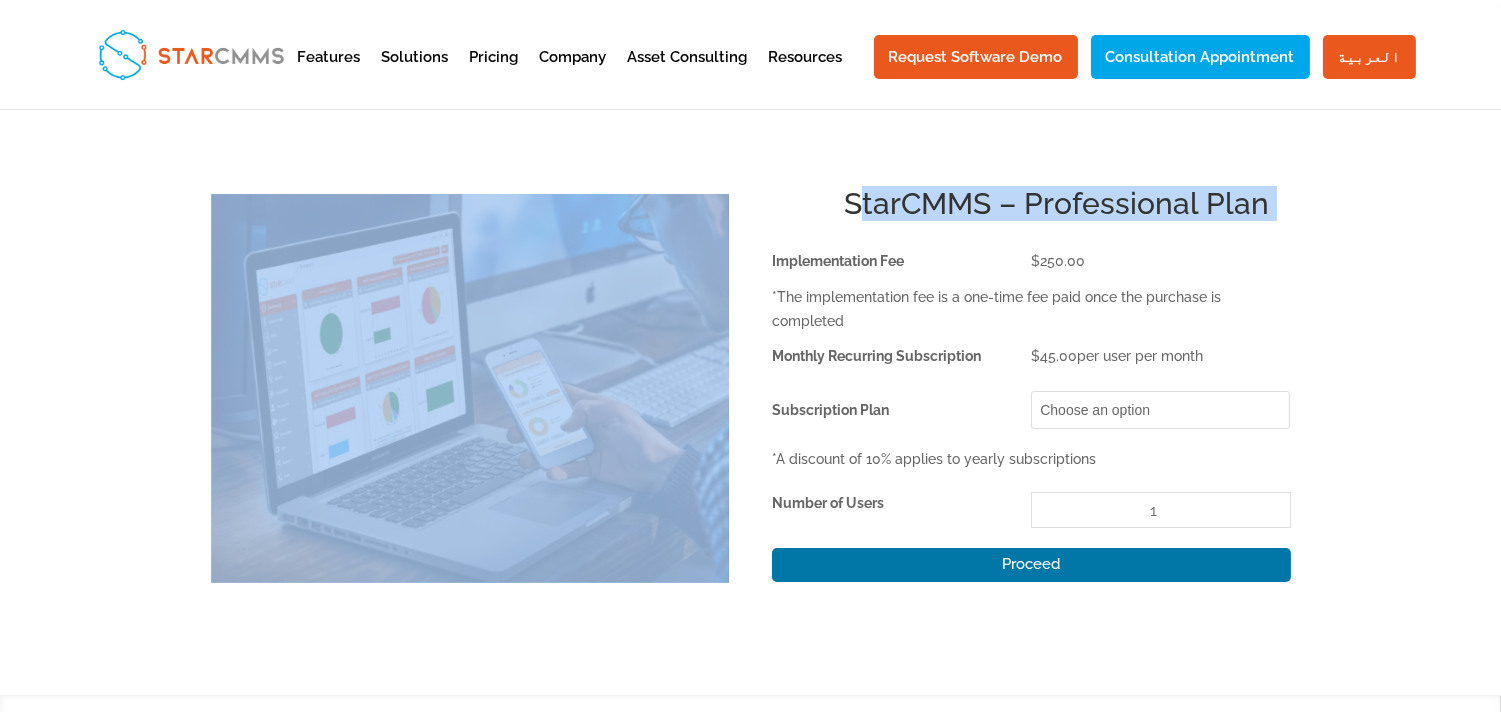 drag, startPoint x: 1201, startPoint y: 194, endPoint x: 1290, endPoint y: 190, distance: 89.08984 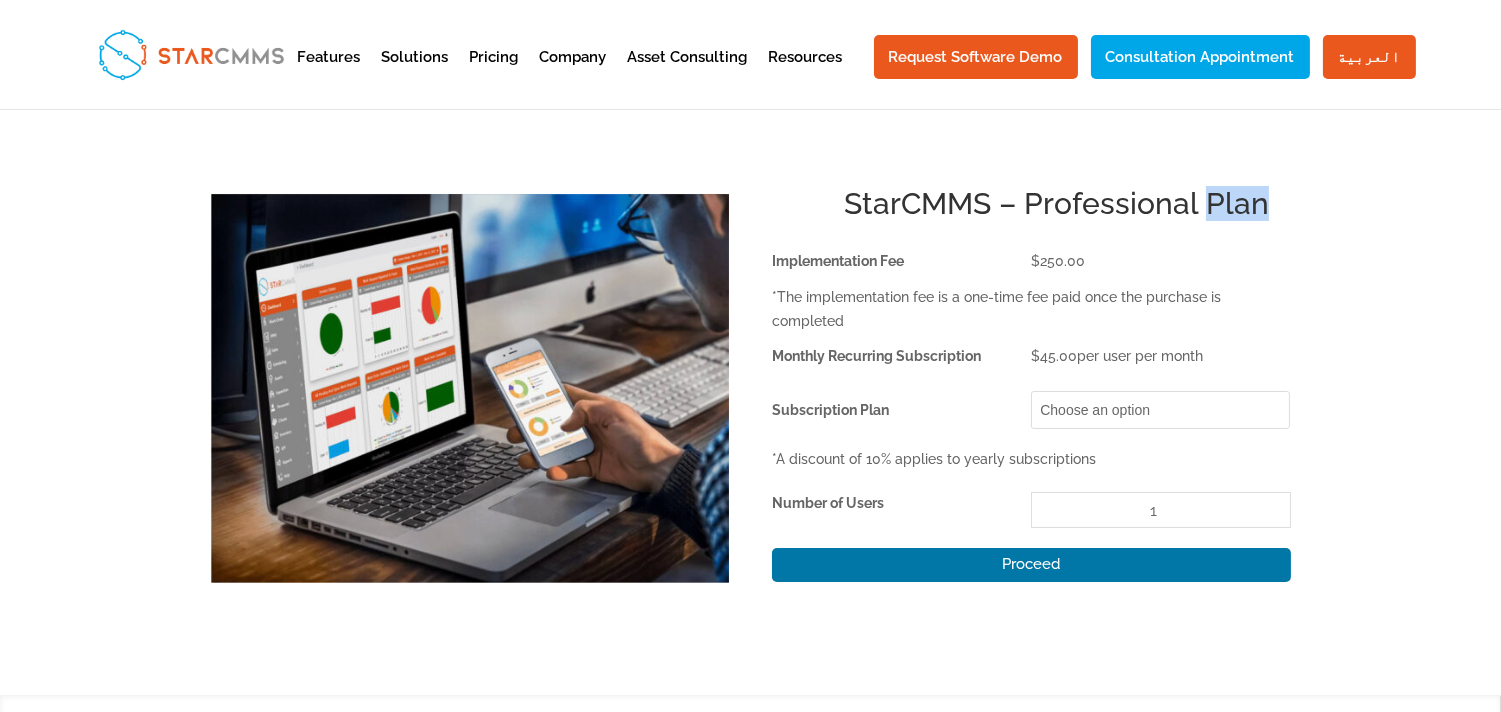 click on "StarCMMS – Professional Plan" at bounding box center (740, 204) 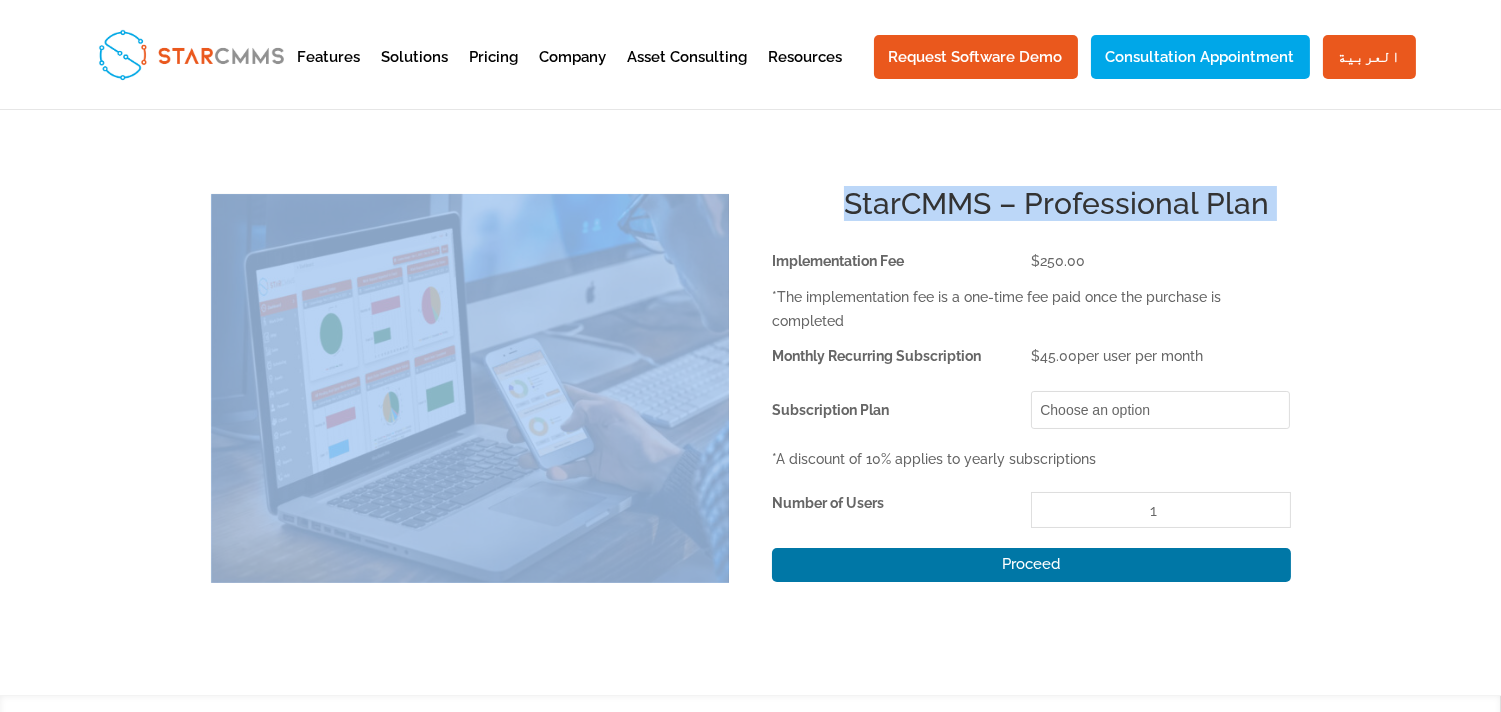click on "StarCMMS – Professional Plan" at bounding box center [740, 204] 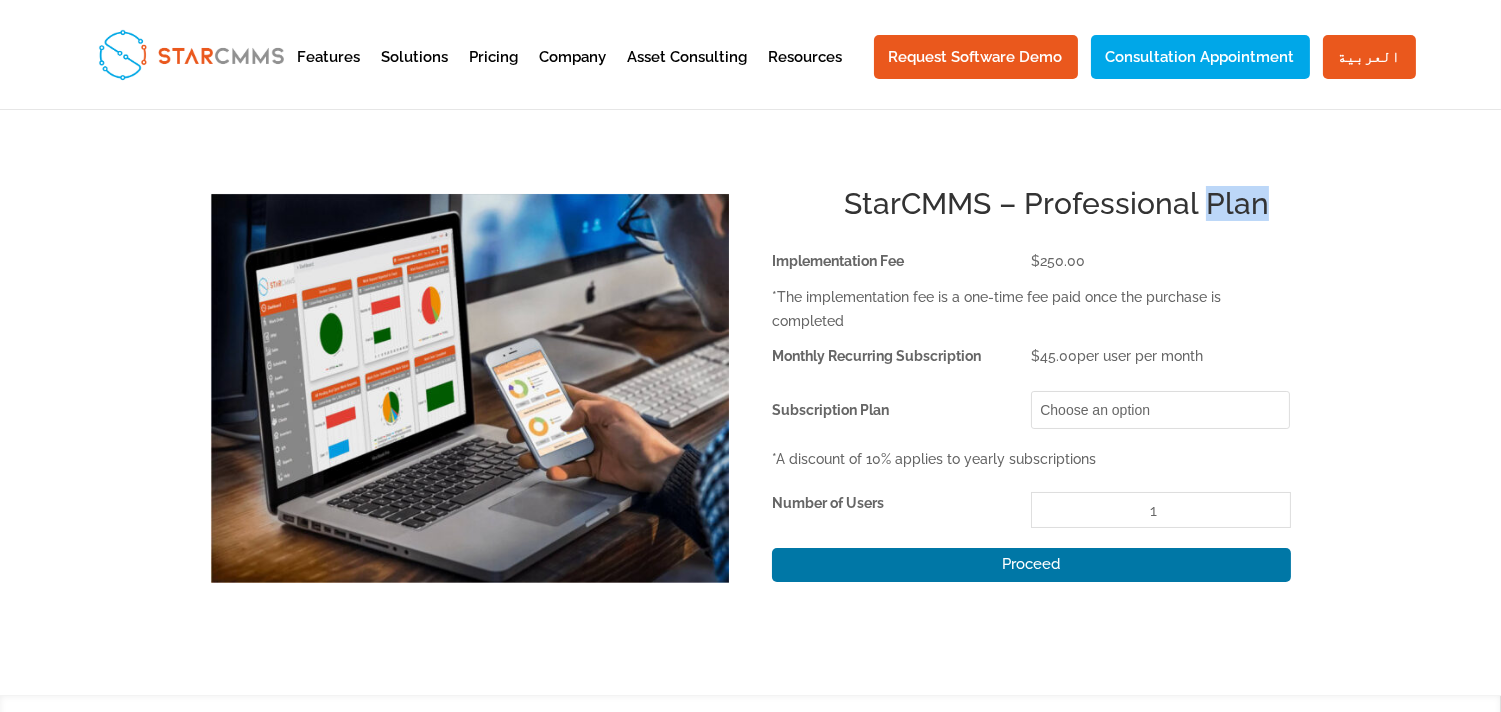 click on "StarCMMS – Professional Plan" at bounding box center [740, 204] 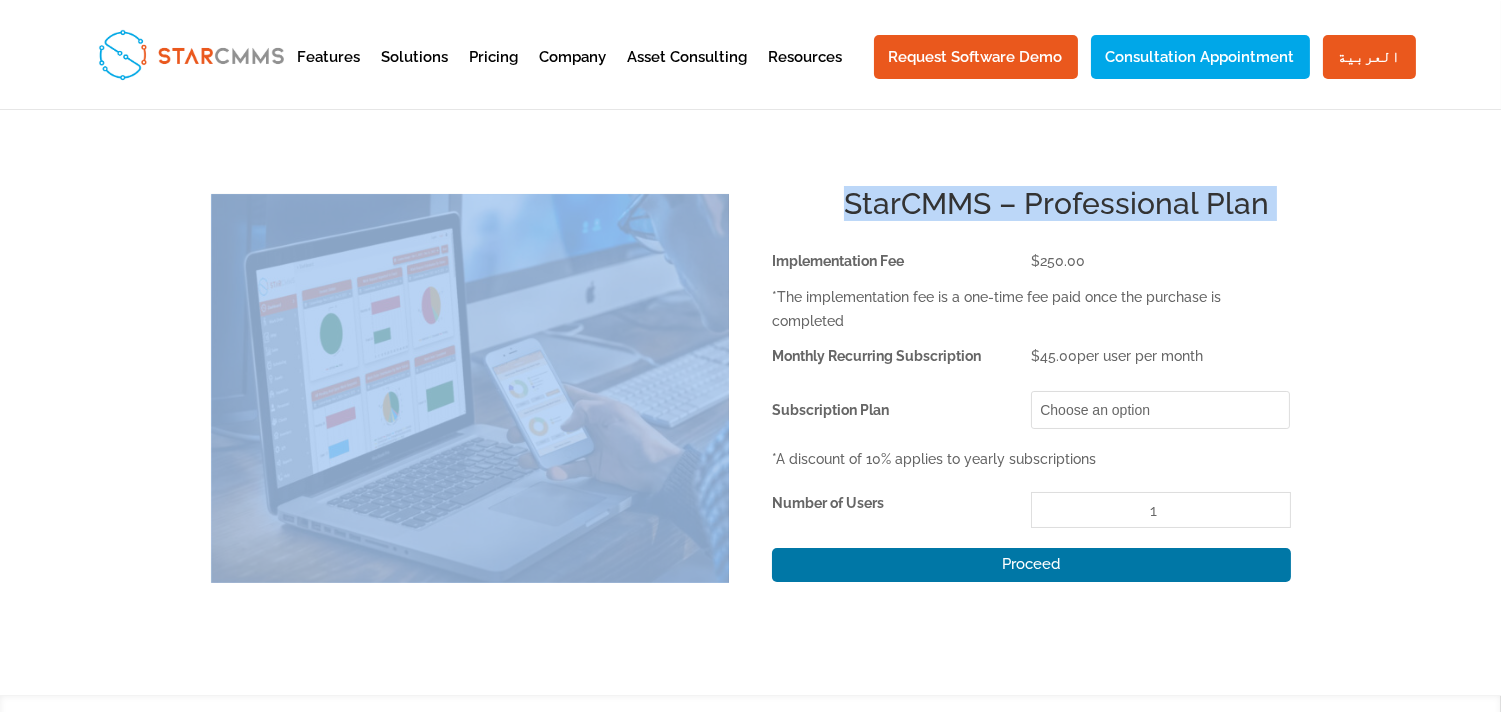 click on "StarCMMS – Professional Plan" at bounding box center [740, 204] 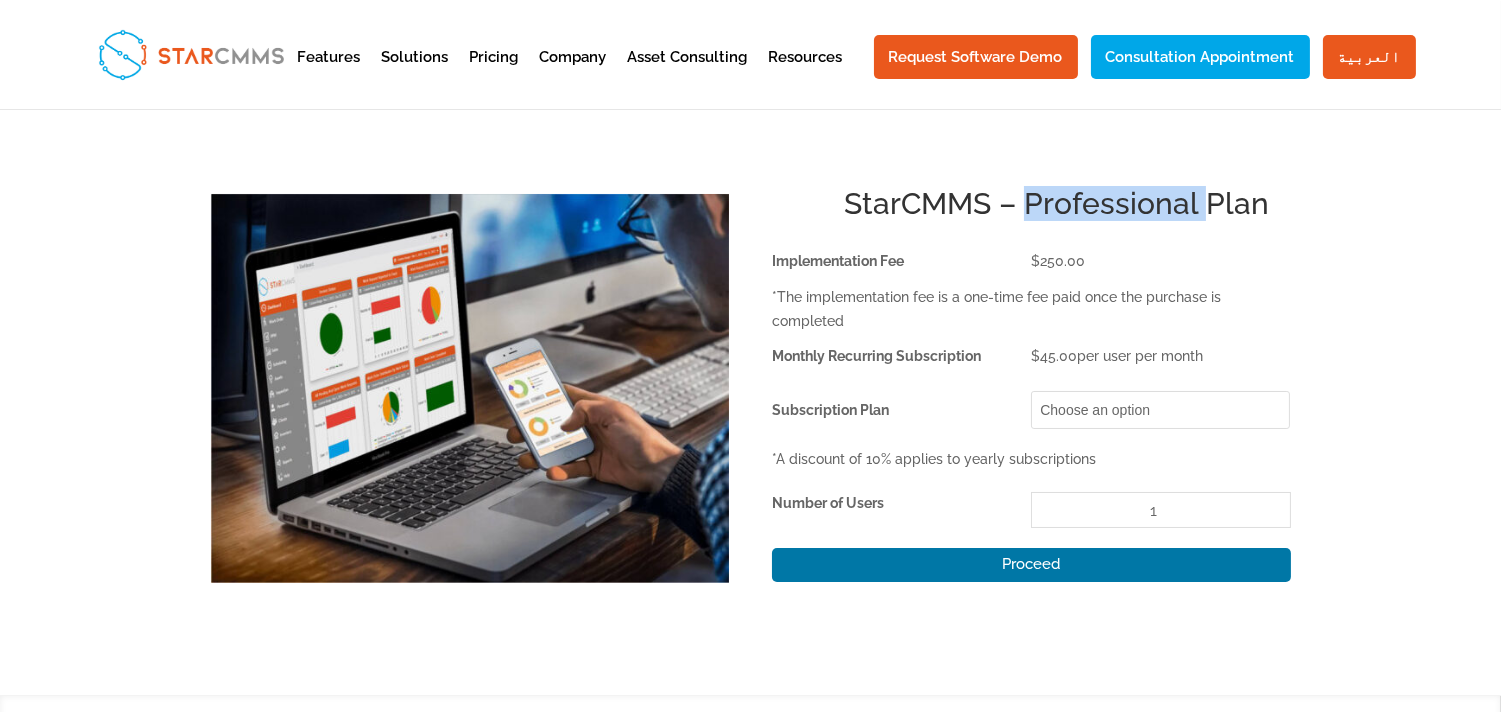 click on "StarCMMS – Professional Plan" at bounding box center (740, 204) 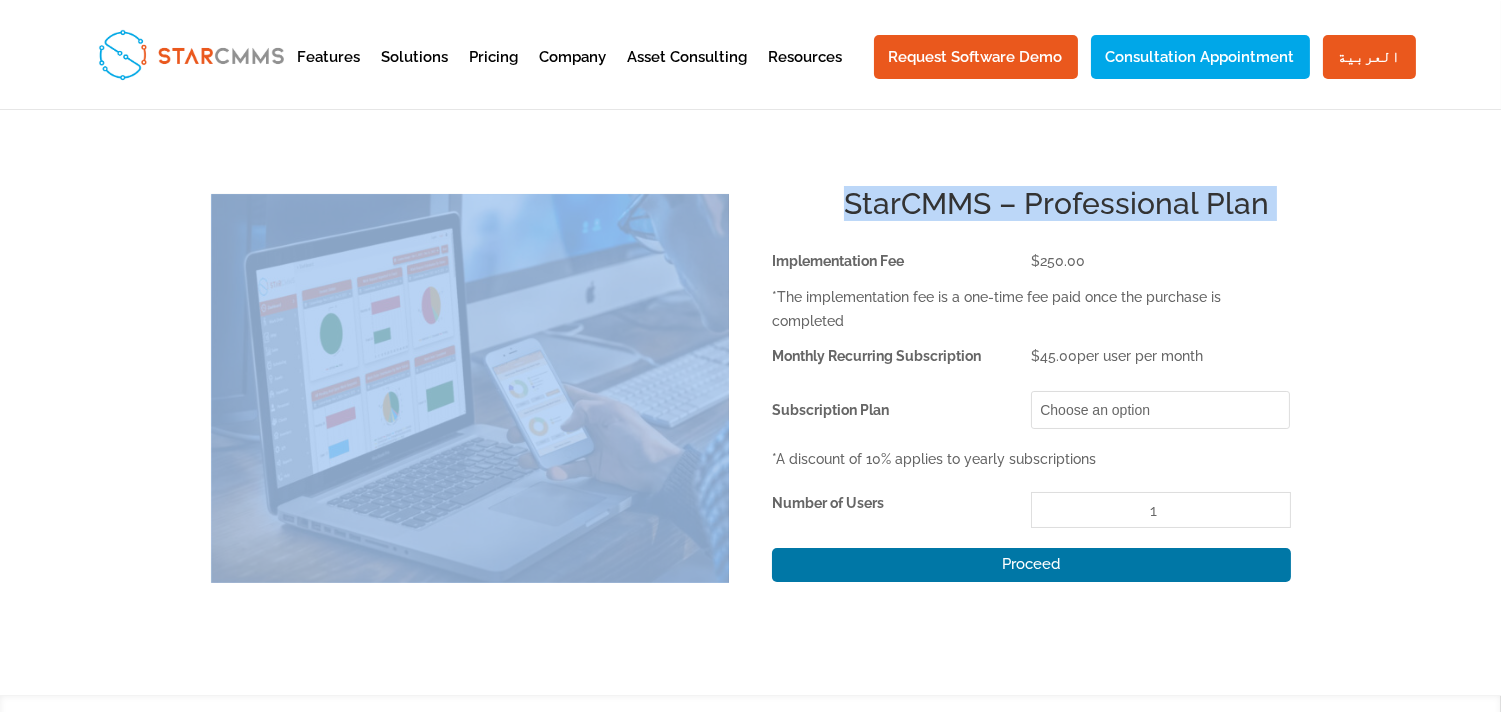 click on "StarCMMS – Professional Plan" at bounding box center (740, 204) 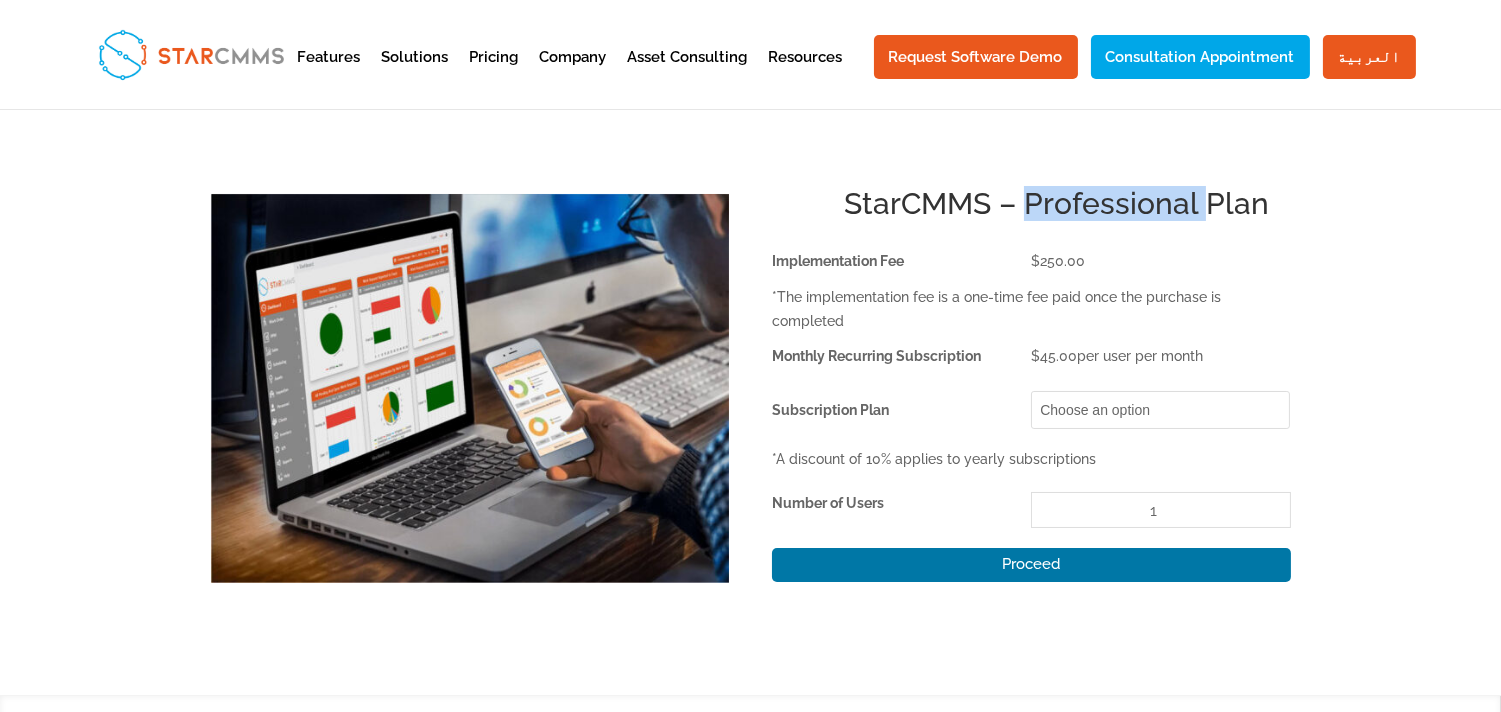 click on "StarCMMS – Professional Plan" at bounding box center (740, 204) 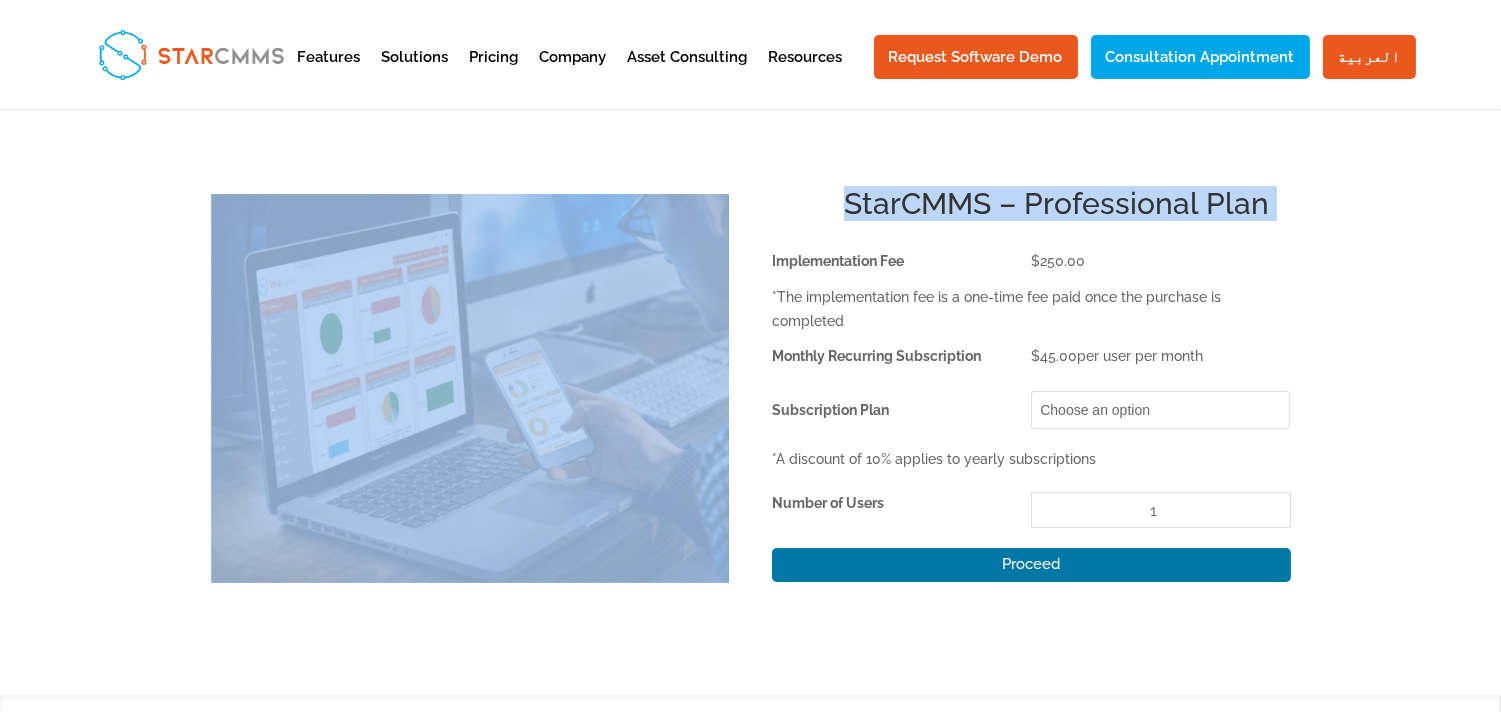 click on "StarCMMS – Professional Plan" at bounding box center (740, 204) 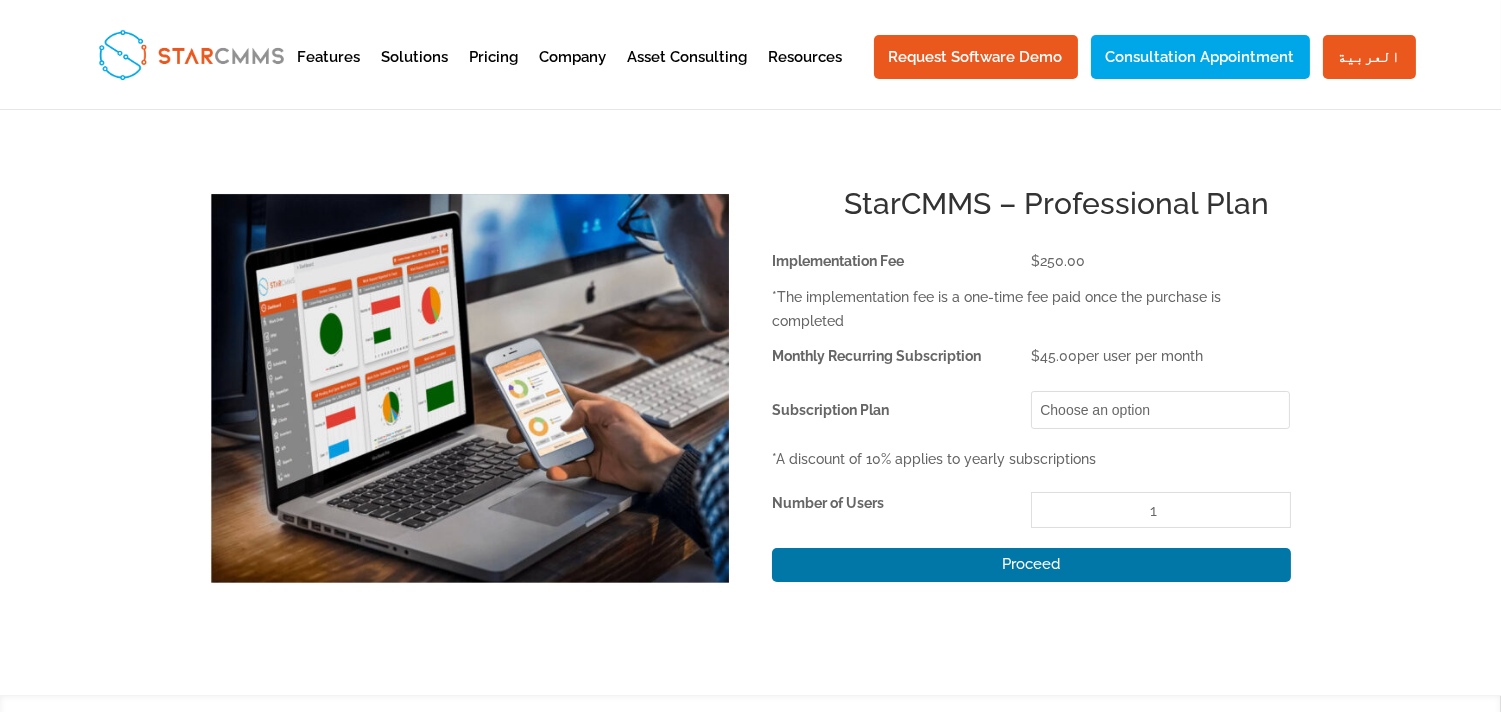 click on "Implementation Fee" at bounding box center [901, 262] 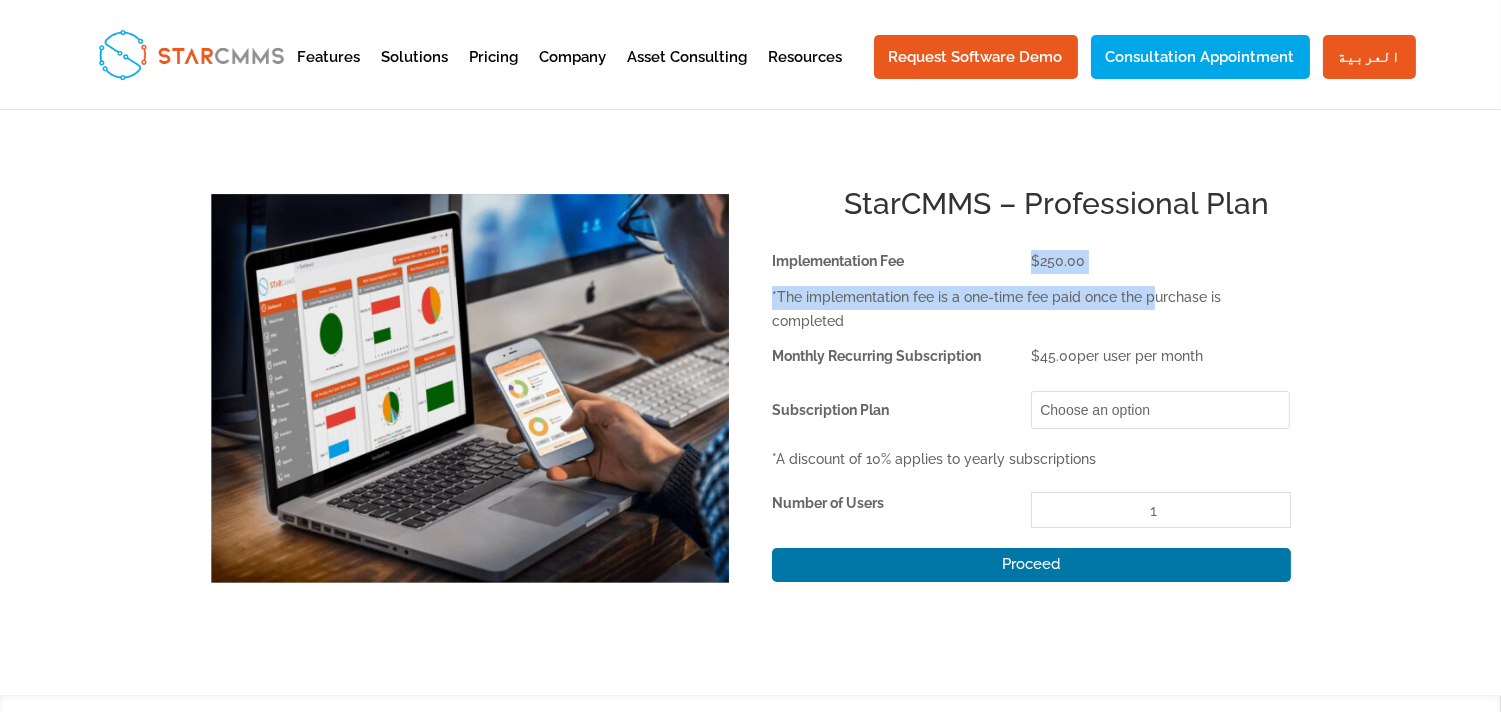 drag, startPoint x: 1001, startPoint y: 263, endPoint x: 1155, endPoint y: 281, distance: 155.04839 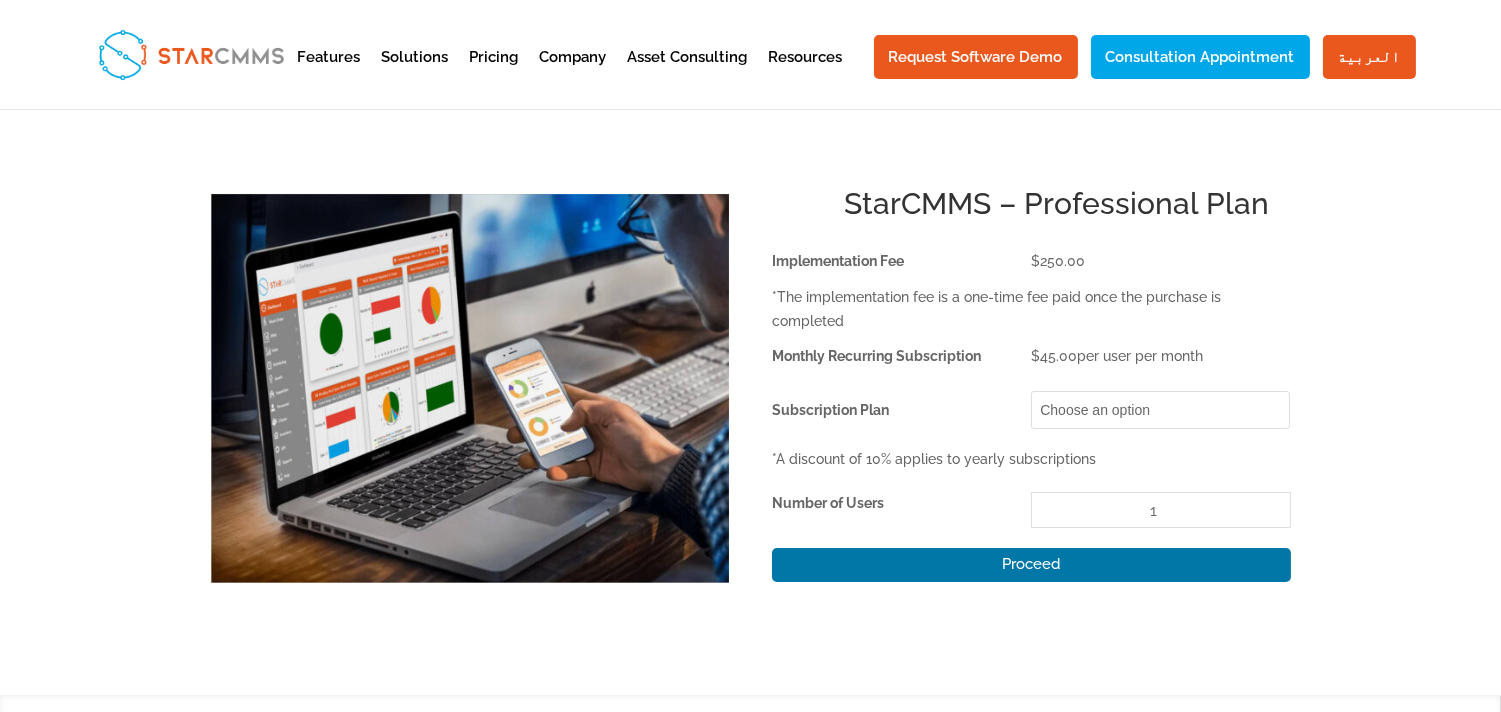 click on "$ 250.00" at bounding box center (1160, 262) 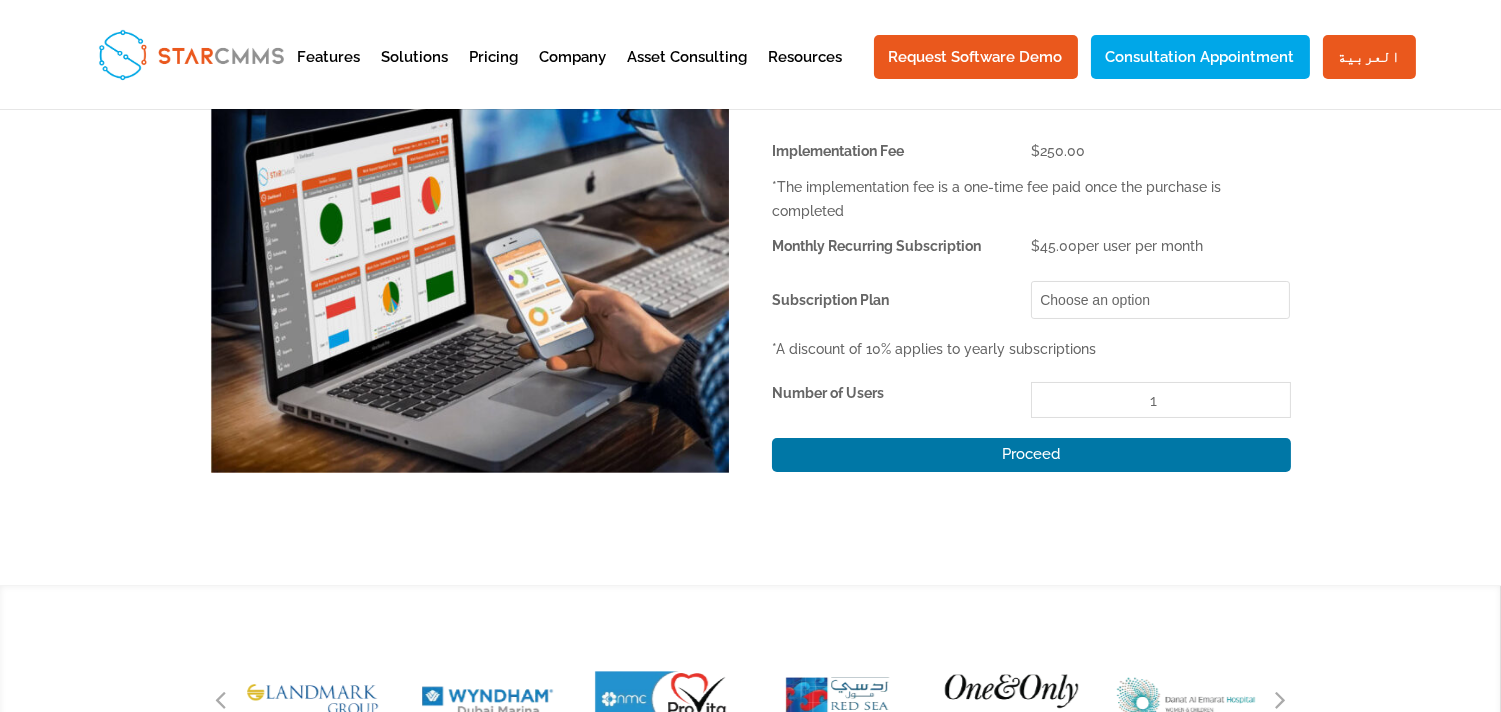 scroll, scrollTop: 185, scrollLeft: 0, axis: vertical 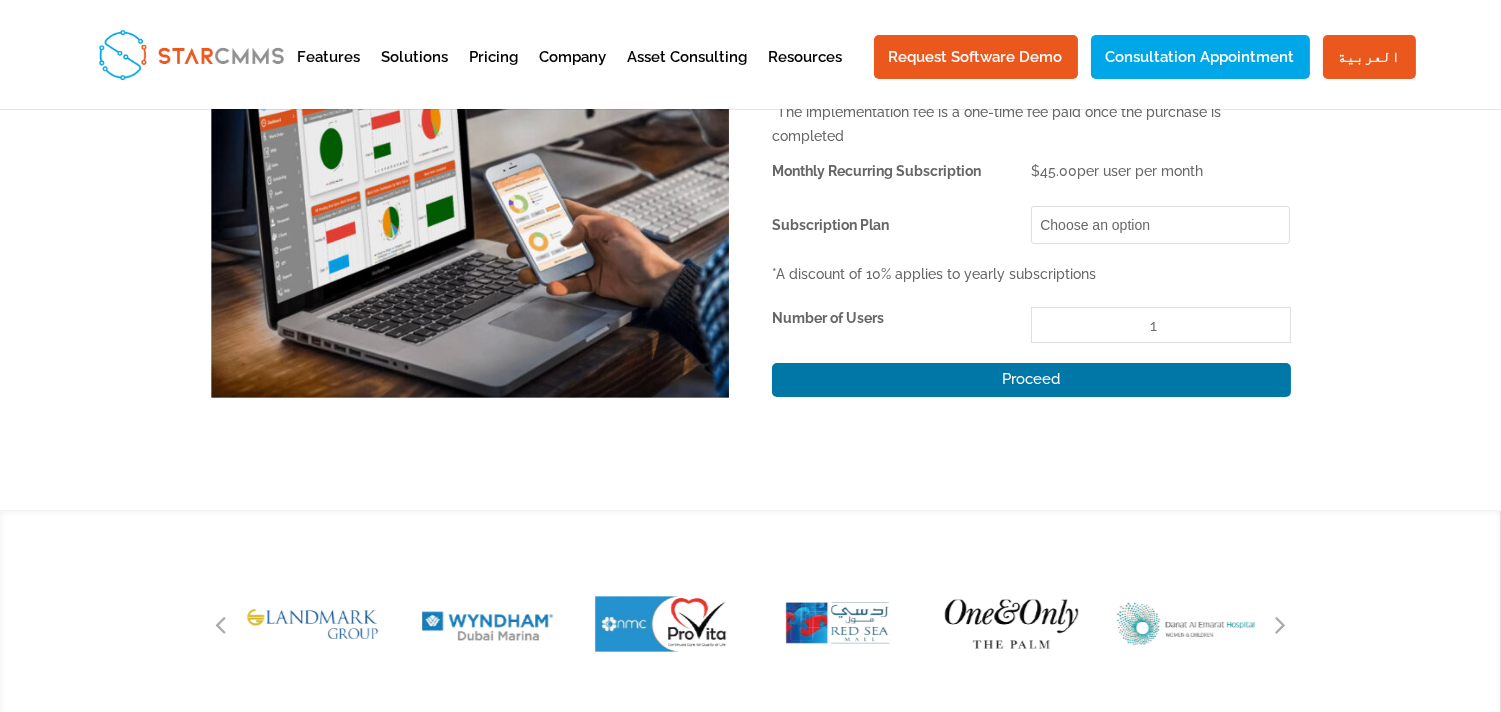 click on "Choose an option Monthly Yearly" 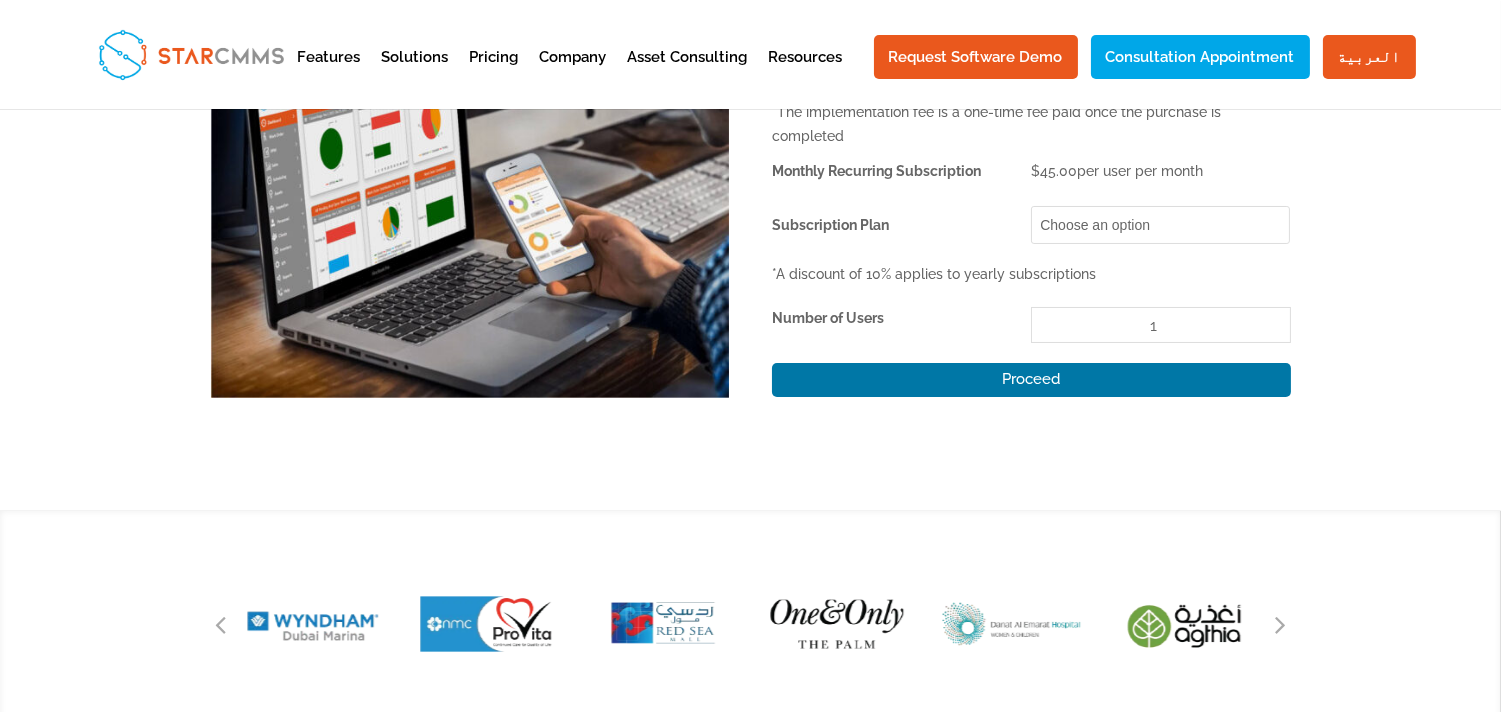 click on "Choose an option Monthly Yearly" 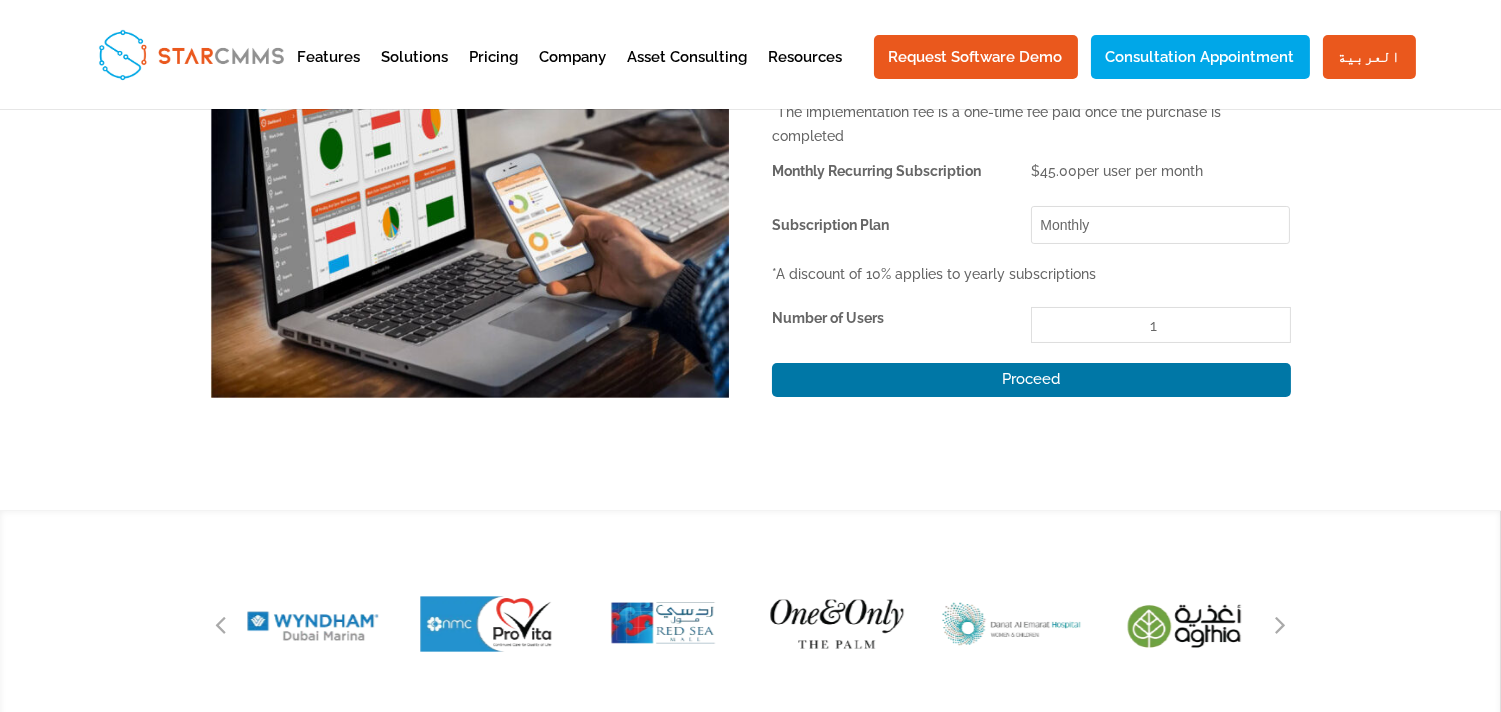 click on "Choose an option Monthly Yearly" 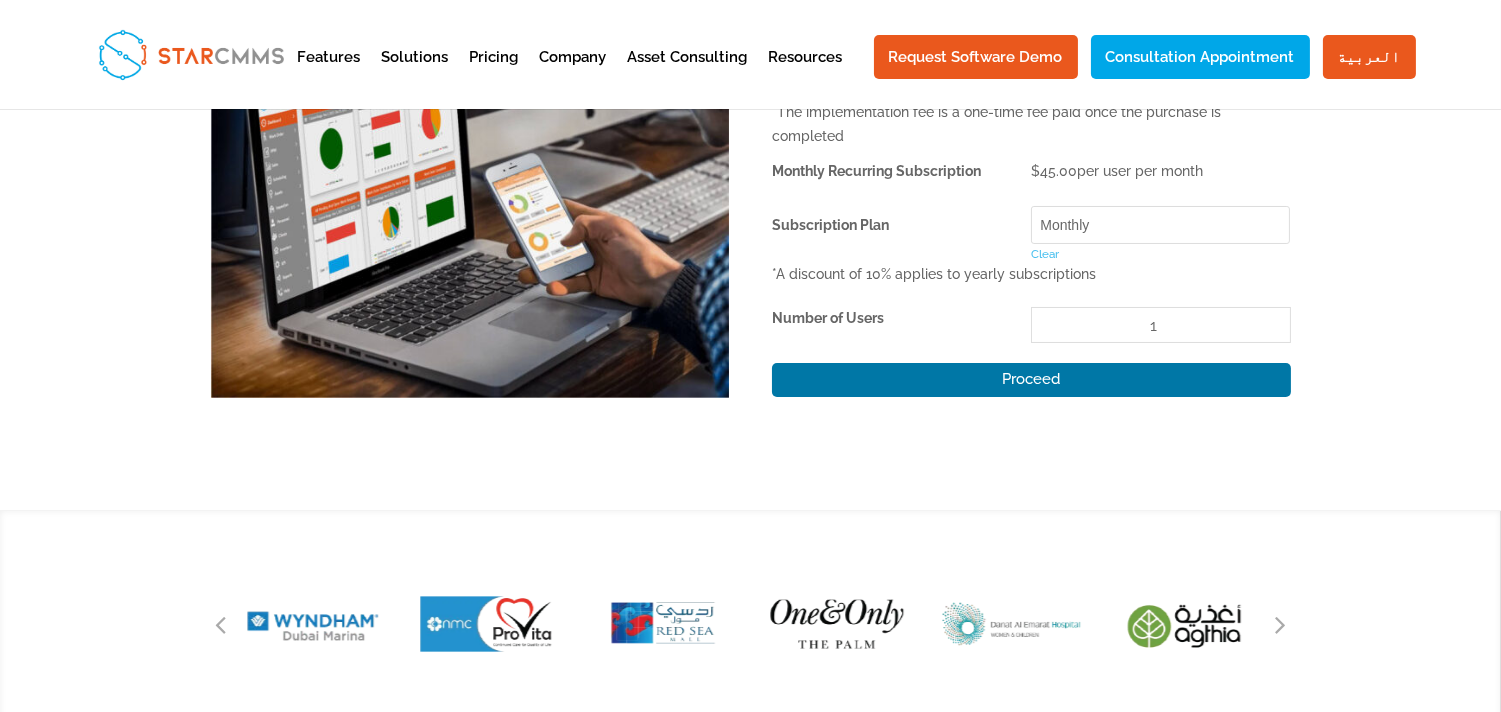 click on "StarCMMS - Professional Plan quantity
1" 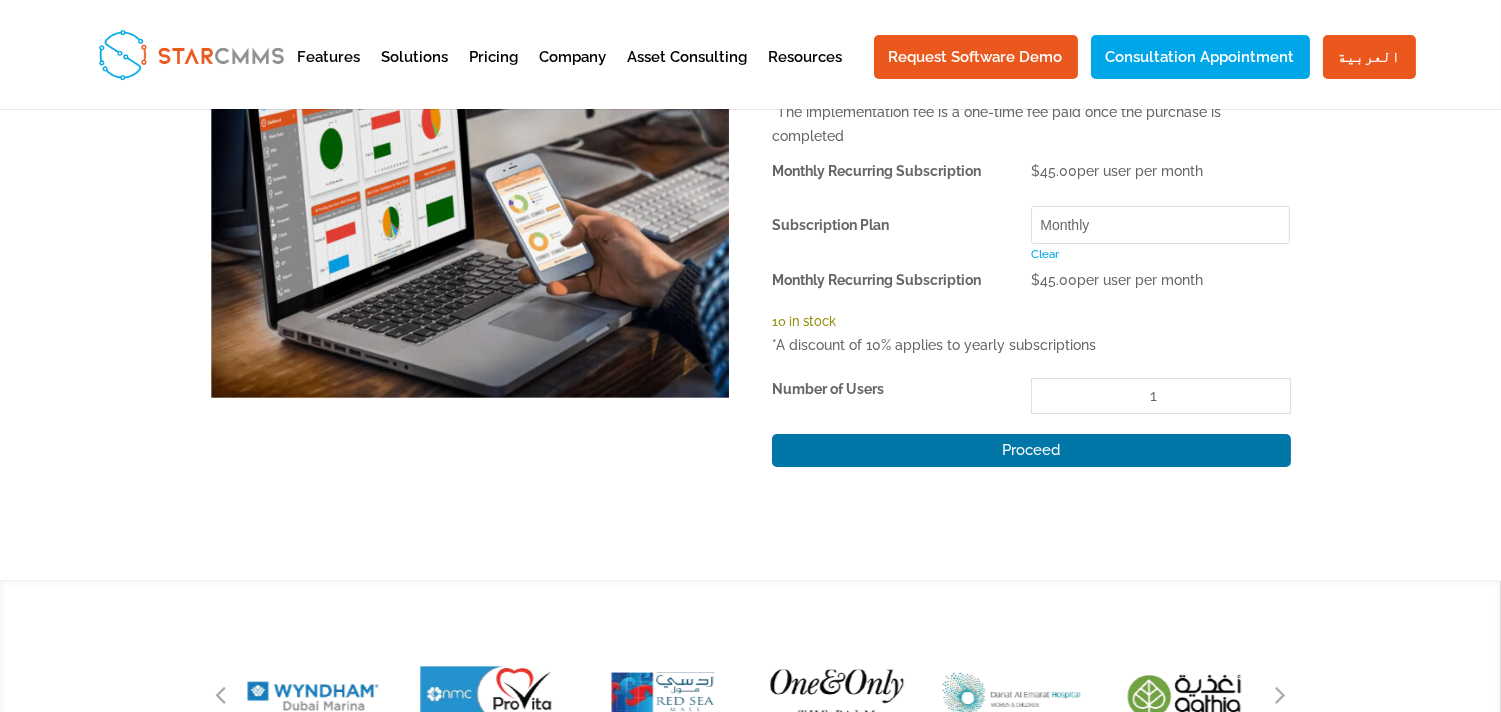 click on "Choose an option Monthly Yearly" 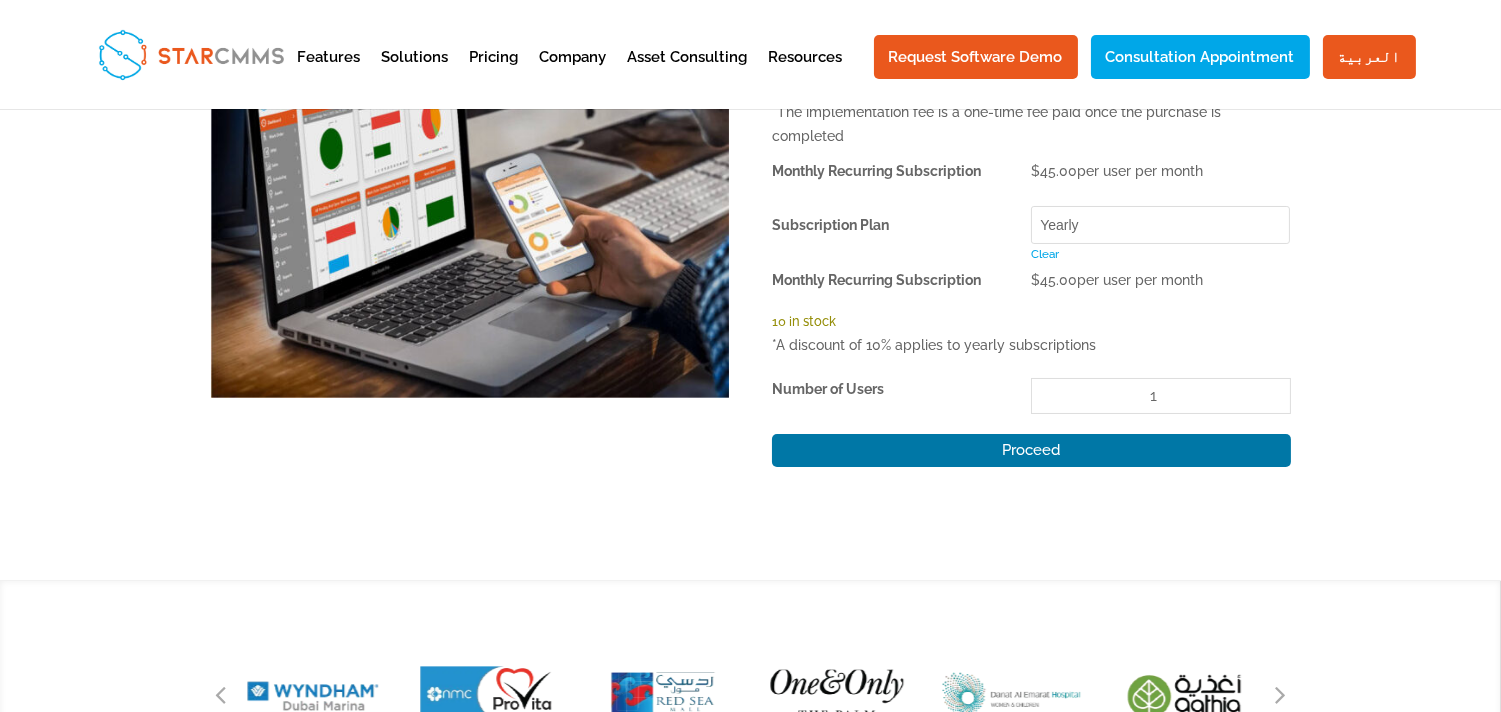 click on "Choose an option Monthly Yearly" 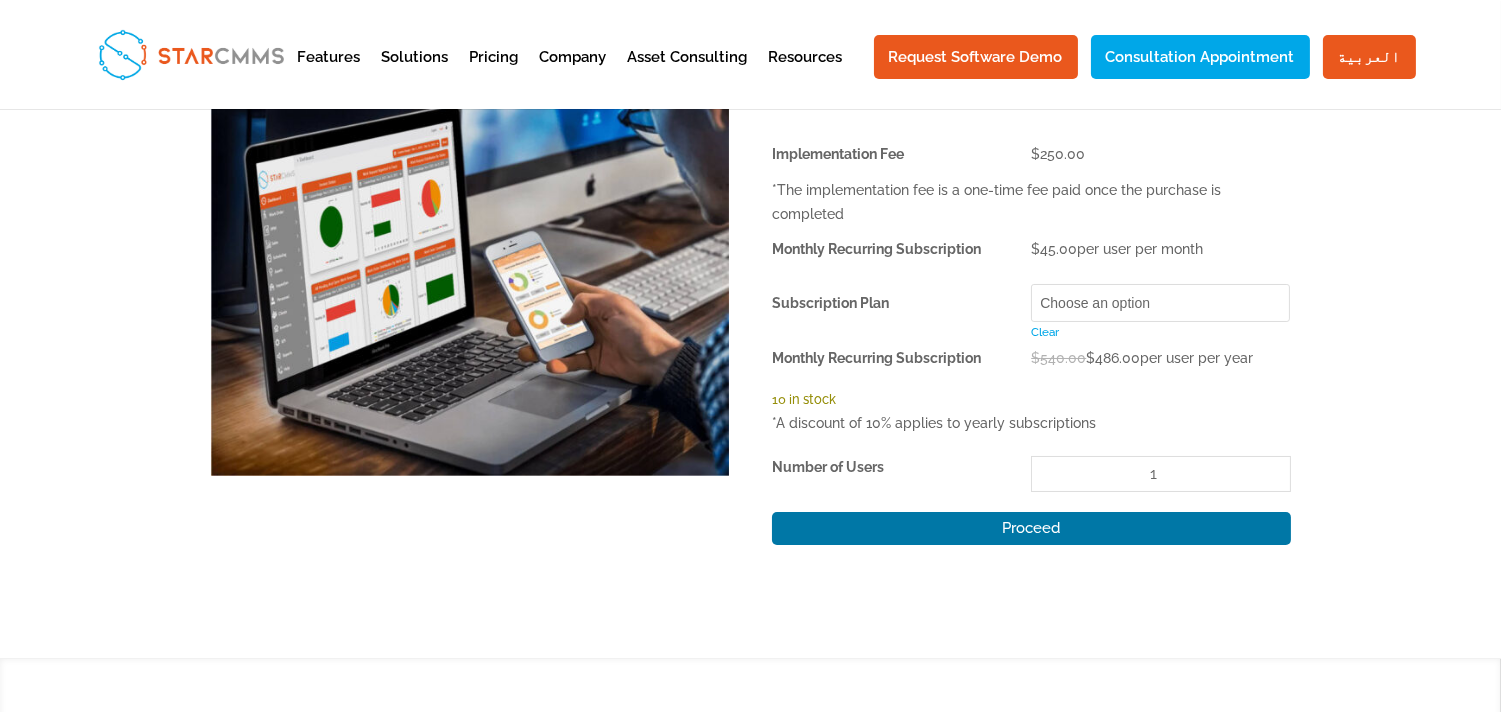 scroll, scrollTop: 185, scrollLeft: 0, axis: vertical 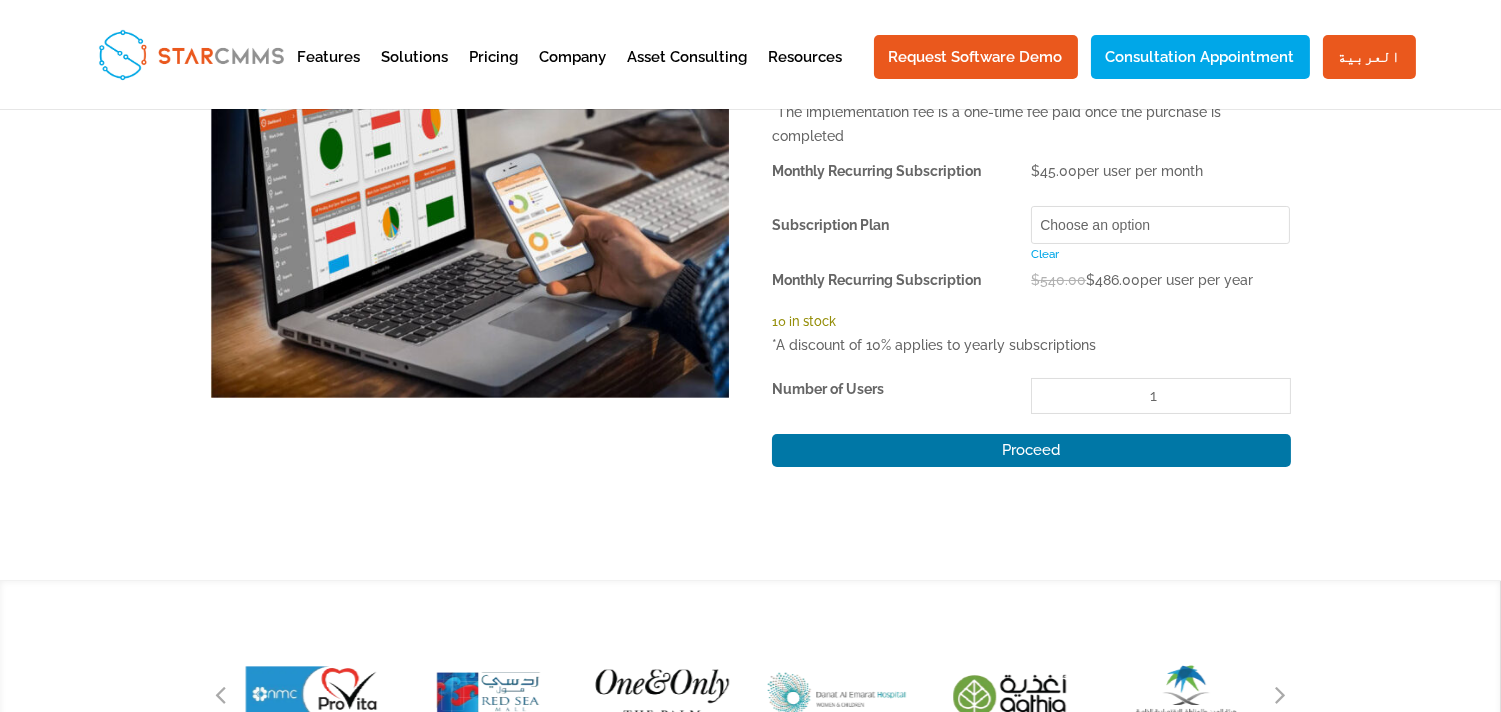 click on "Choose an option Monthly Yearly" 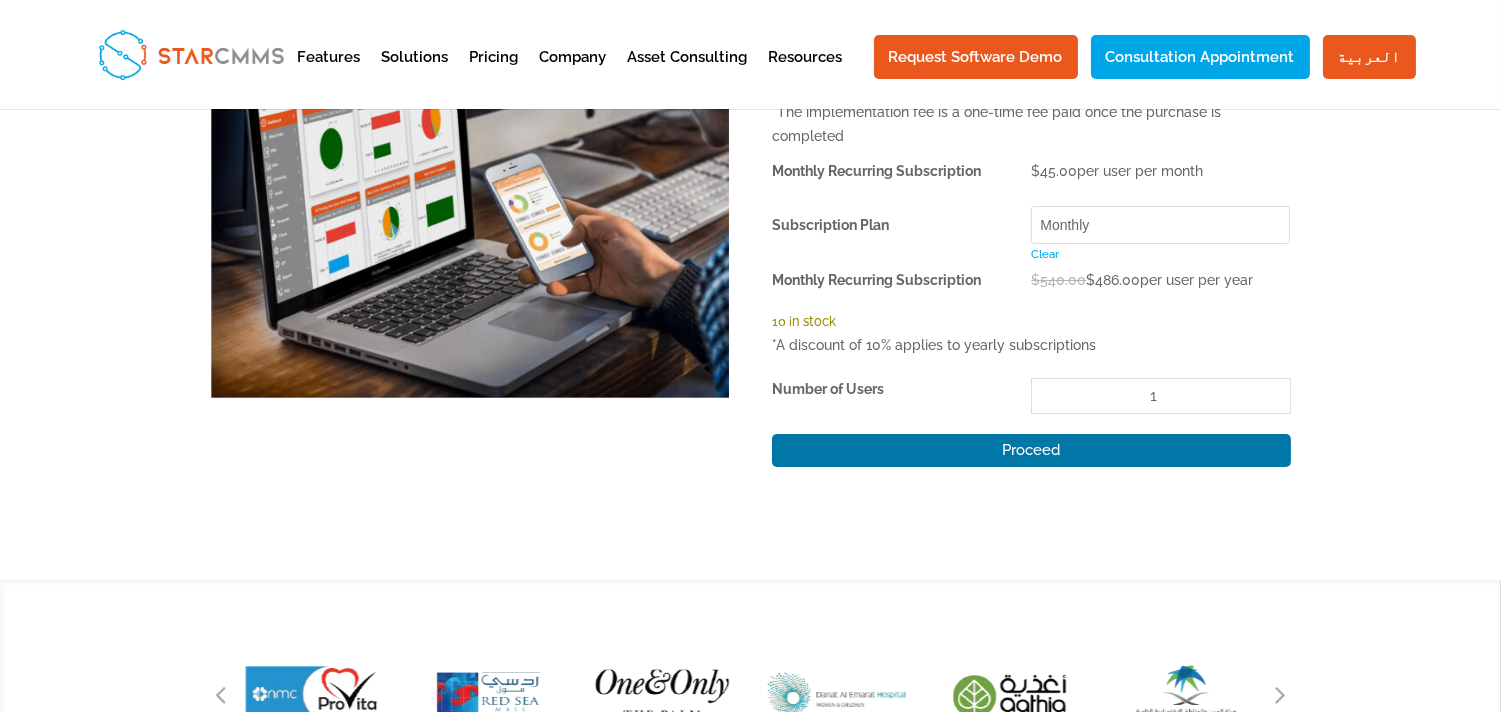 click on "Choose an option Monthly Yearly" 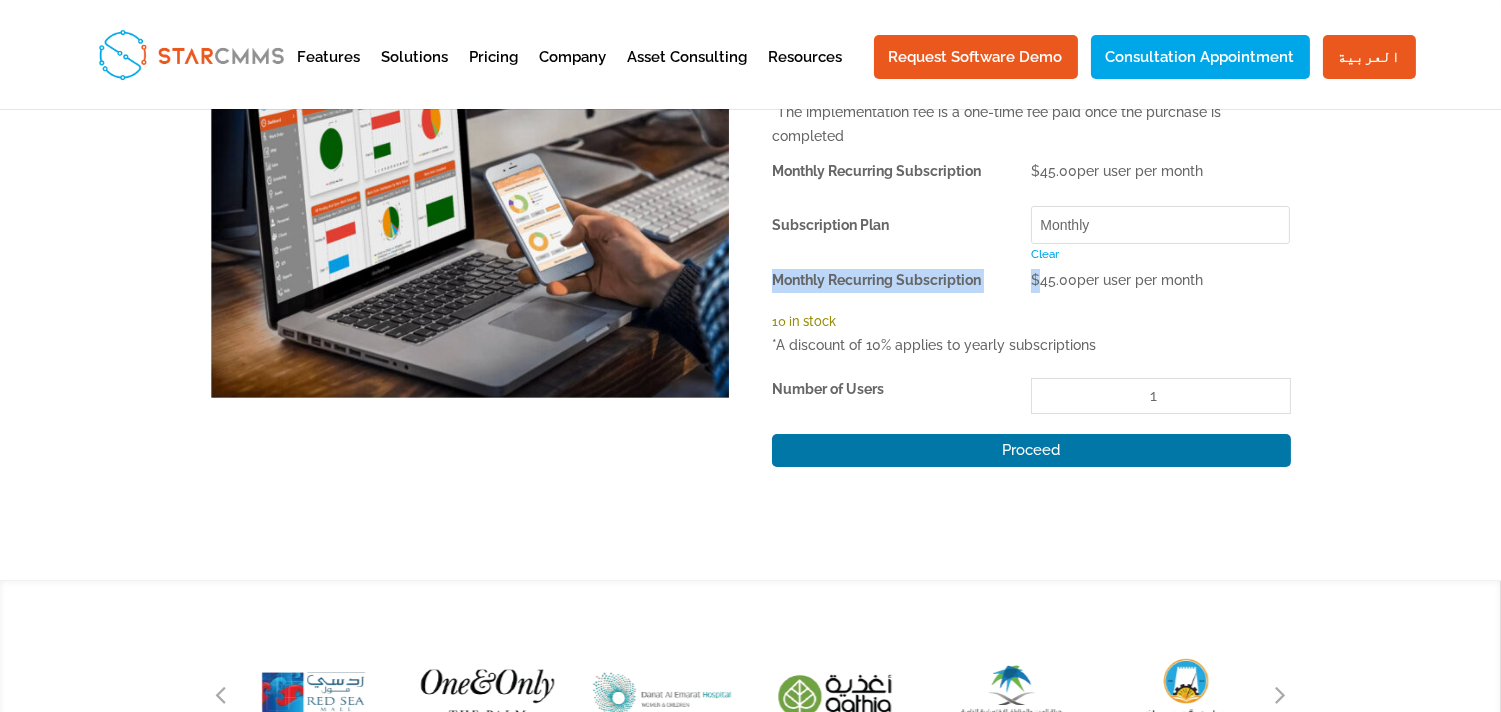 drag, startPoint x: 1037, startPoint y: 282, endPoint x: 1202, endPoint y: 256, distance: 167.03592 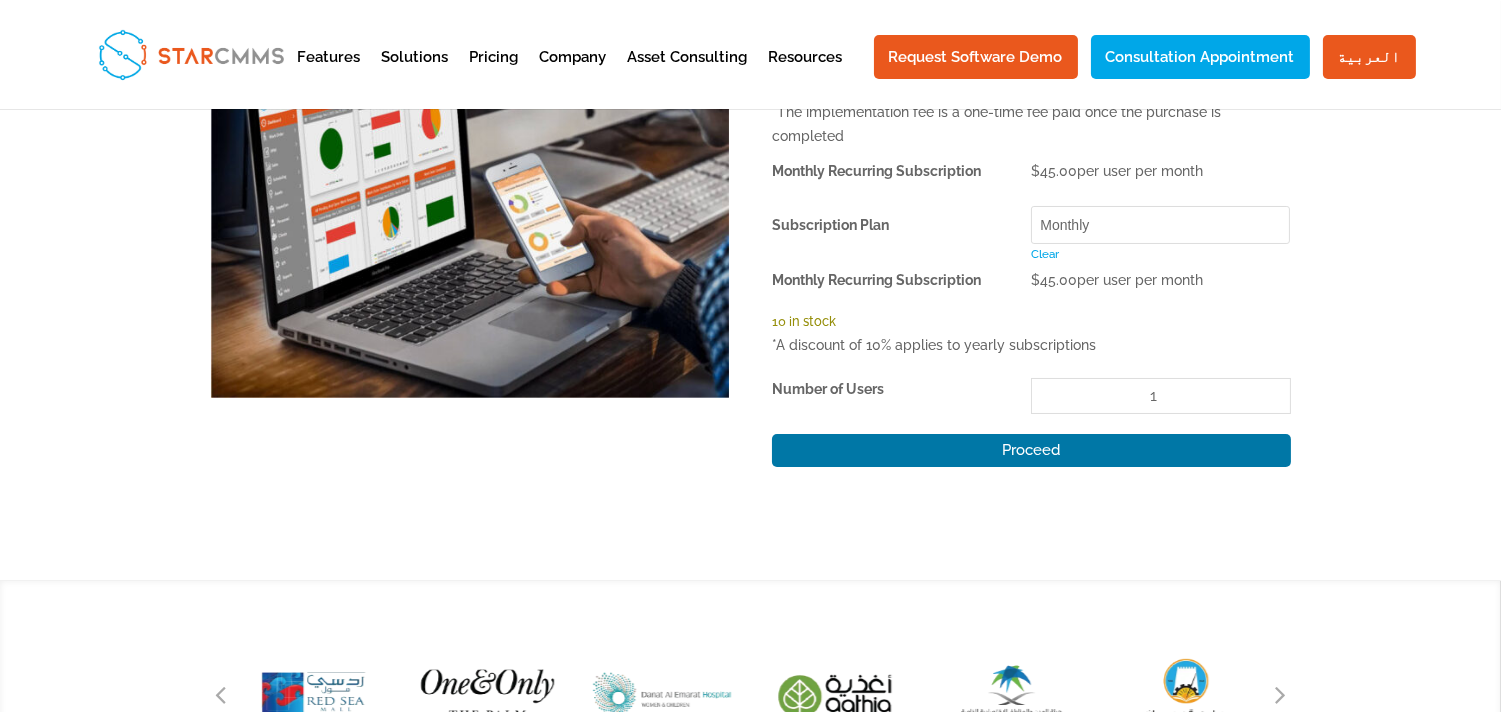 click on "Choose an option Monthly Yearly Clear" 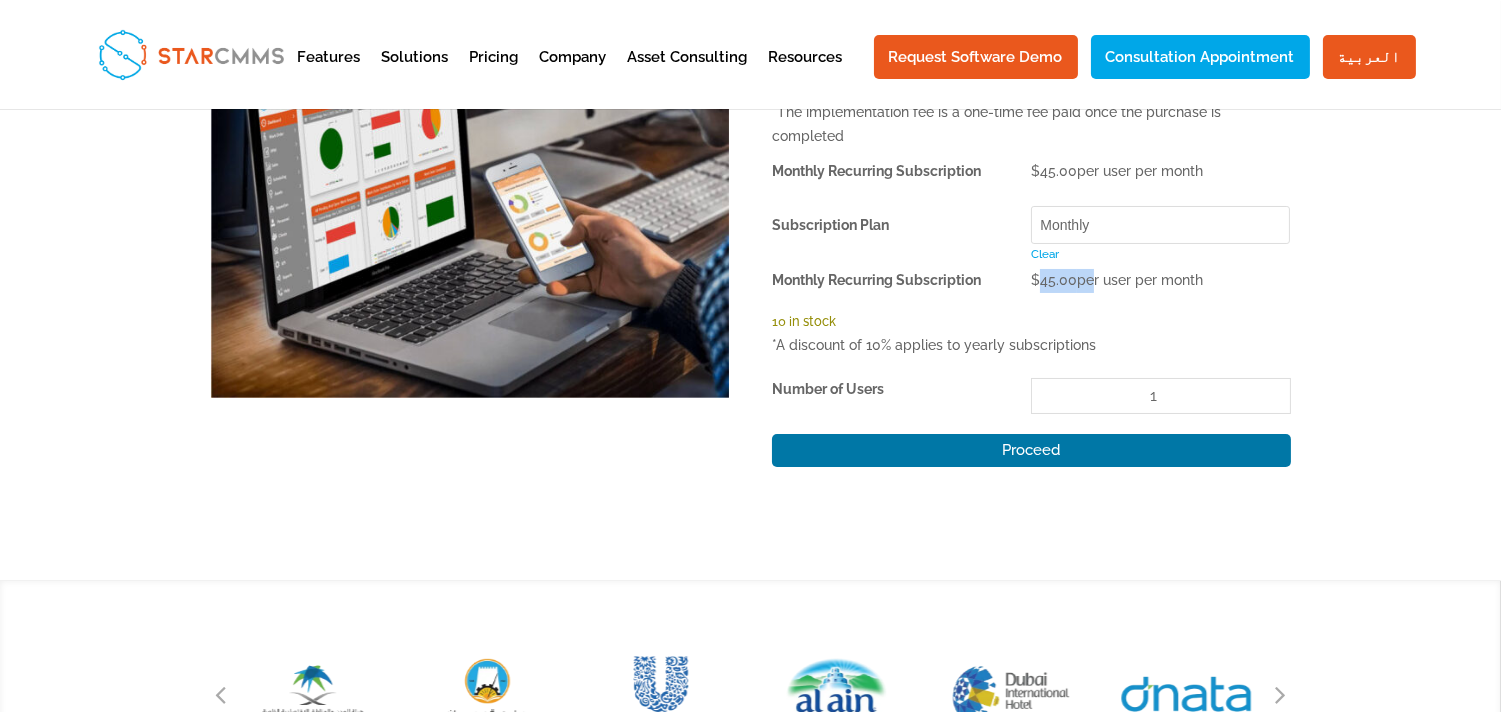 drag, startPoint x: 1037, startPoint y: 282, endPoint x: 1087, endPoint y: 272, distance: 50.990196 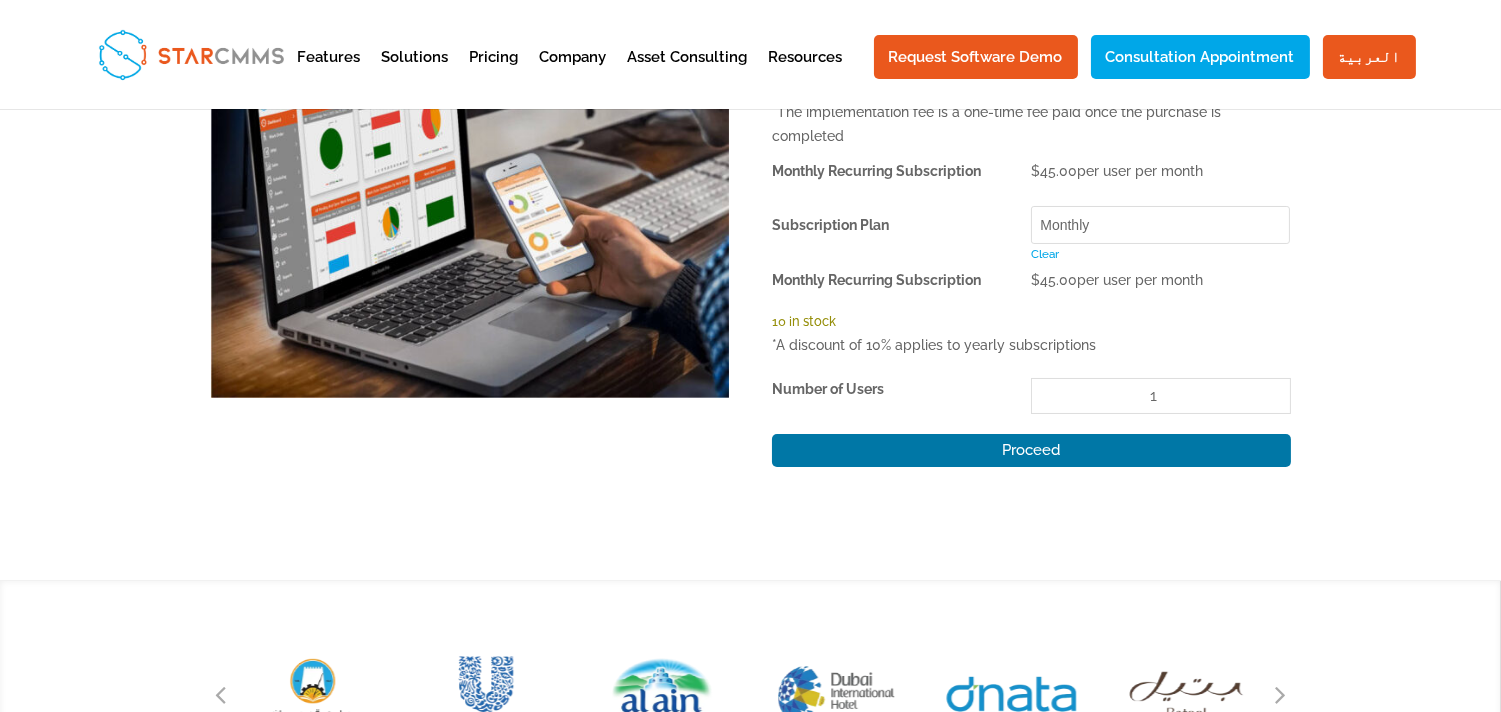 click on "$ 45.00  per user per month" 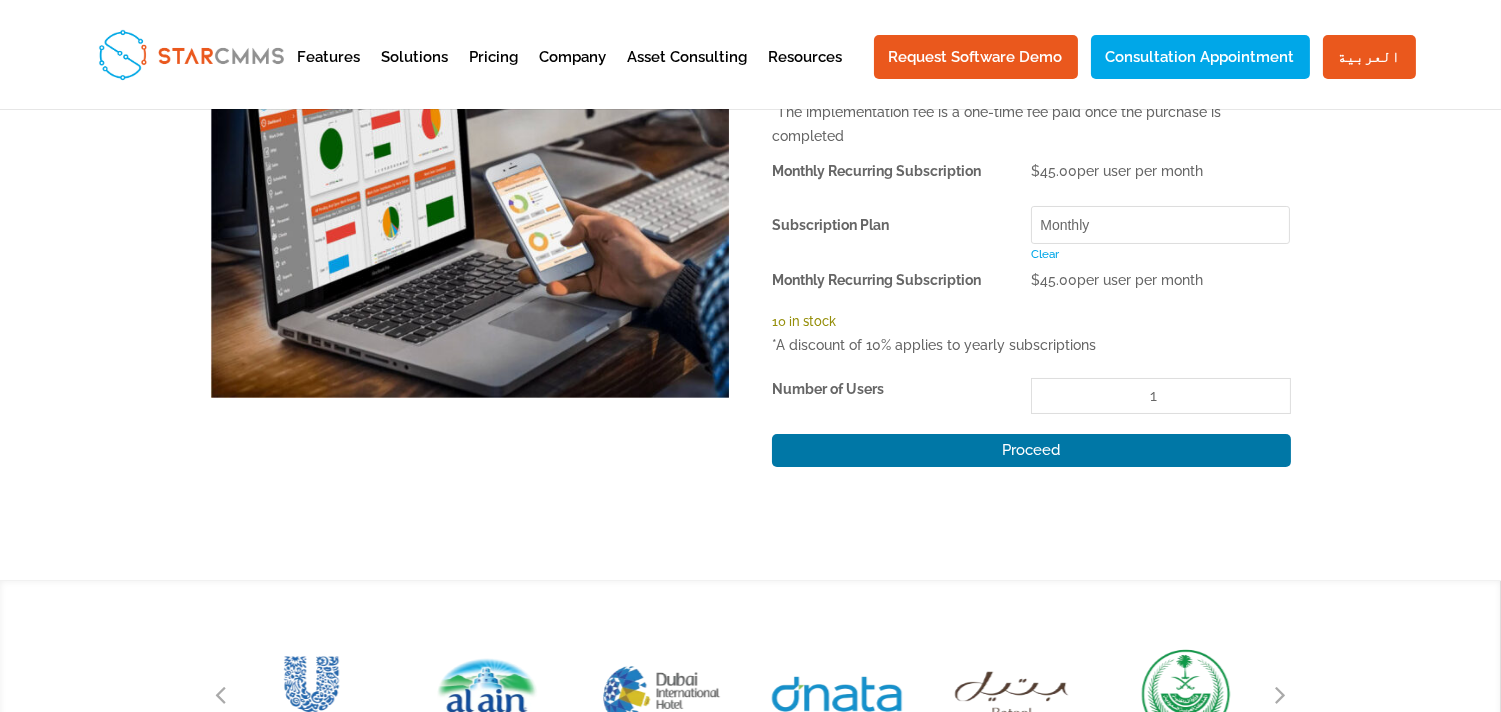 drag, startPoint x: 1078, startPoint y: 278, endPoint x: 1212, endPoint y: 267, distance: 134.45073 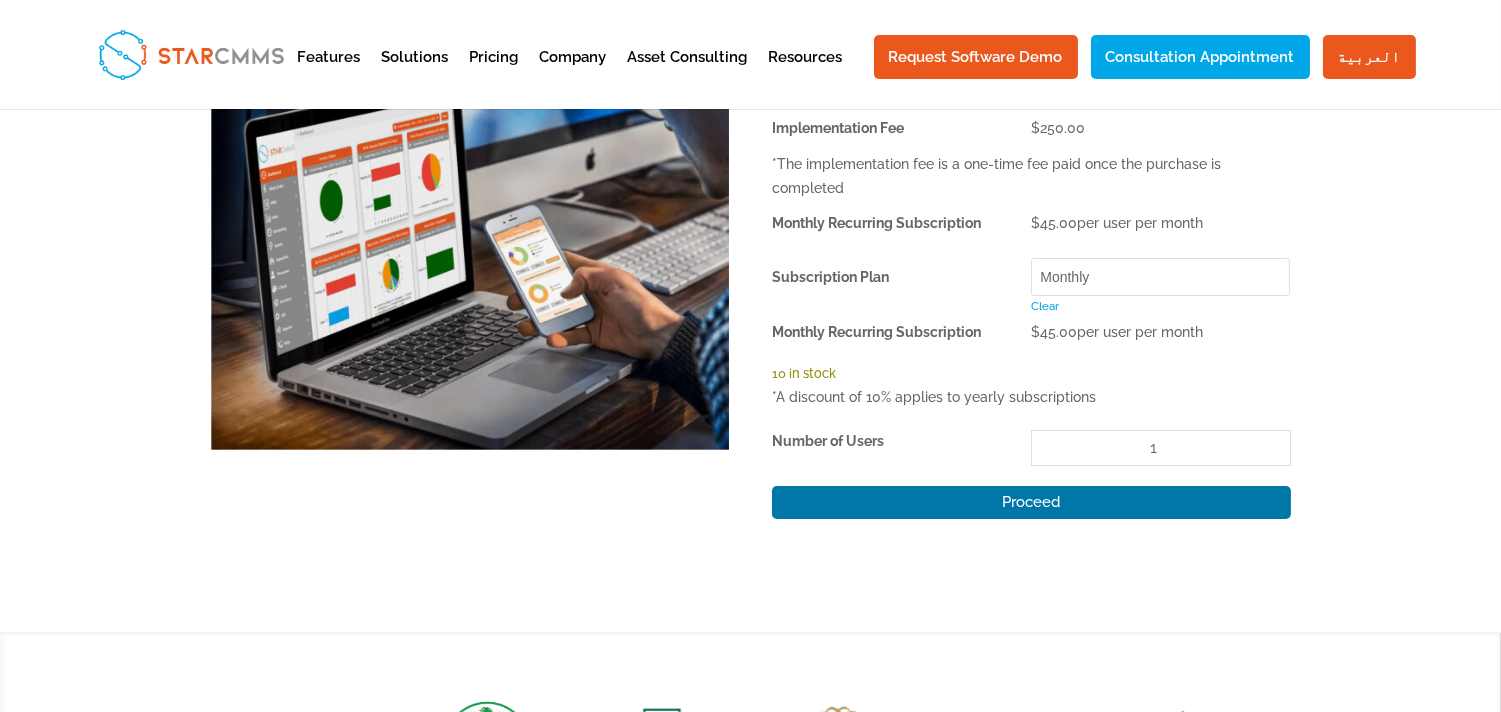 scroll, scrollTop: 185, scrollLeft: 0, axis: vertical 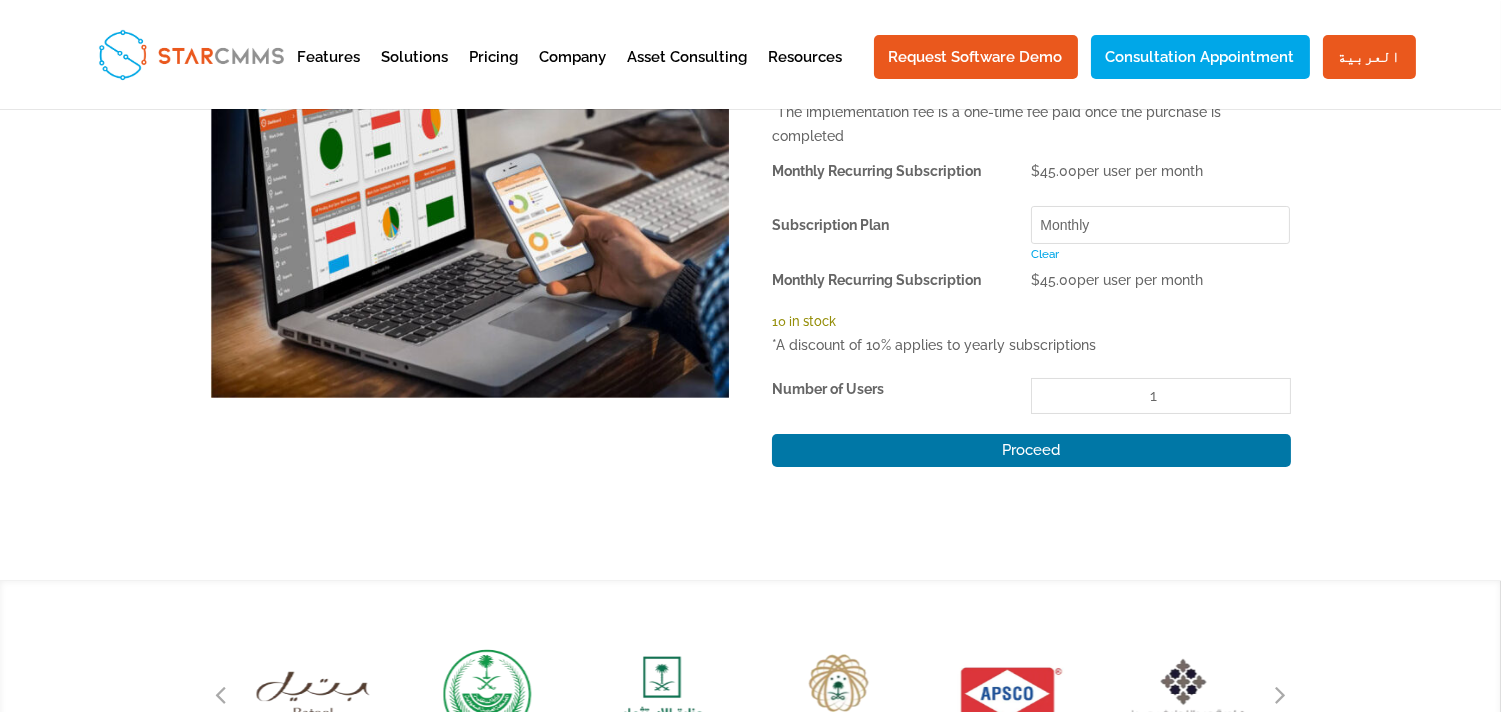 drag, startPoint x: 1081, startPoint y: 276, endPoint x: 1252, endPoint y: 281, distance: 171.07309 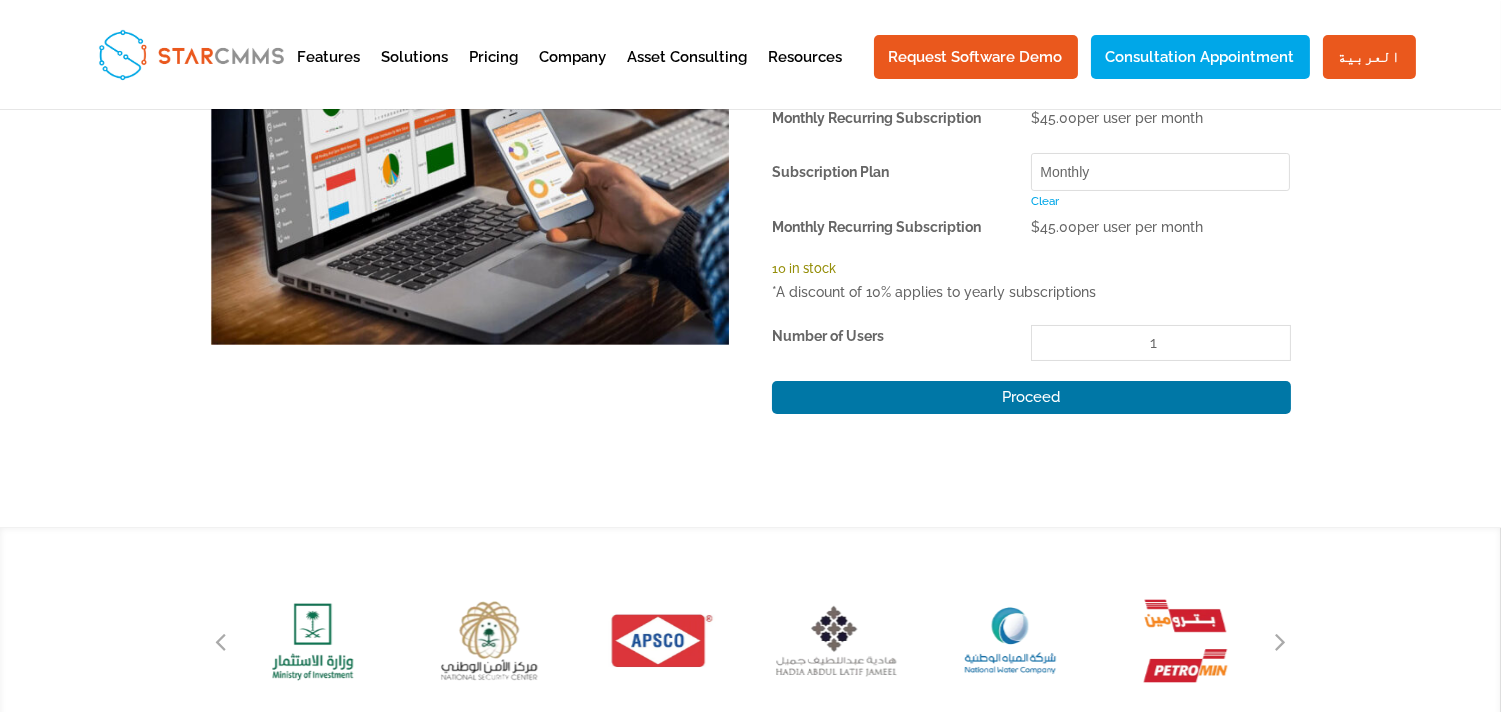 scroll, scrollTop: 185, scrollLeft: 0, axis: vertical 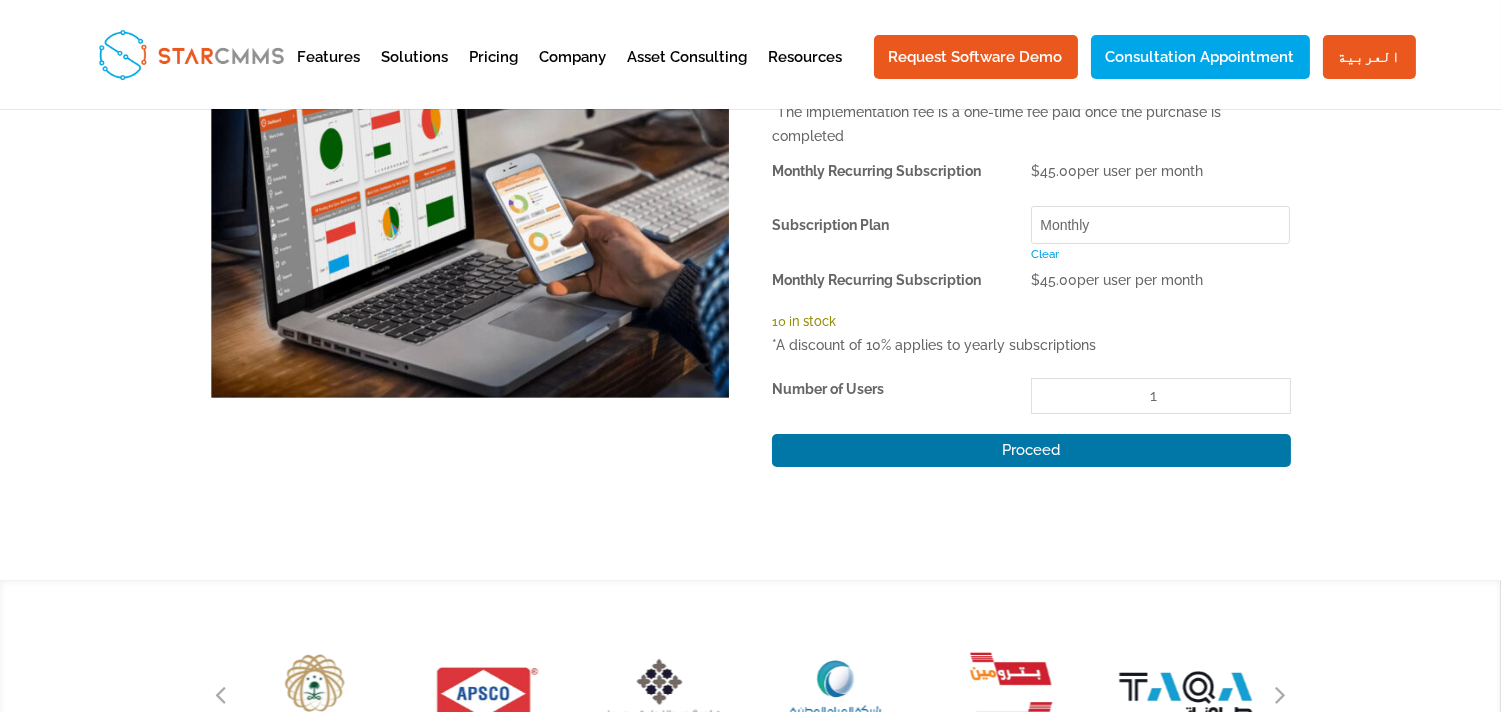 click on "$ 45.00  per user per month" 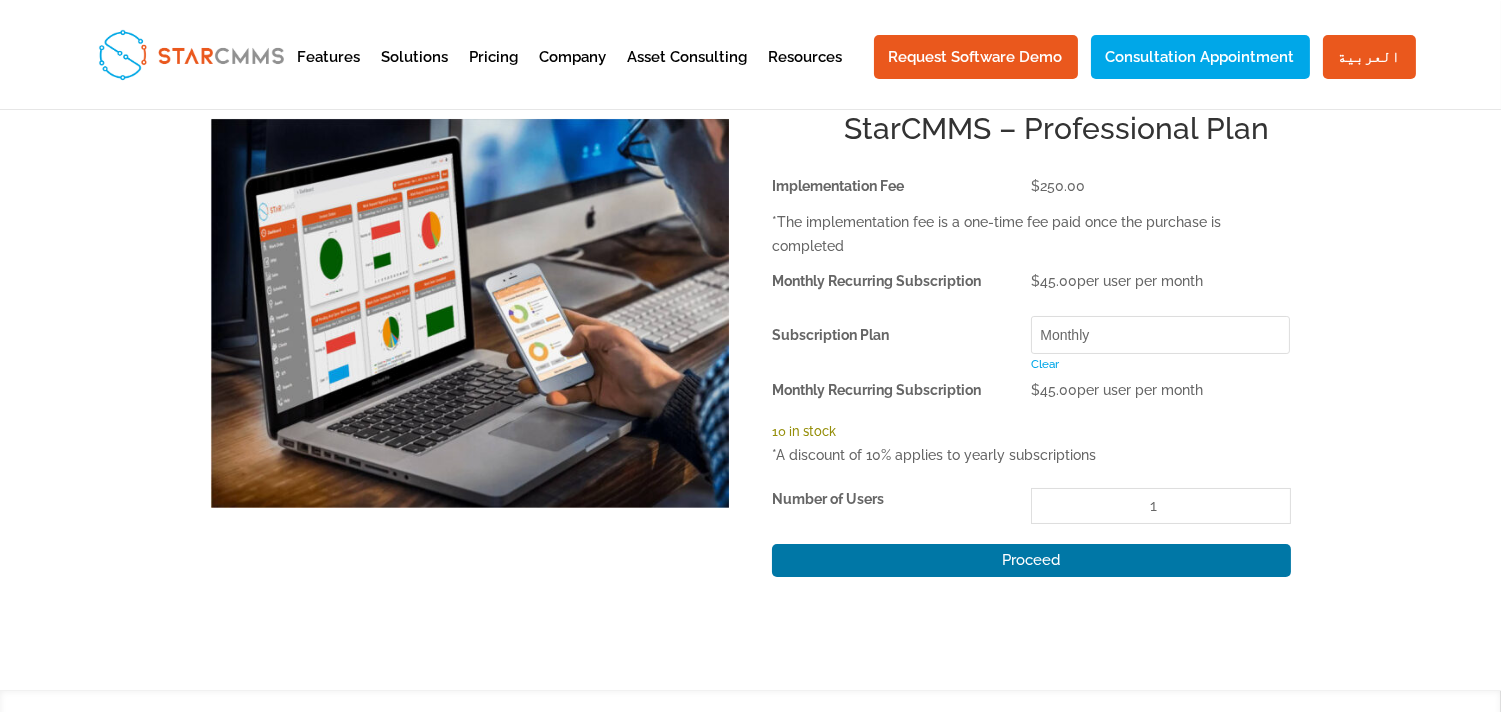 scroll, scrollTop: 0, scrollLeft: 0, axis: both 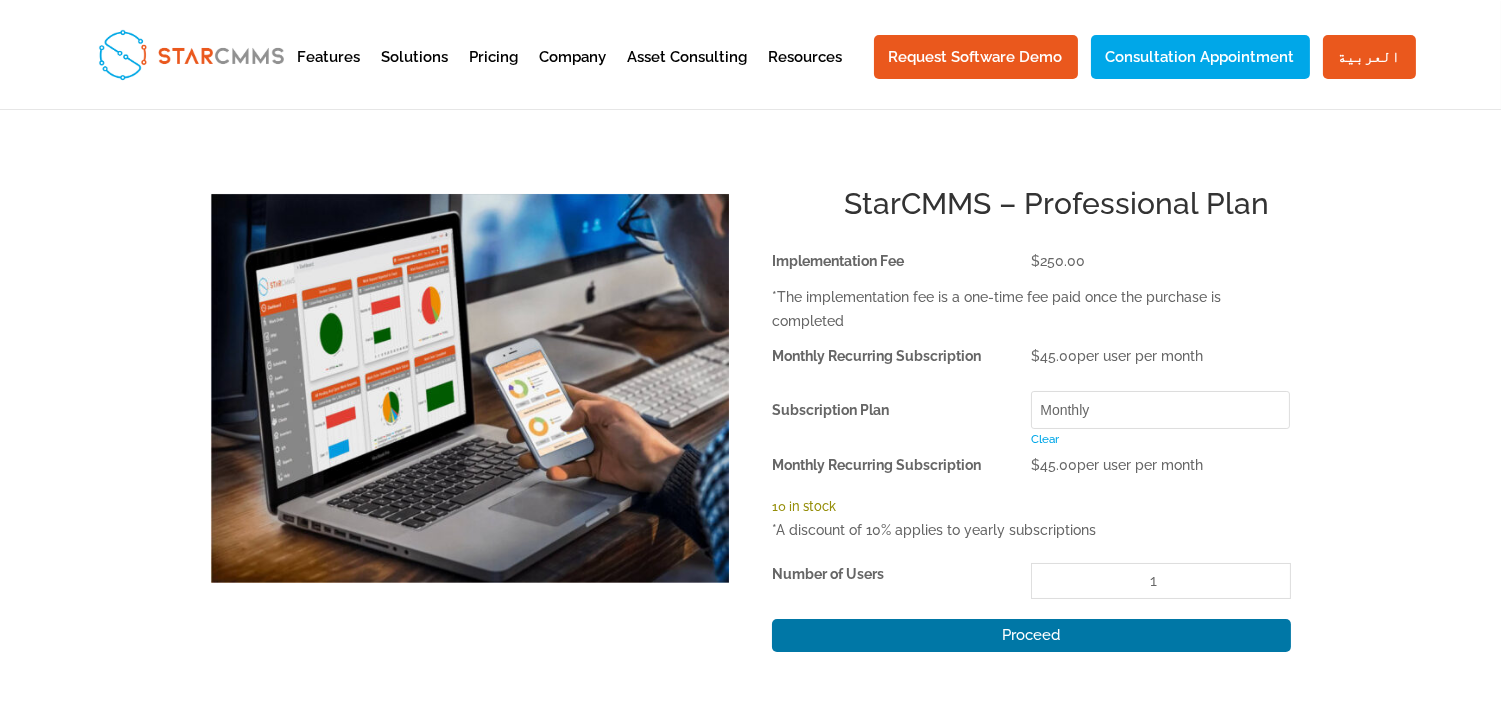 click on "Implementation Fee" at bounding box center (901, 262) 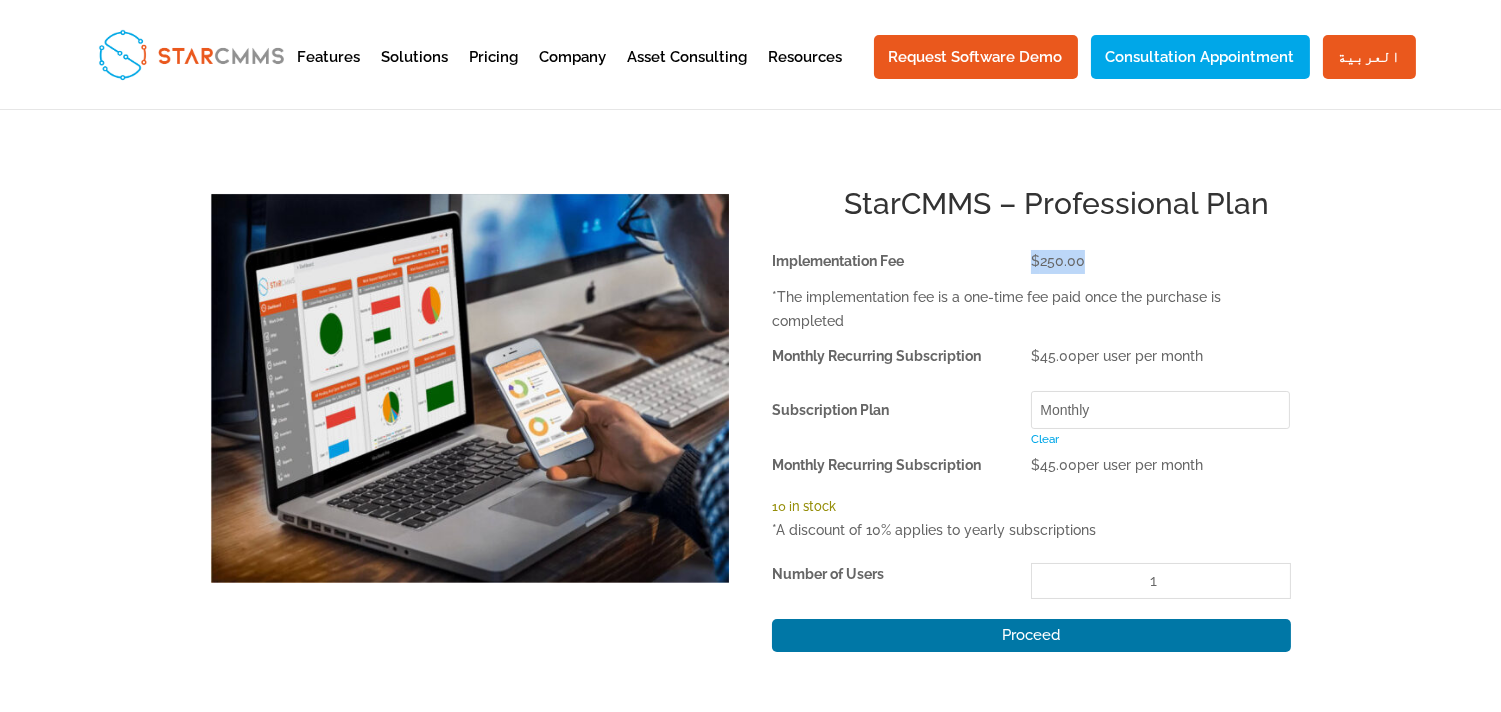 drag, startPoint x: 1032, startPoint y: 253, endPoint x: 1114, endPoint y: 253, distance: 82 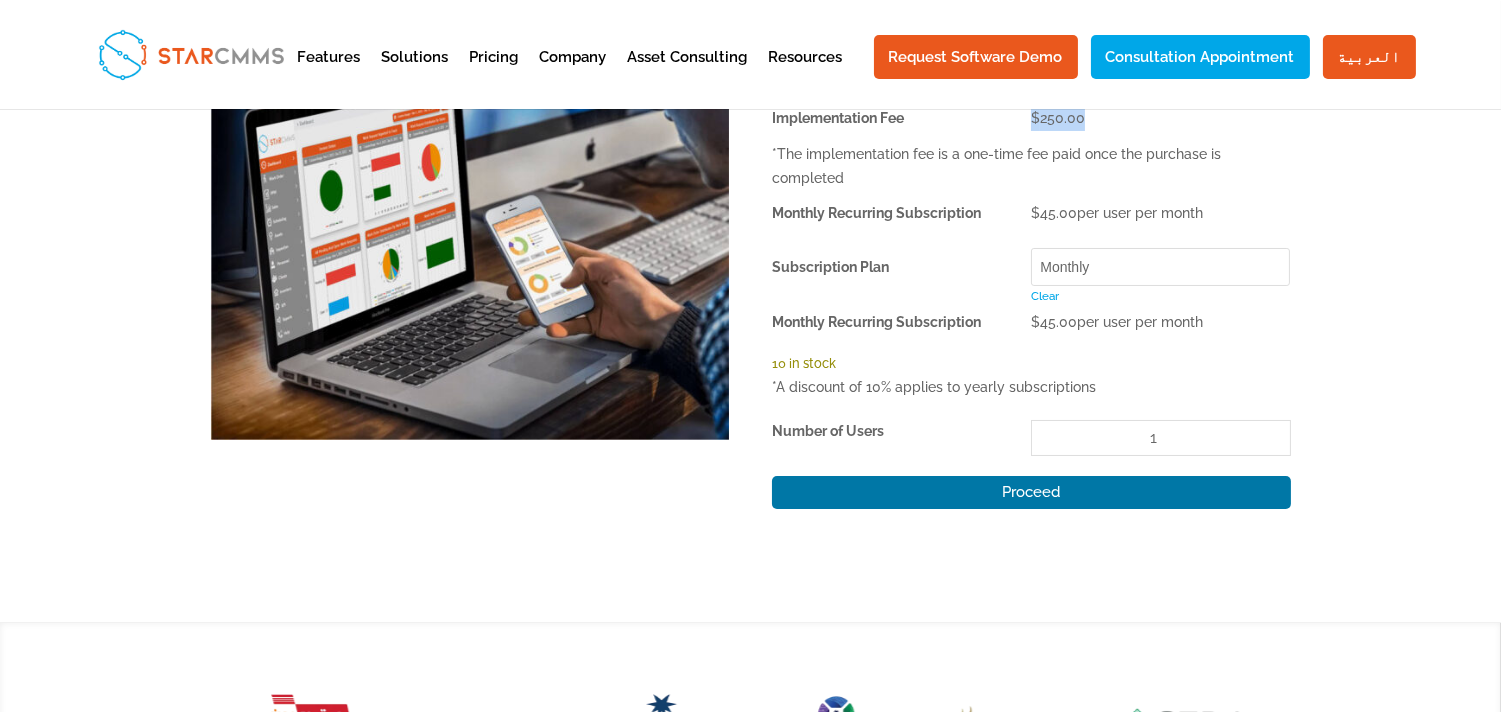 scroll, scrollTop: 185, scrollLeft: 0, axis: vertical 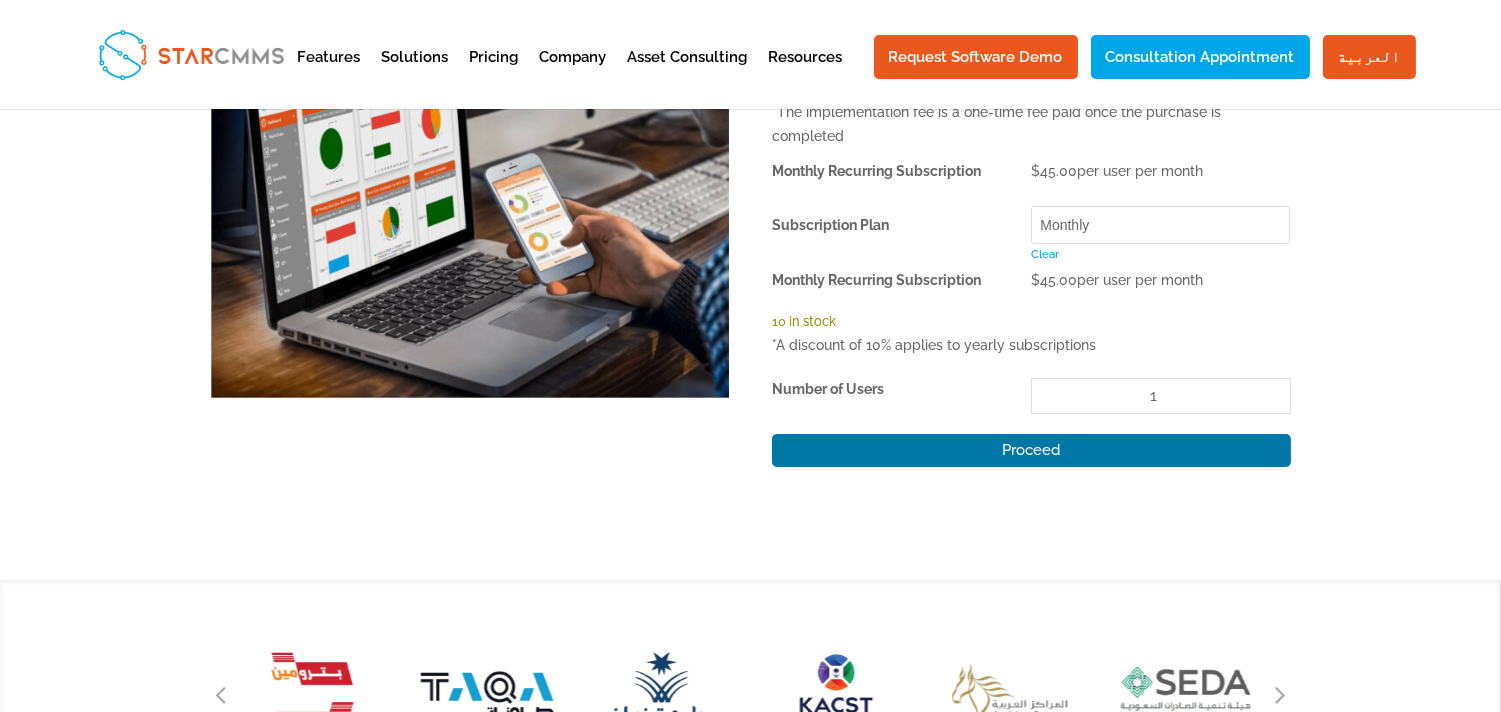click on "Subscription Plan" 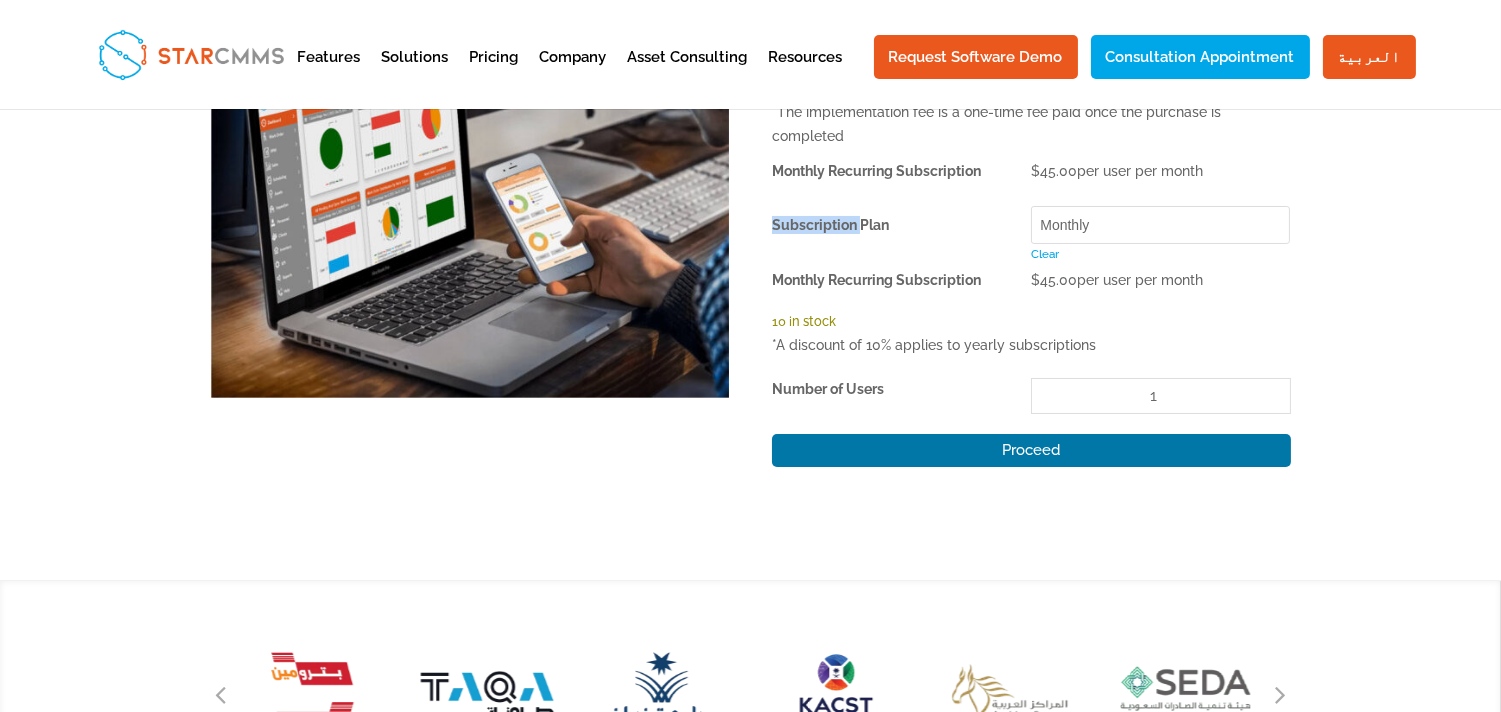 click on "Subscription Plan" 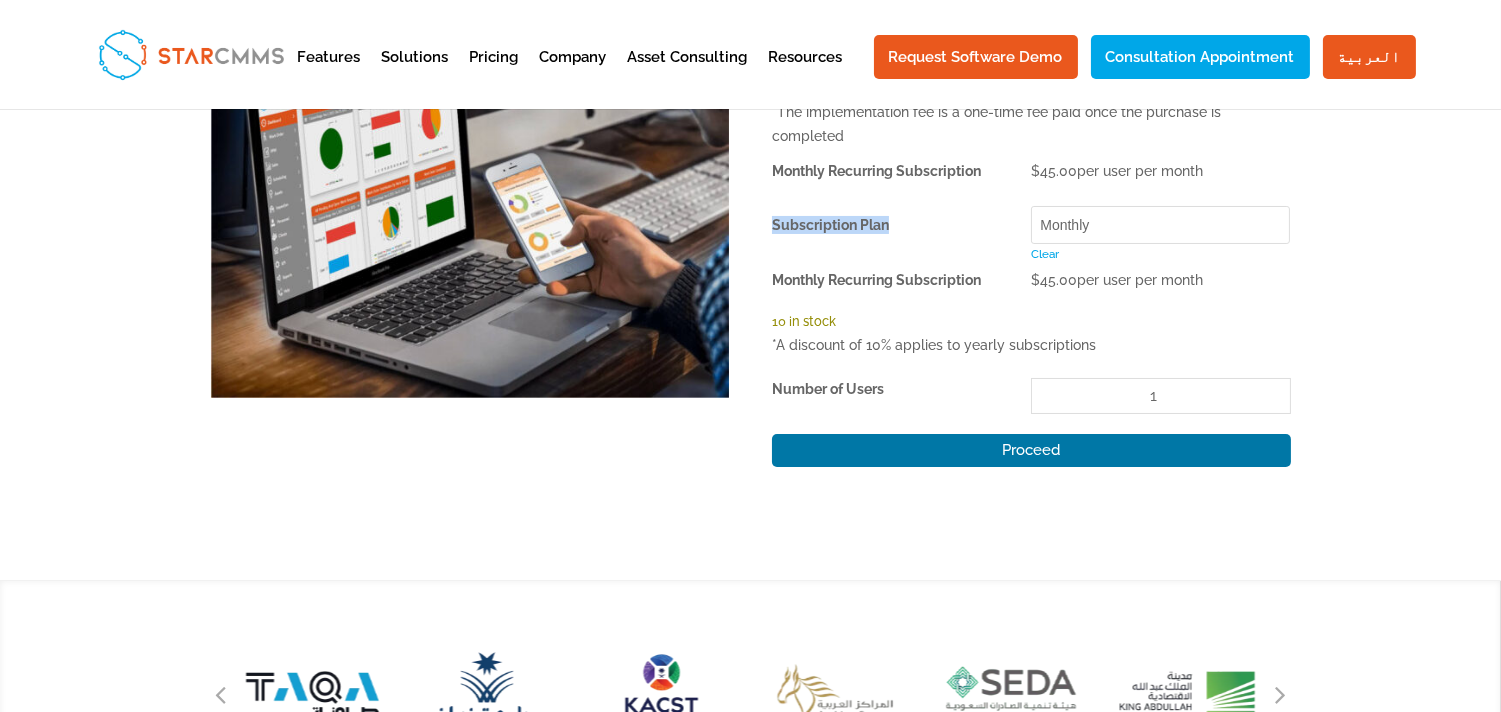 click on "Subscription Plan" 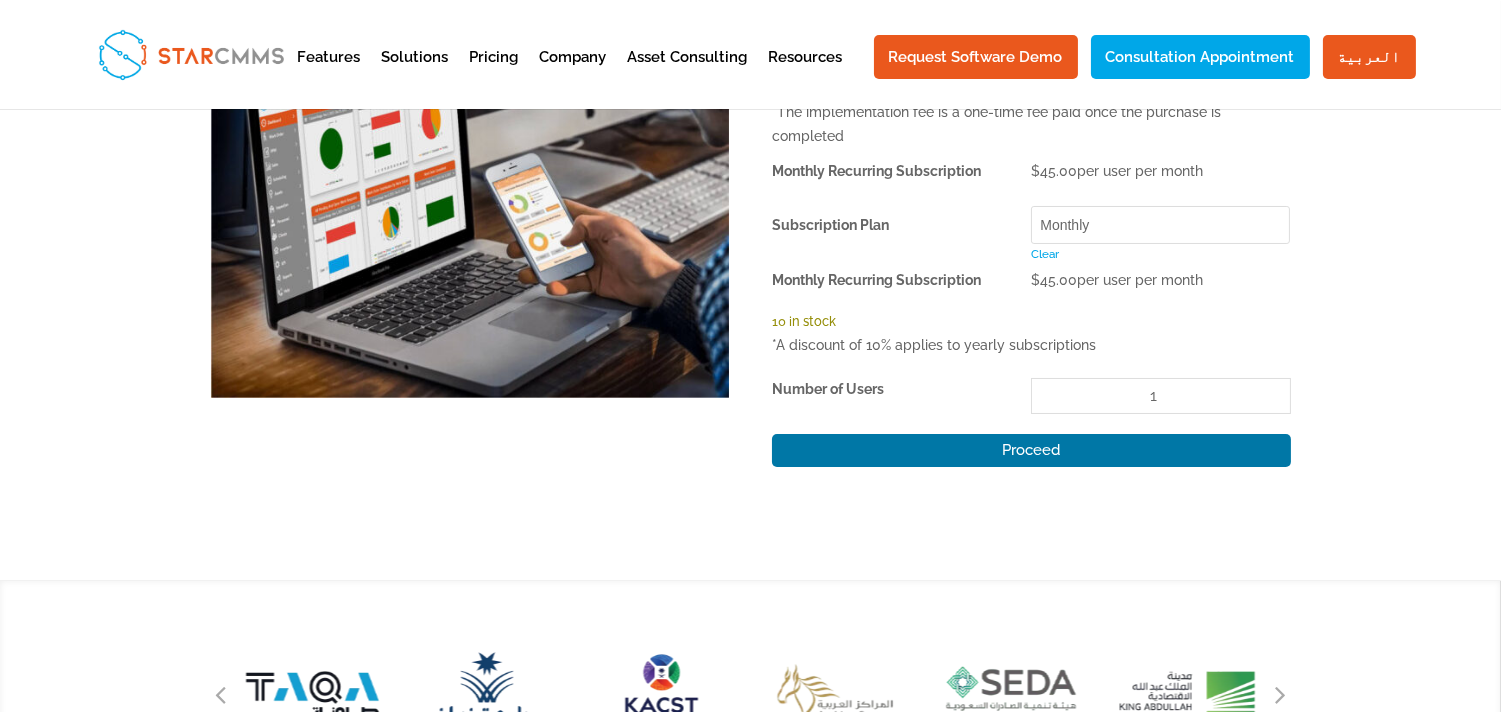 click on "Subscription Plan" 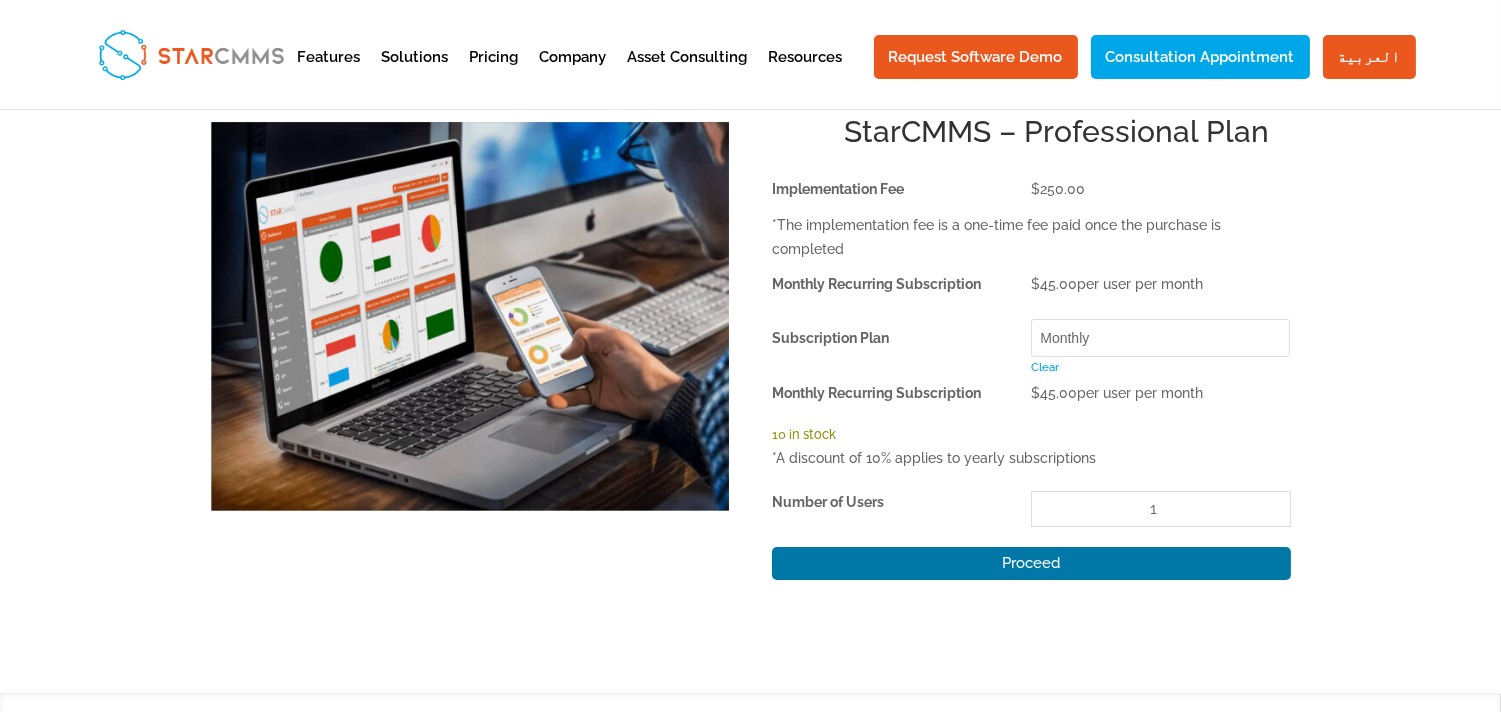 scroll, scrollTop: 0, scrollLeft: 0, axis: both 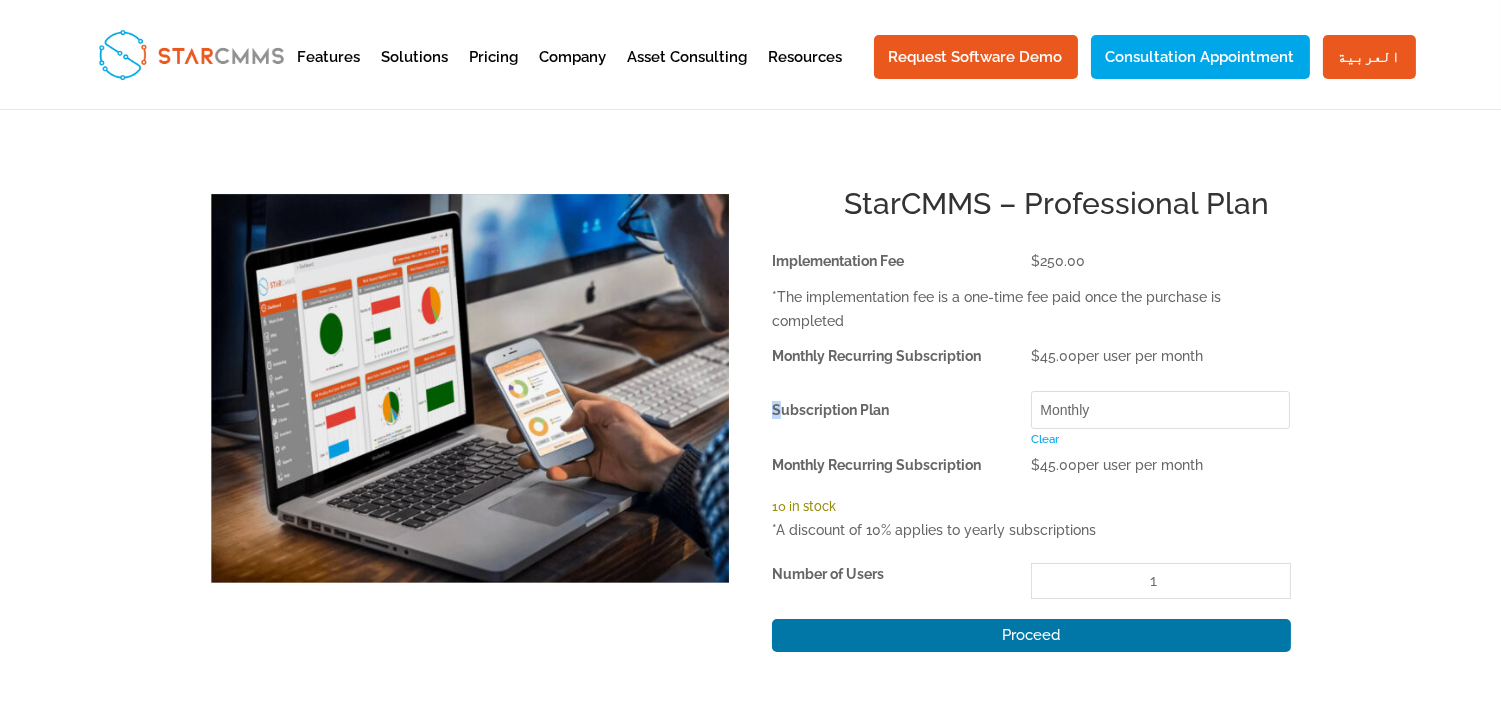 drag, startPoint x: 905, startPoint y: 411, endPoint x: 824, endPoint y: 403, distance: 81.394104 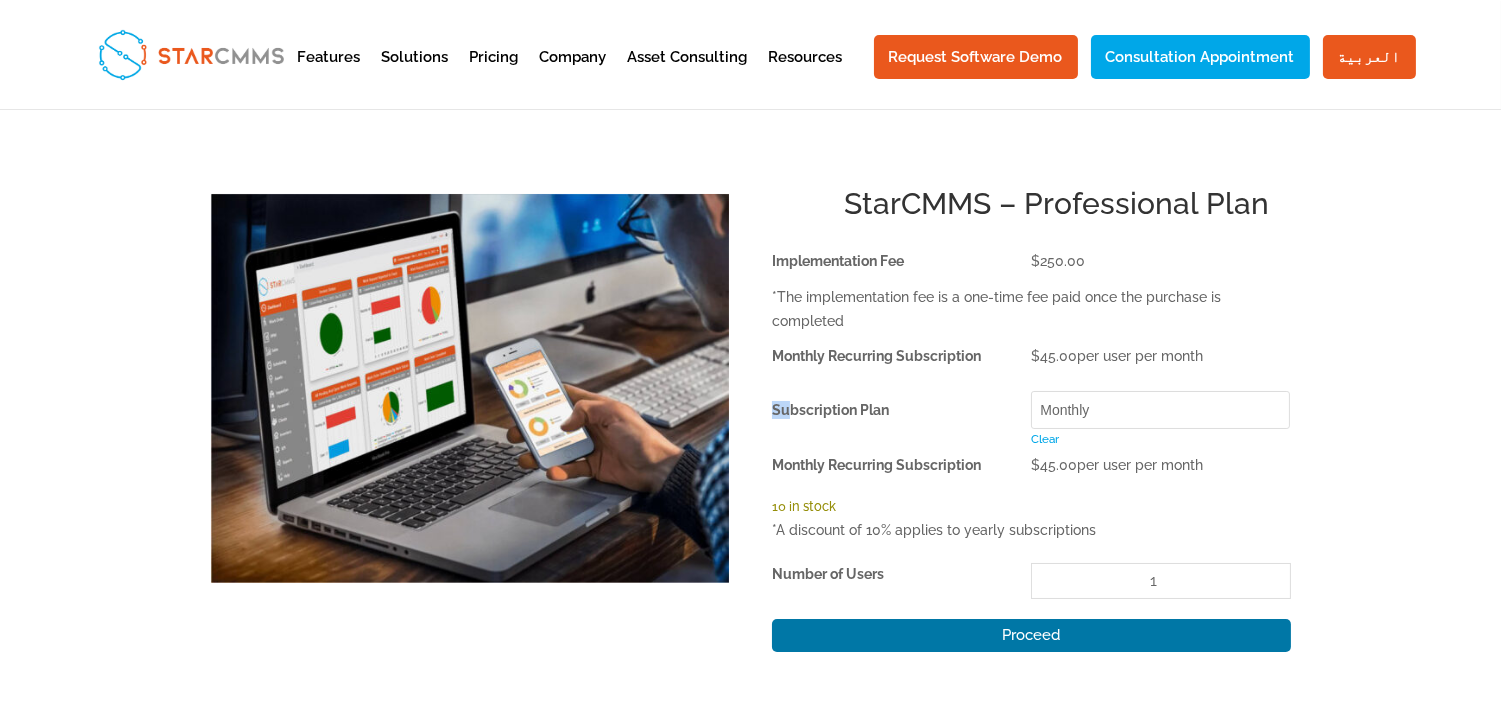 click on "Choose an option Monthly Yearly" 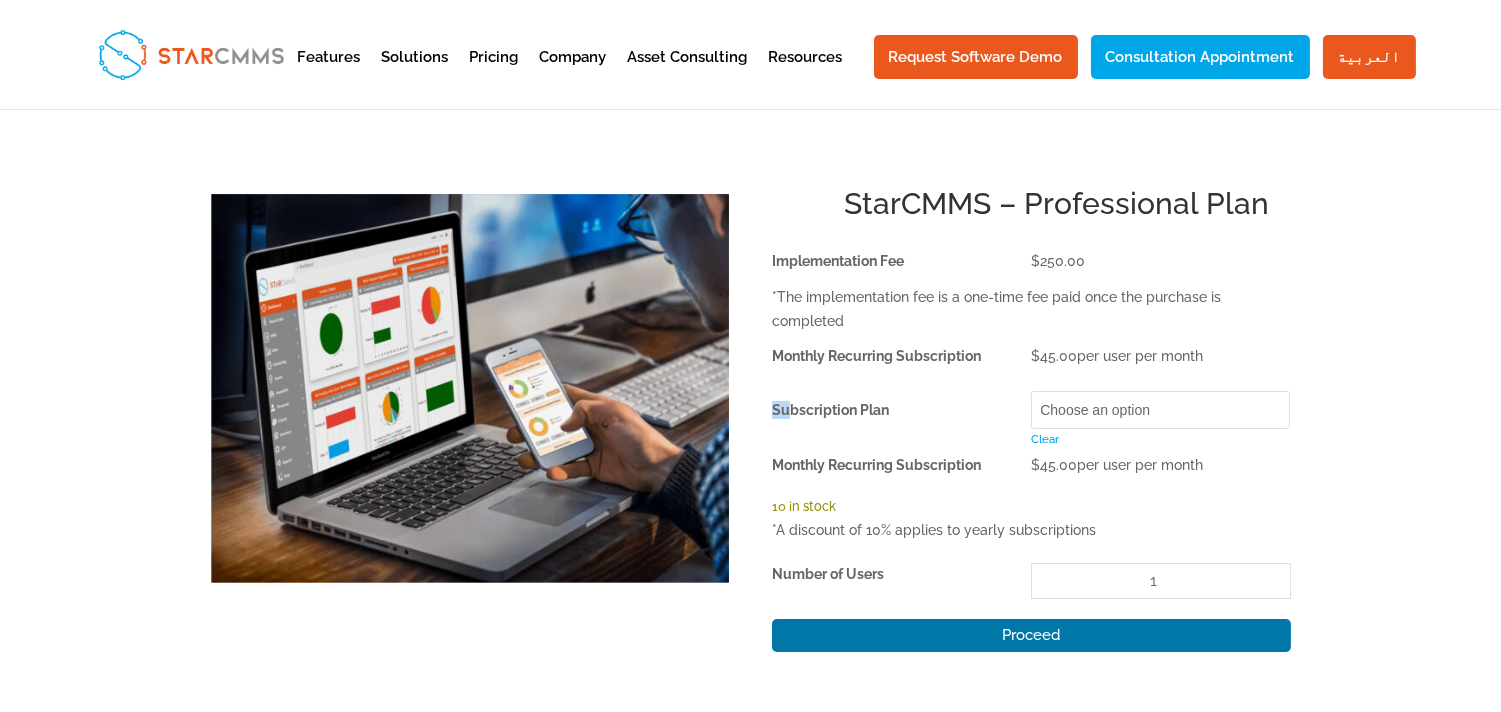 click on "Choose an option Monthly Yearly" 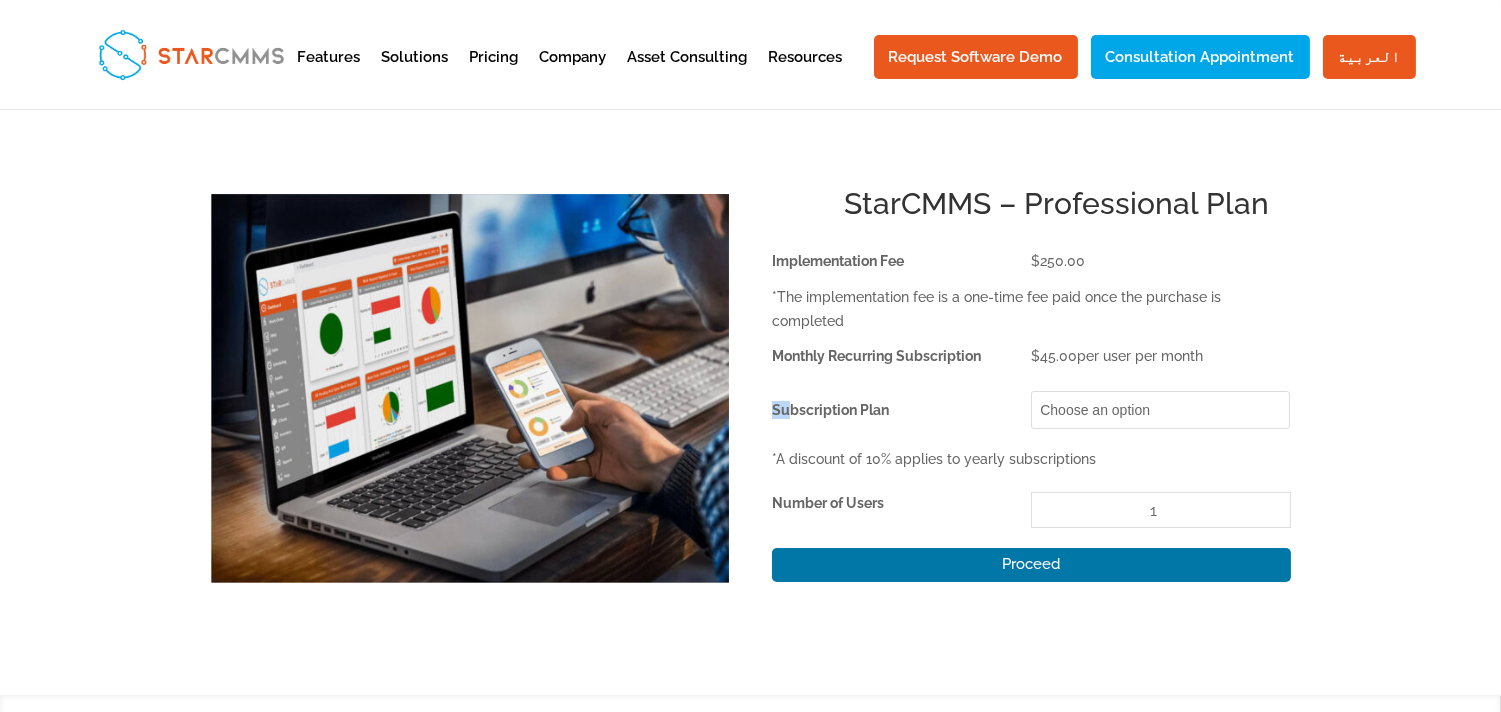 click on "Choose an option Monthly Yearly" 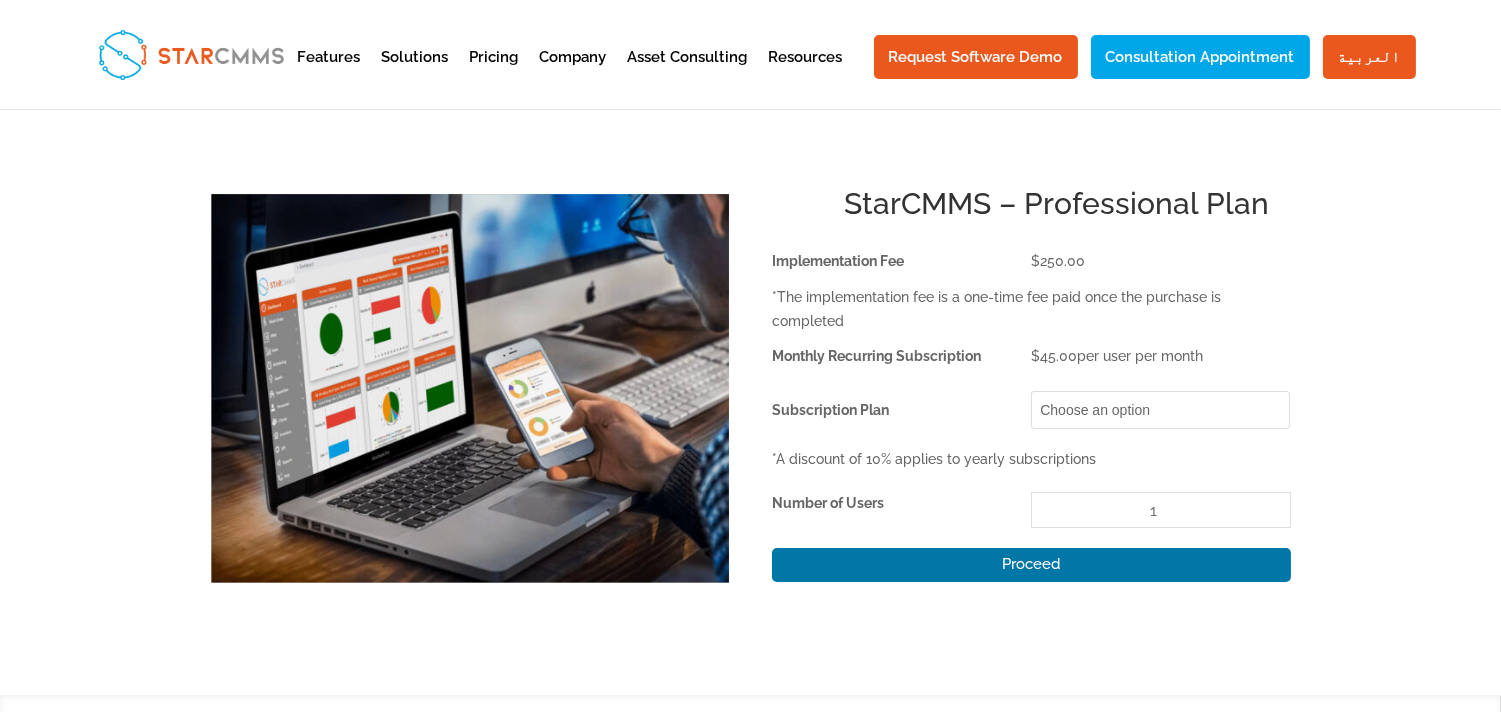 click on "Implementation Fee" at bounding box center [838, 261] 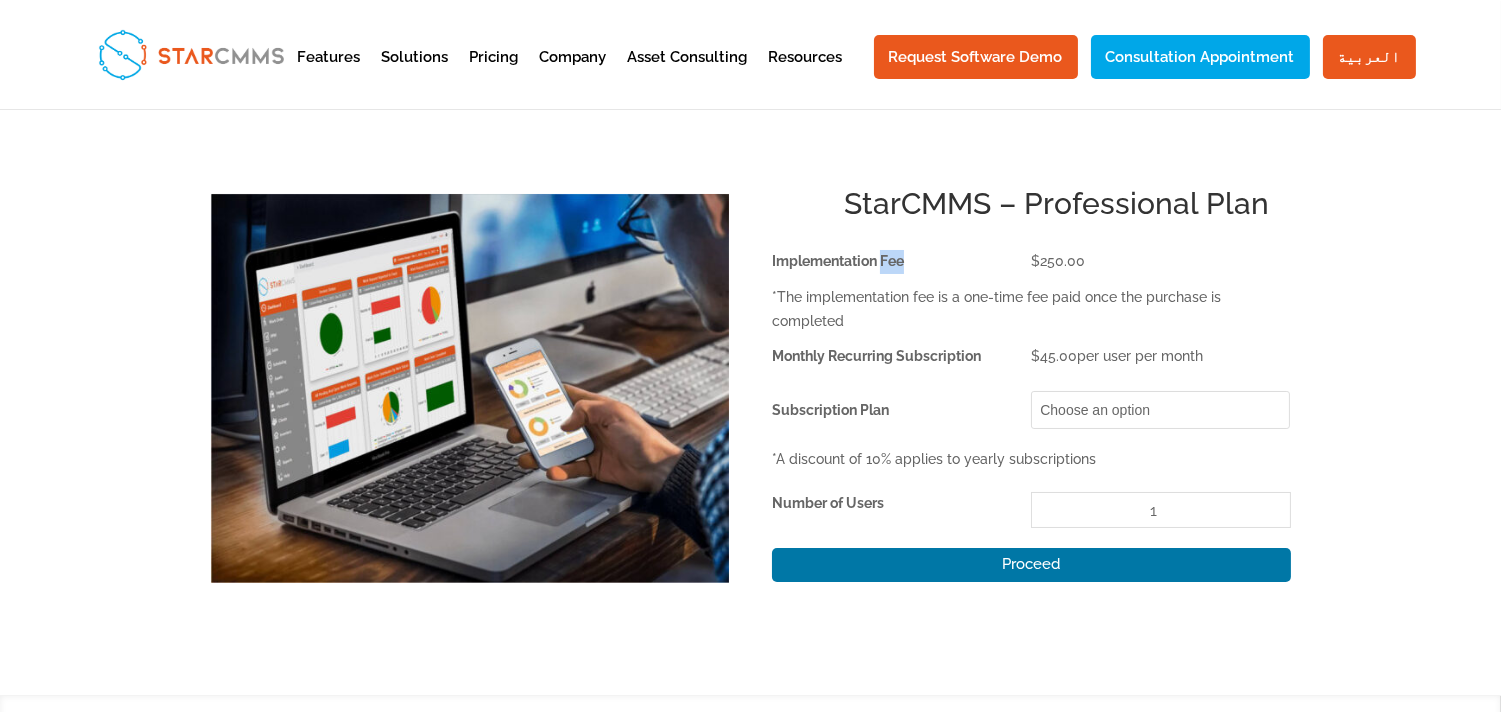 click on "Implementation Fee" at bounding box center (838, 261) 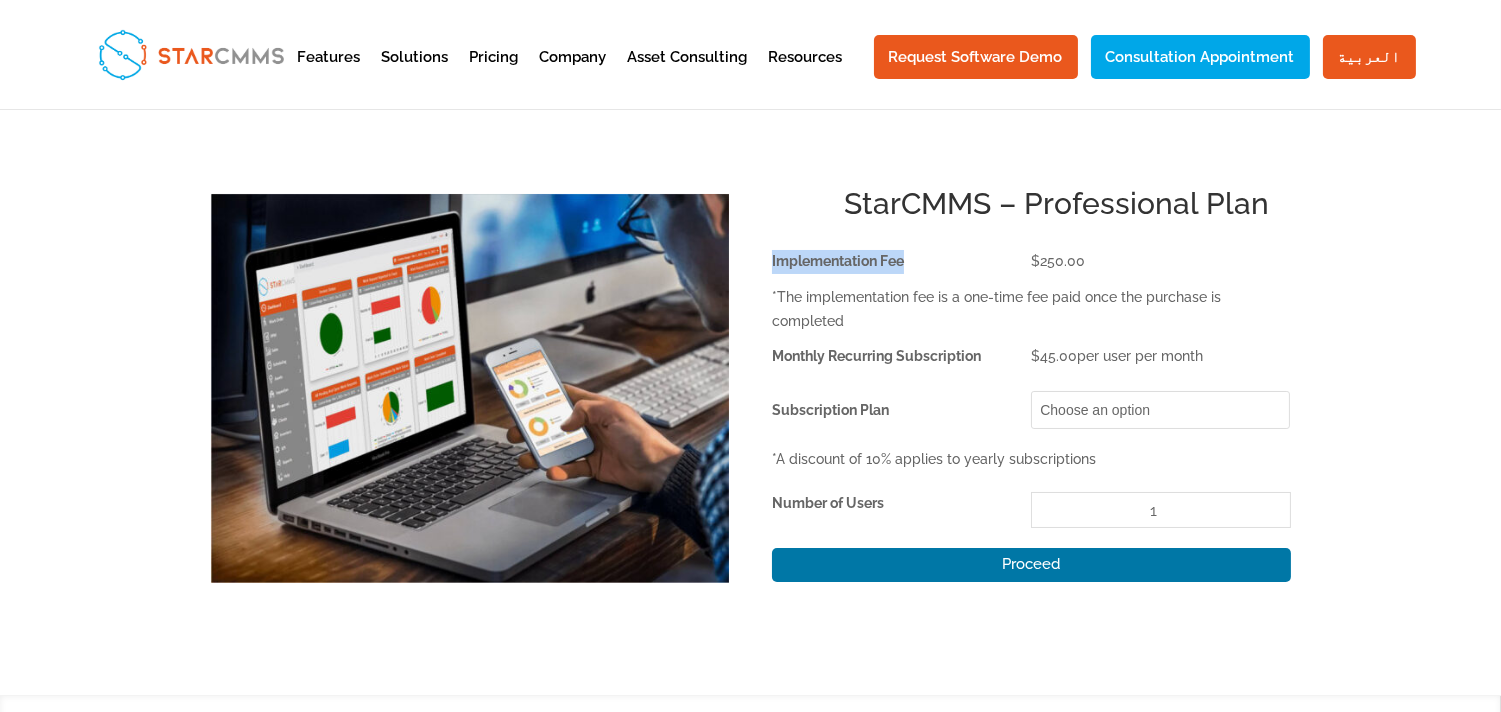 click on "Implementation Fee" at bounding box center [838, 261] 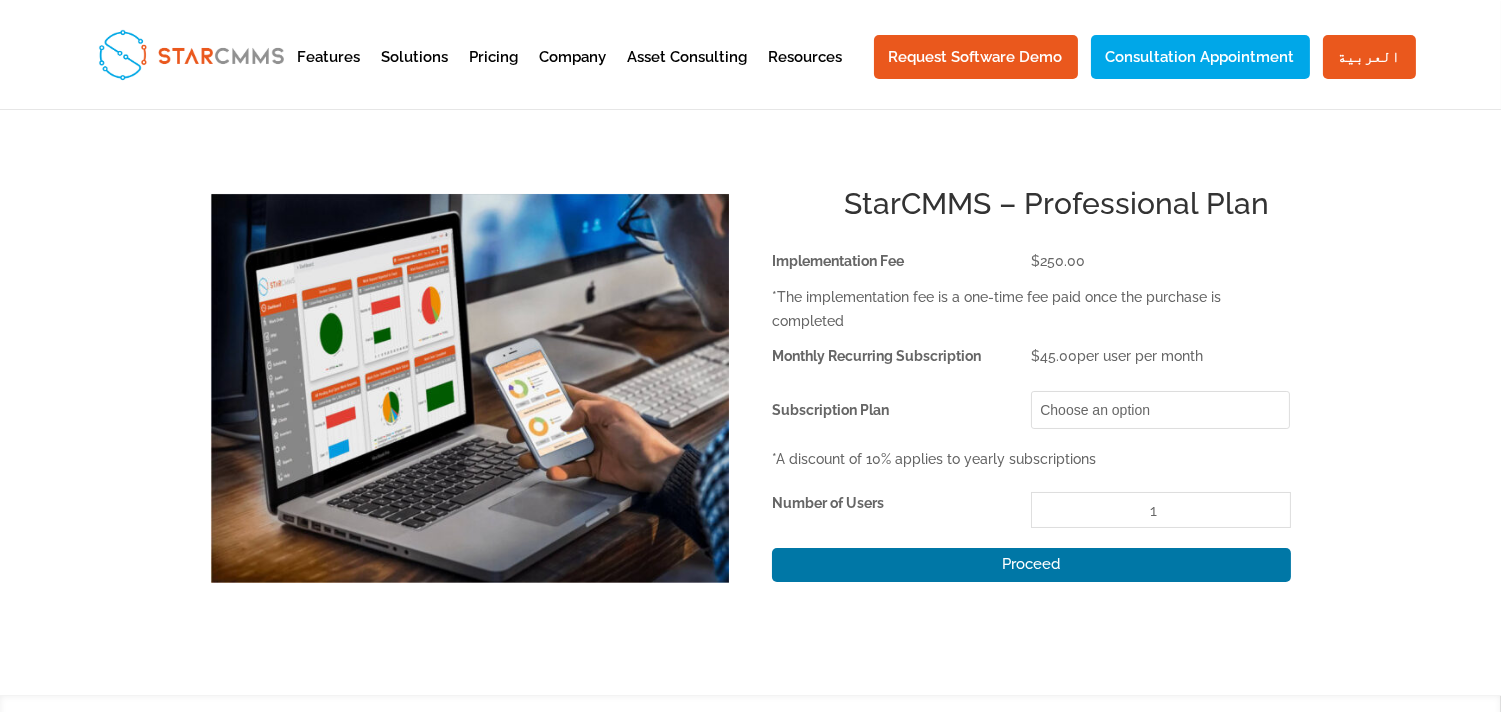 click on "Implementation Fee" at bounding box center [901, 262] 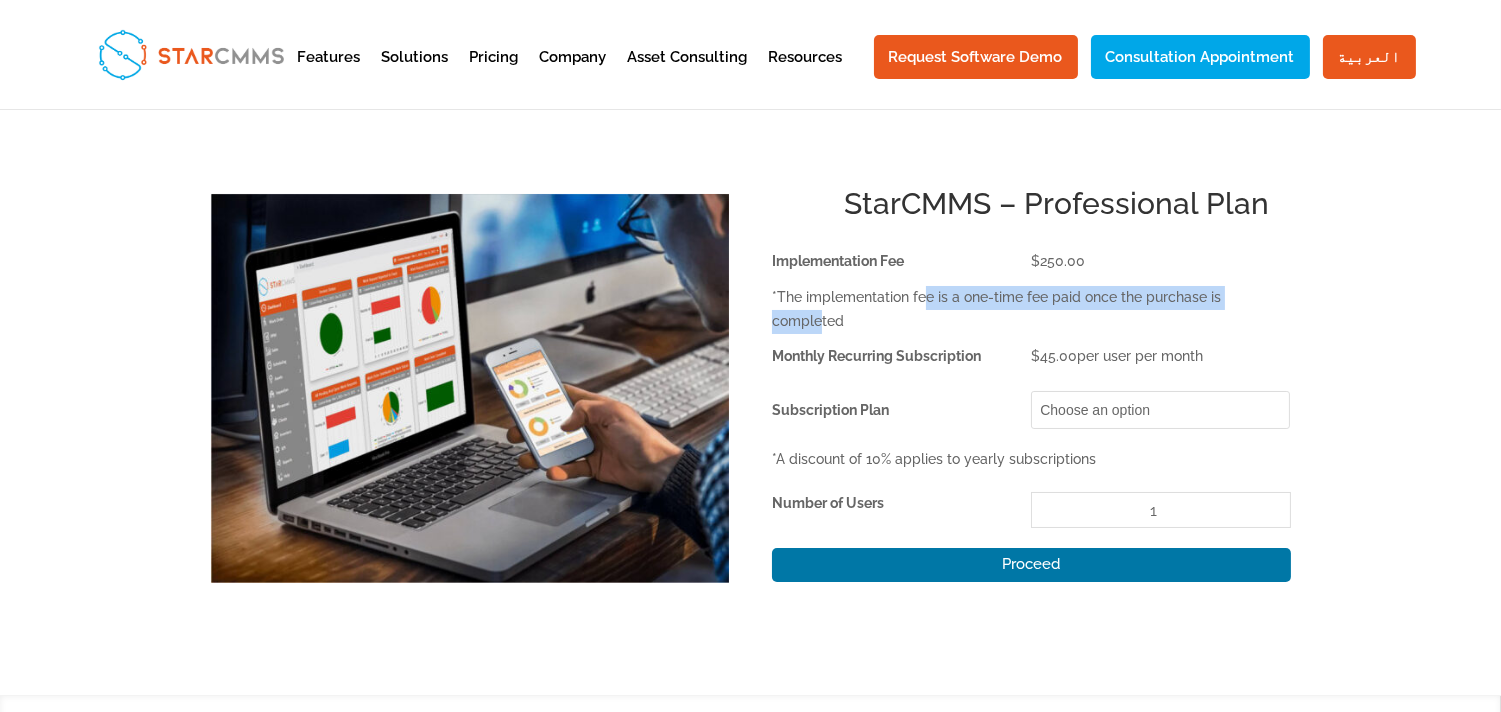 drag, startPoint x: 904, startPoint y: 306, endPoint x: 813, endPoint y: 313, distance: 91.26884 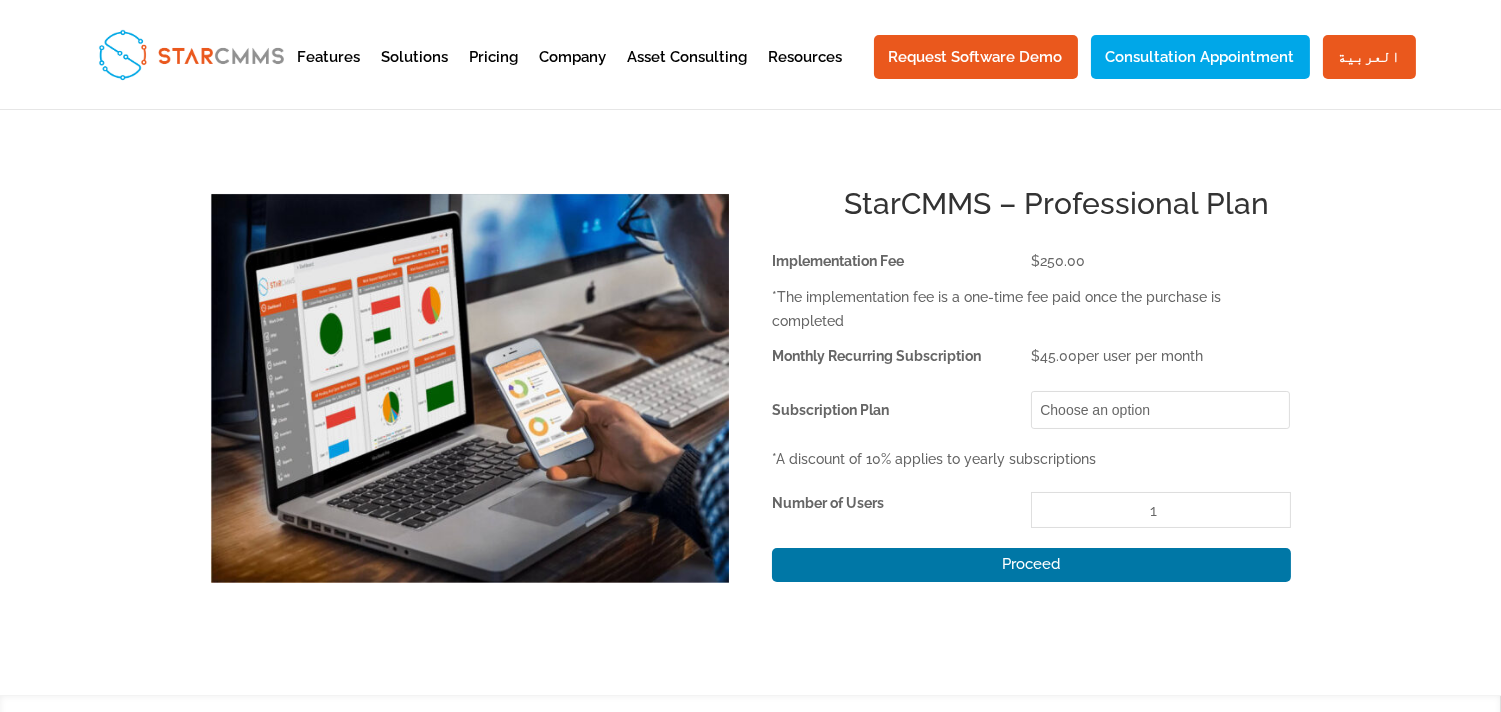 click on "*The implementation fee is a one-time fee paid once the purchase is completed" at bounding box center (1031, 310) 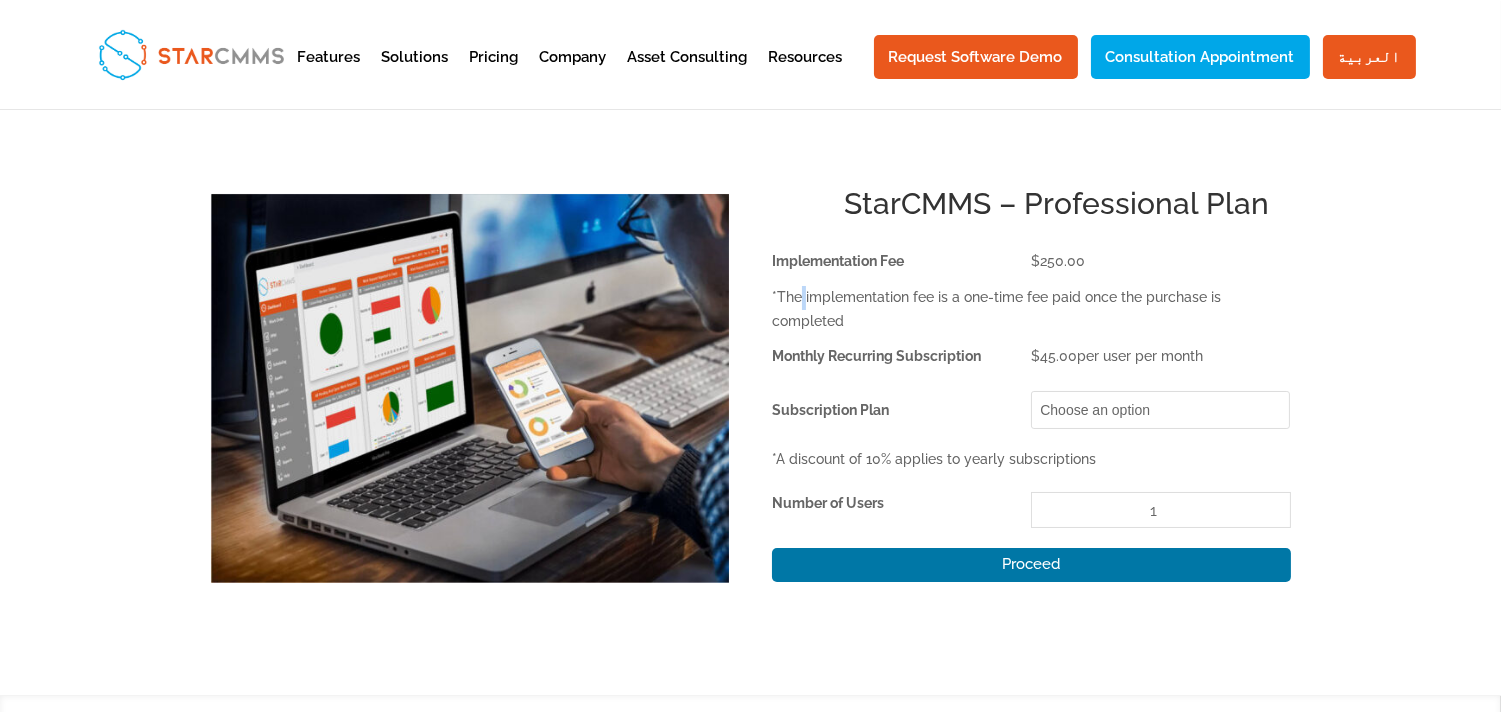 click on "*The implementation fee is a one-time fee paid once the purchase is completed" at bounding box center [1031, 310] 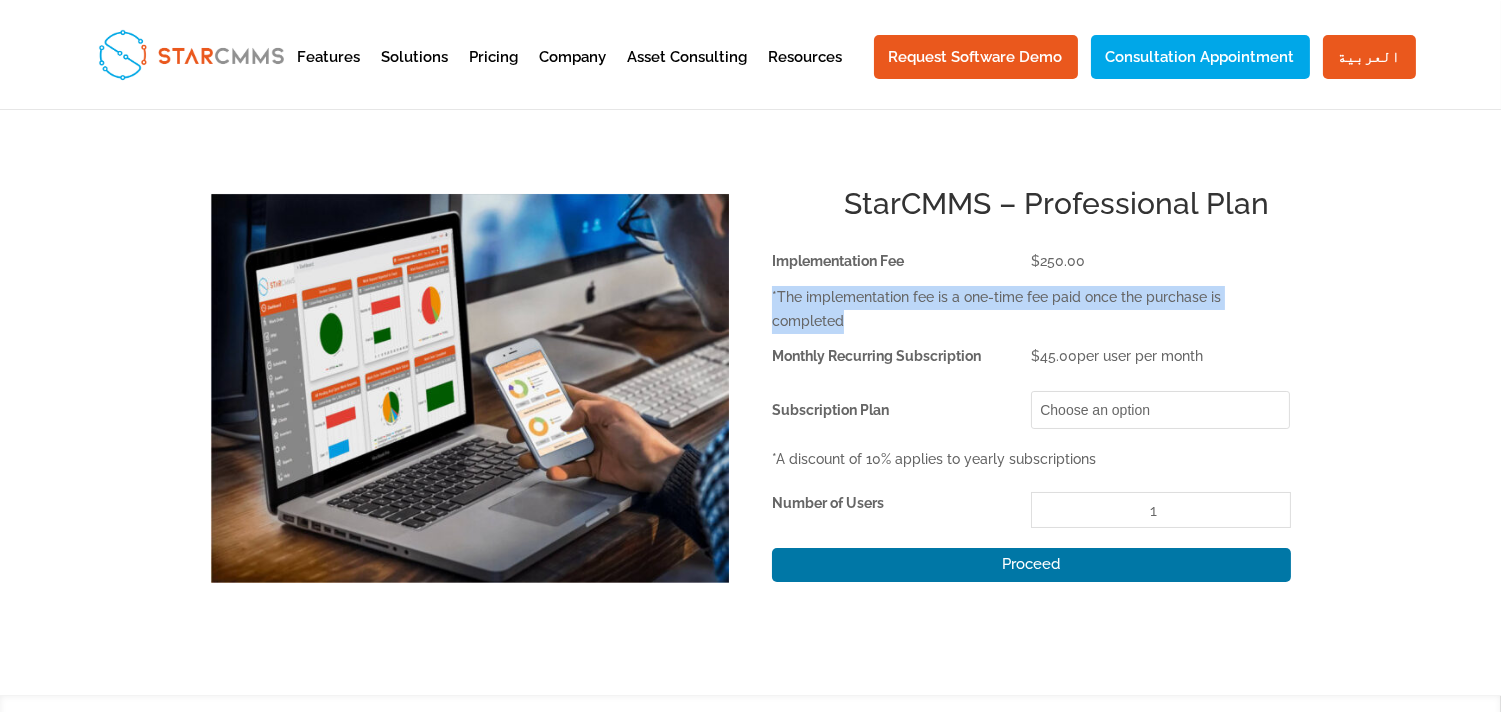 click on "*The implementation fee is a one-time fee paid once the purchase is completed" at bounding box center (1031, 310) 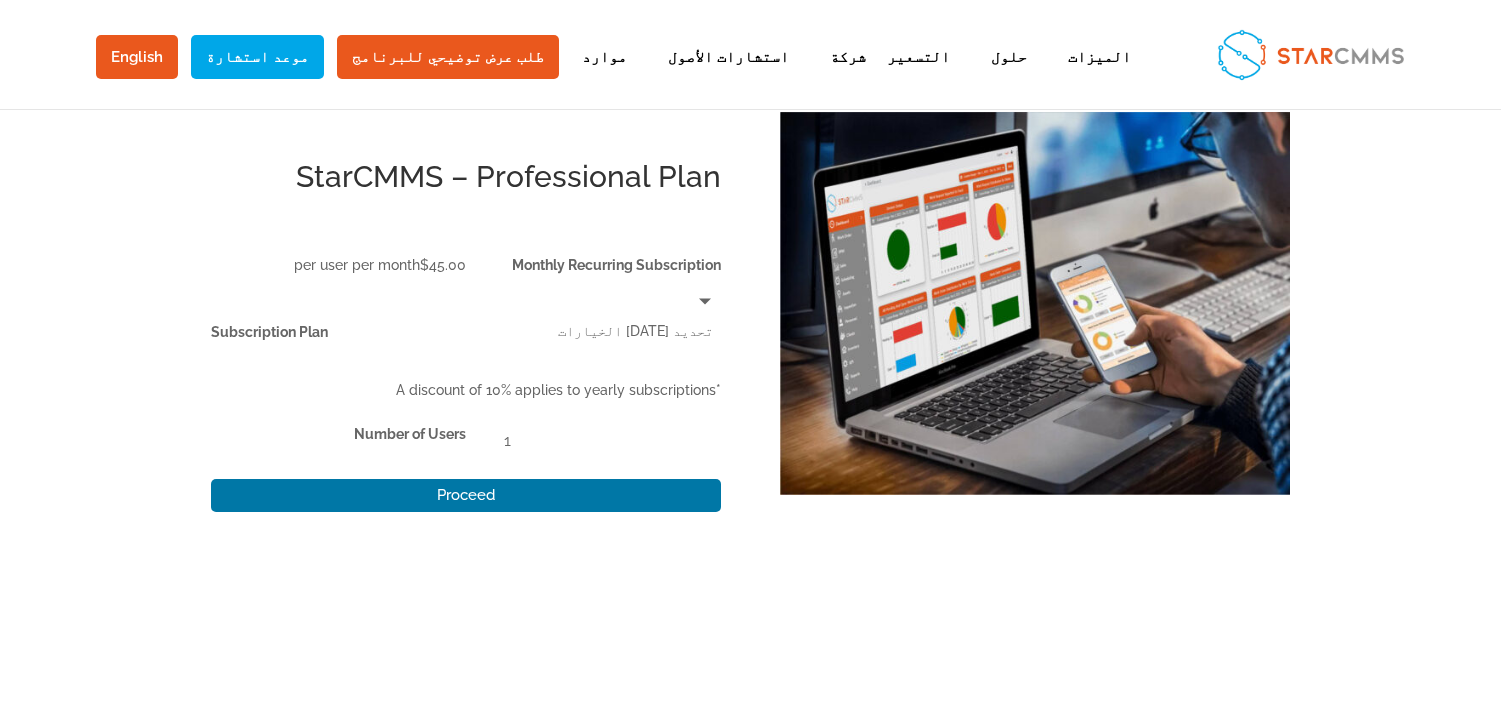 scroll, scrollTop: 0, scrollLeft: 0, axis: both 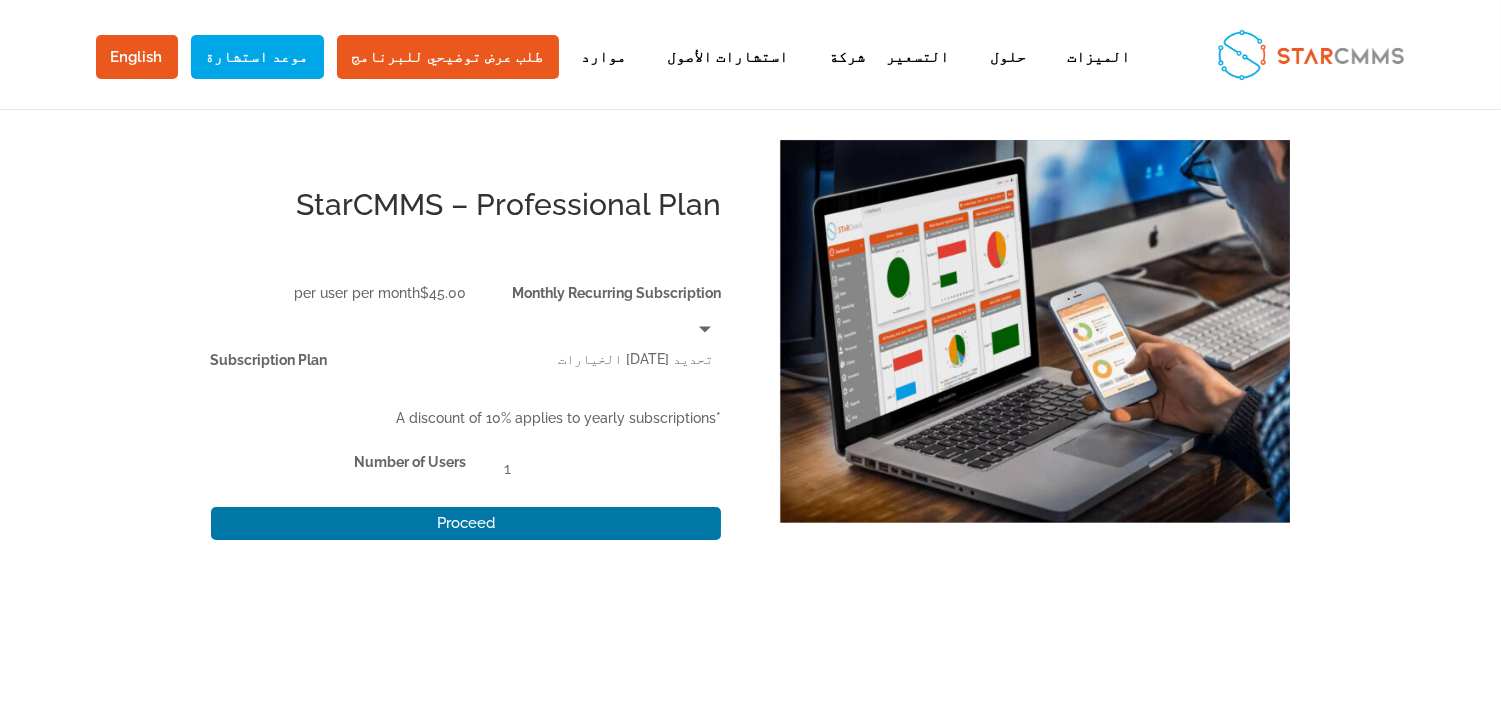click on "StarCMMS – Professional Plan" at bounding box center [466, 205] 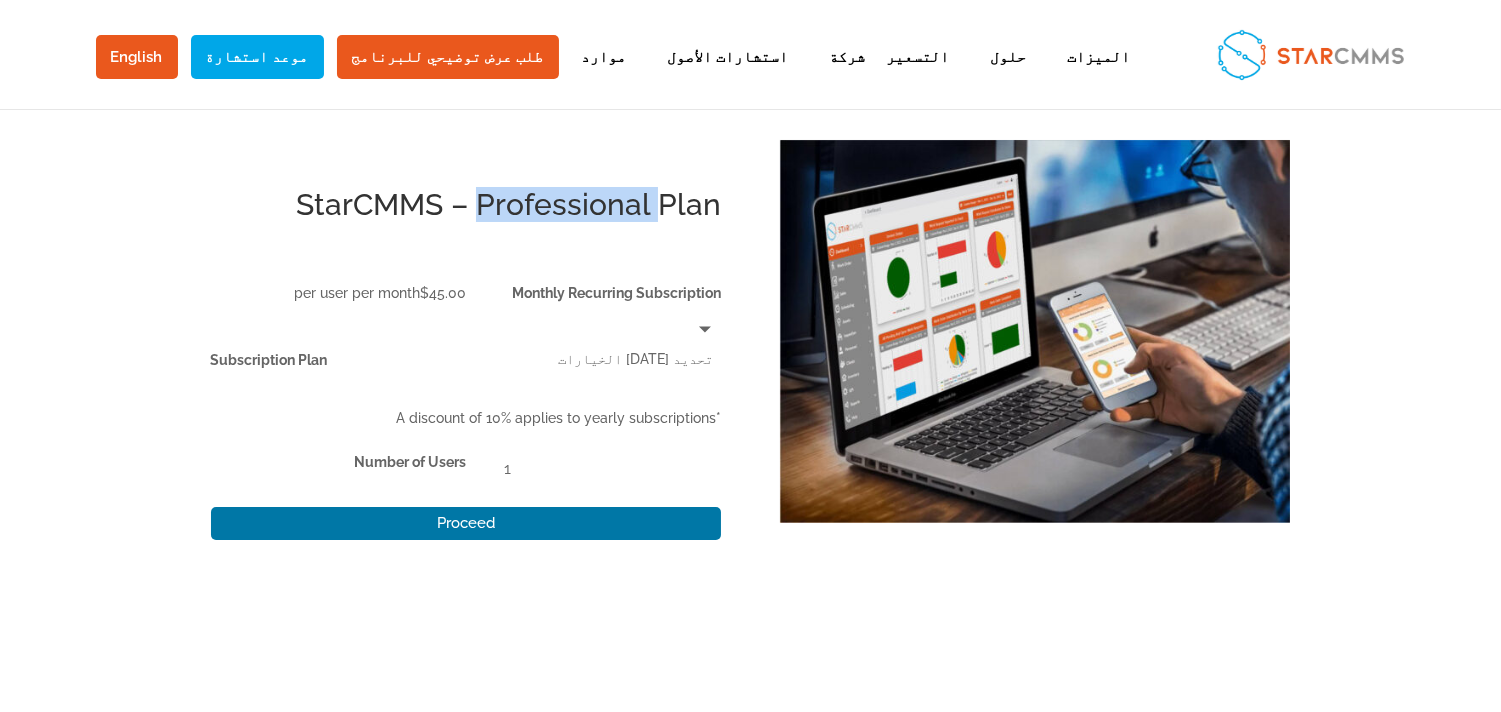click on "StarCMMS – Professional Plan" at bounding box center [466, 205] 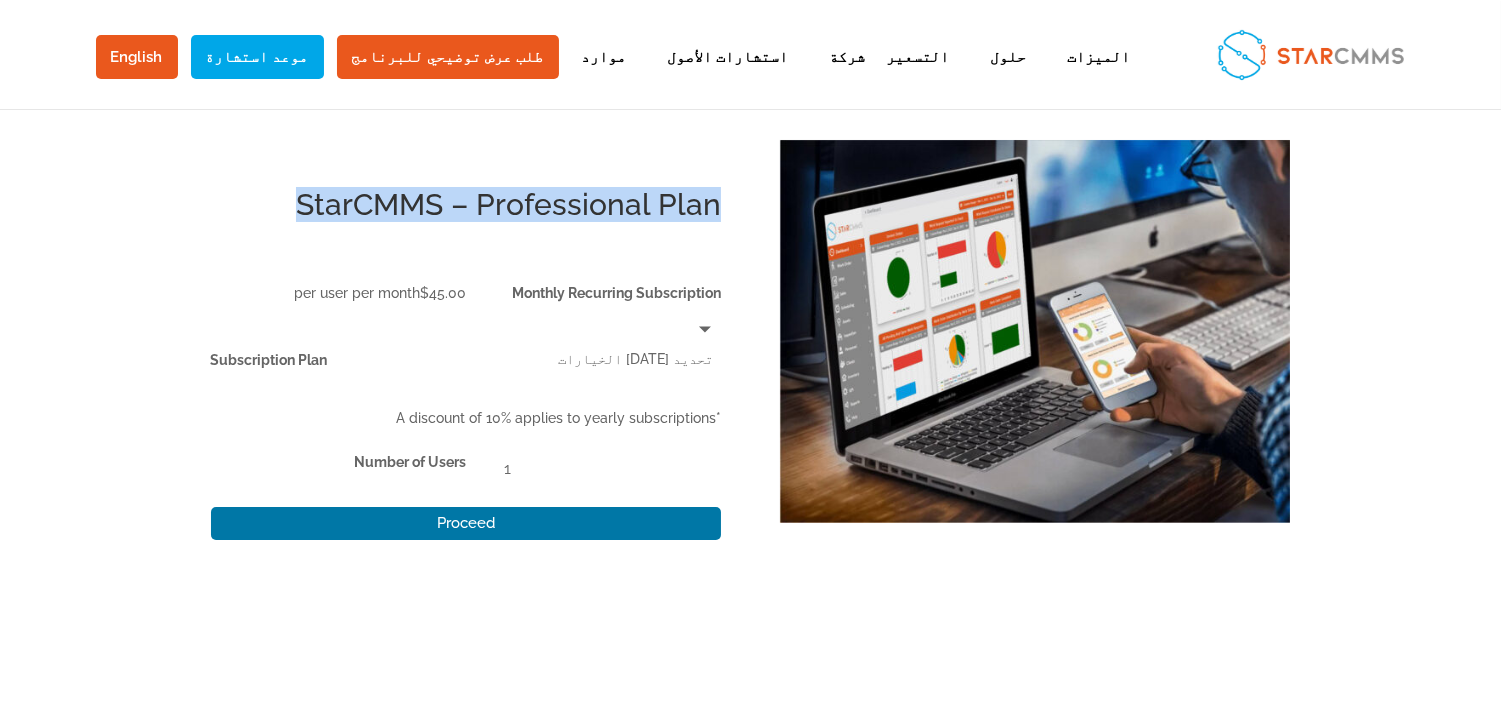 click on "StarCMMS – Professional Plan" at bounding box center (466, 205) 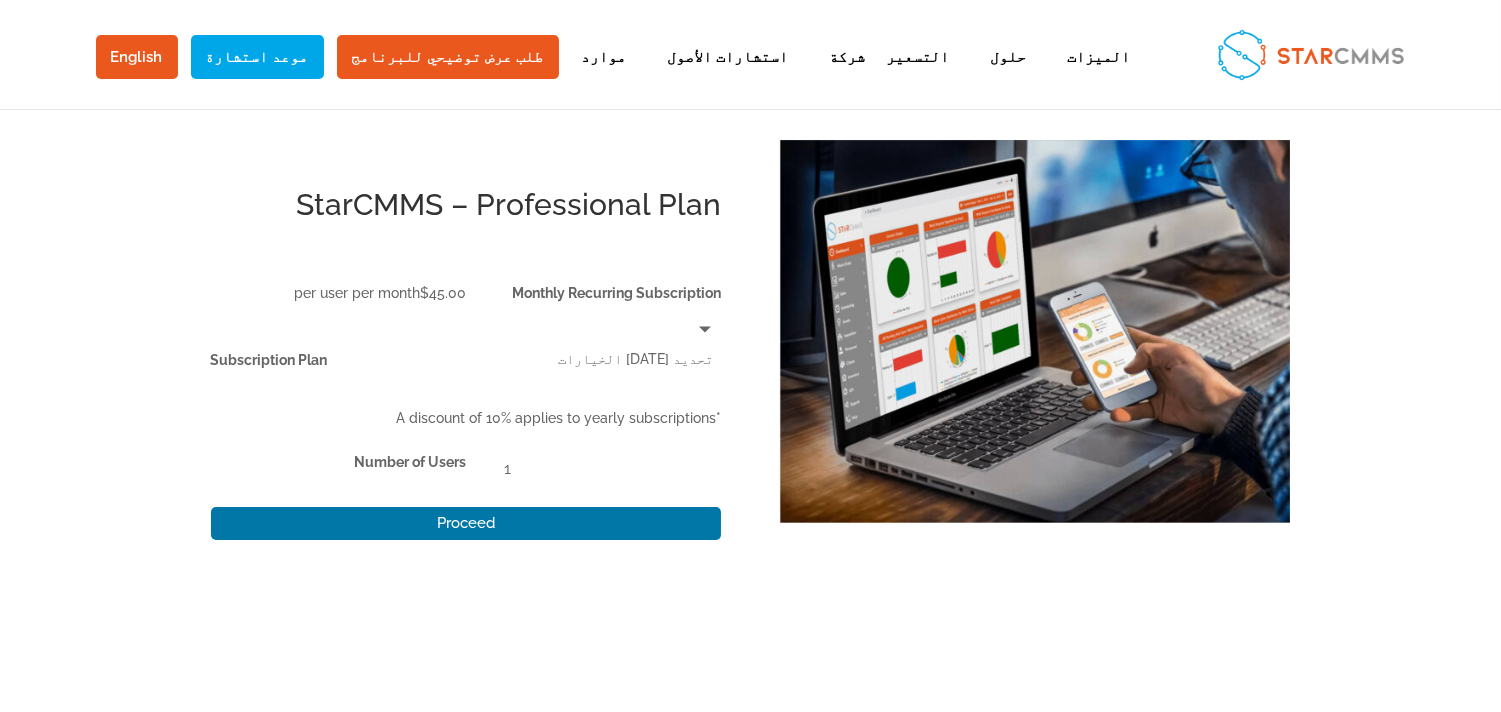 click on "الصفحة الرئيسية   /   Uncategorized   /  StarCMMS – Professional Plan
StarCMMS – Professional Plan
Monthly Recurring Subscription $ 45.00  per user per month
Subscription Plan
تحديد أحد الخيارات Monthly Yearly مسح
*A discount of 10% applies to yearly subscriptions
Number of Users
كمية StarCMMS - Professional Plan
1
Proceed
رمز المنتج:  غير محدد" at bounding box center (751, 466) 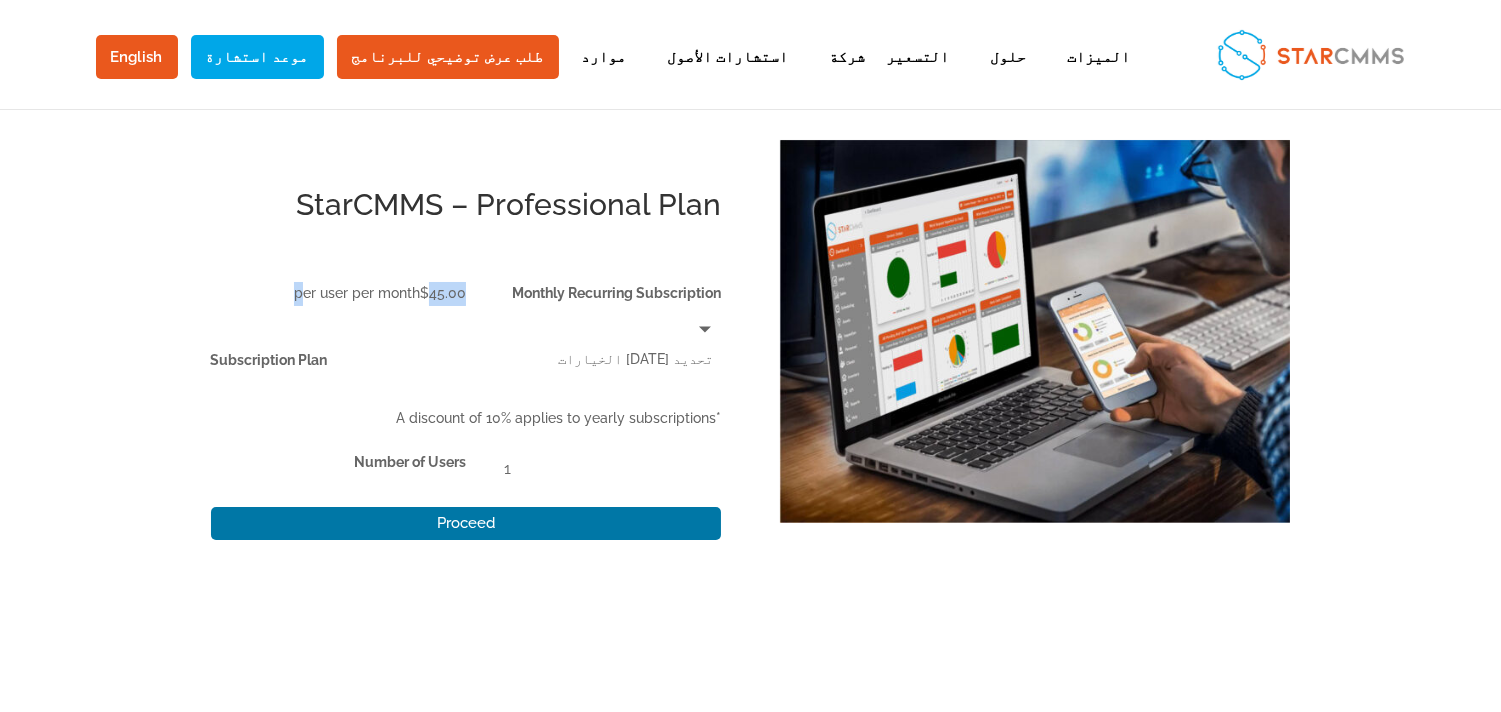 click on "$ 45.00" at bounding box center (443, 293) 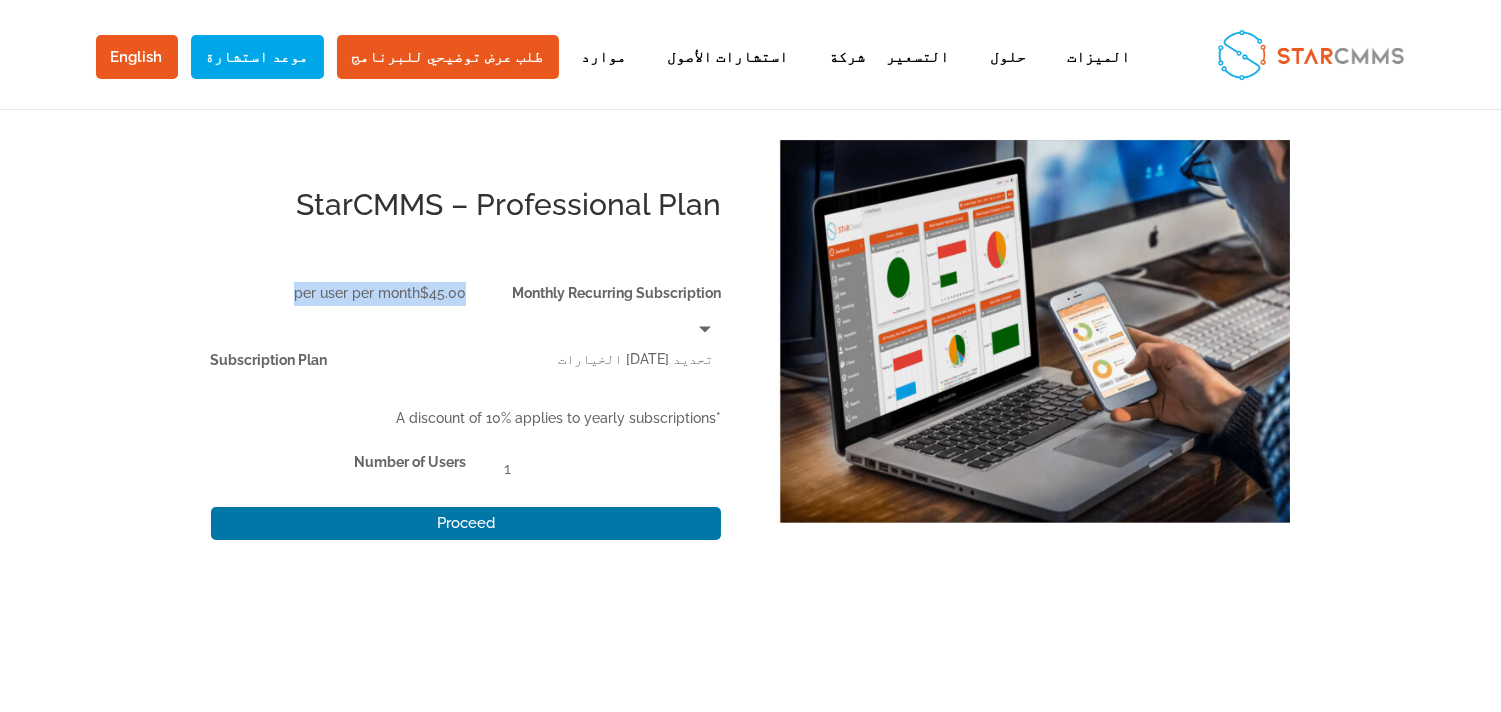 click on "$ 45.00" at bounding box center (443, 293) 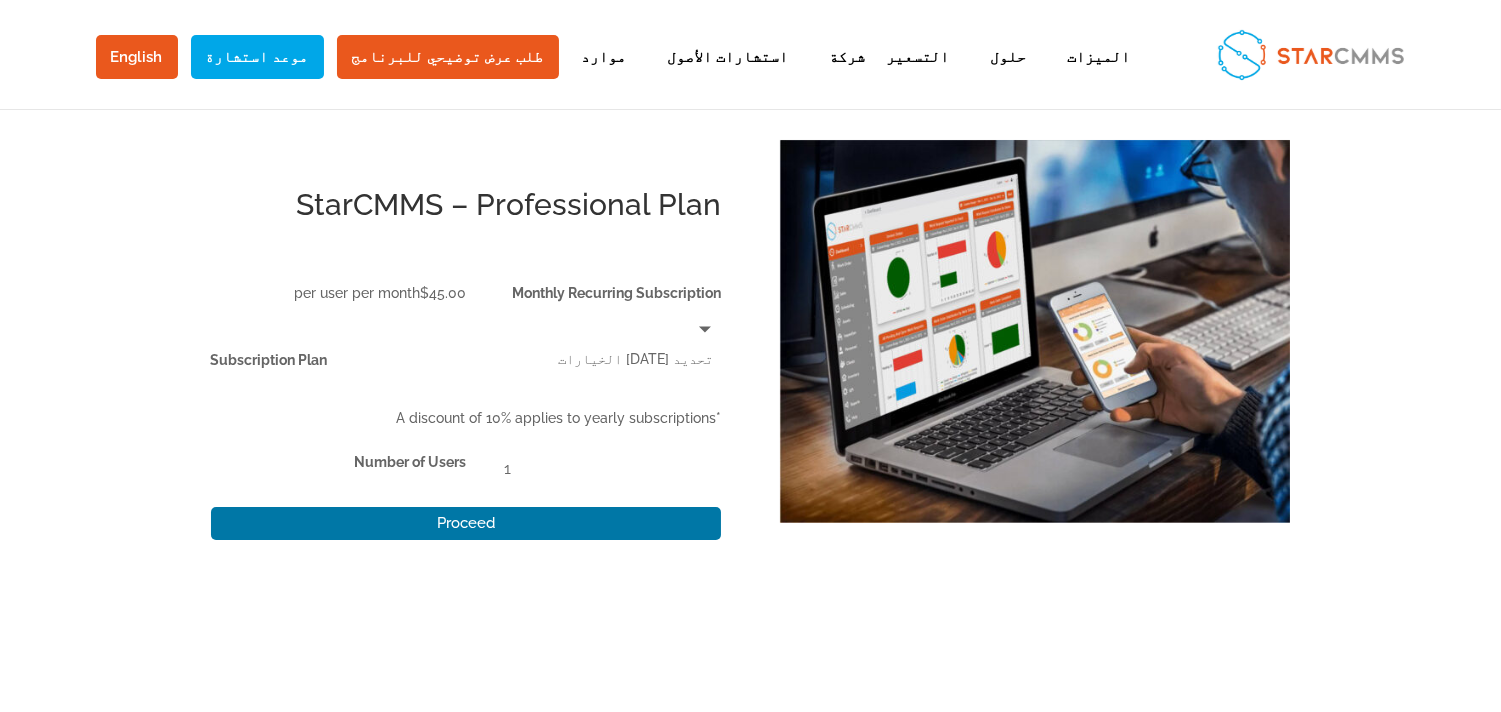 click on "Subscription Plan" 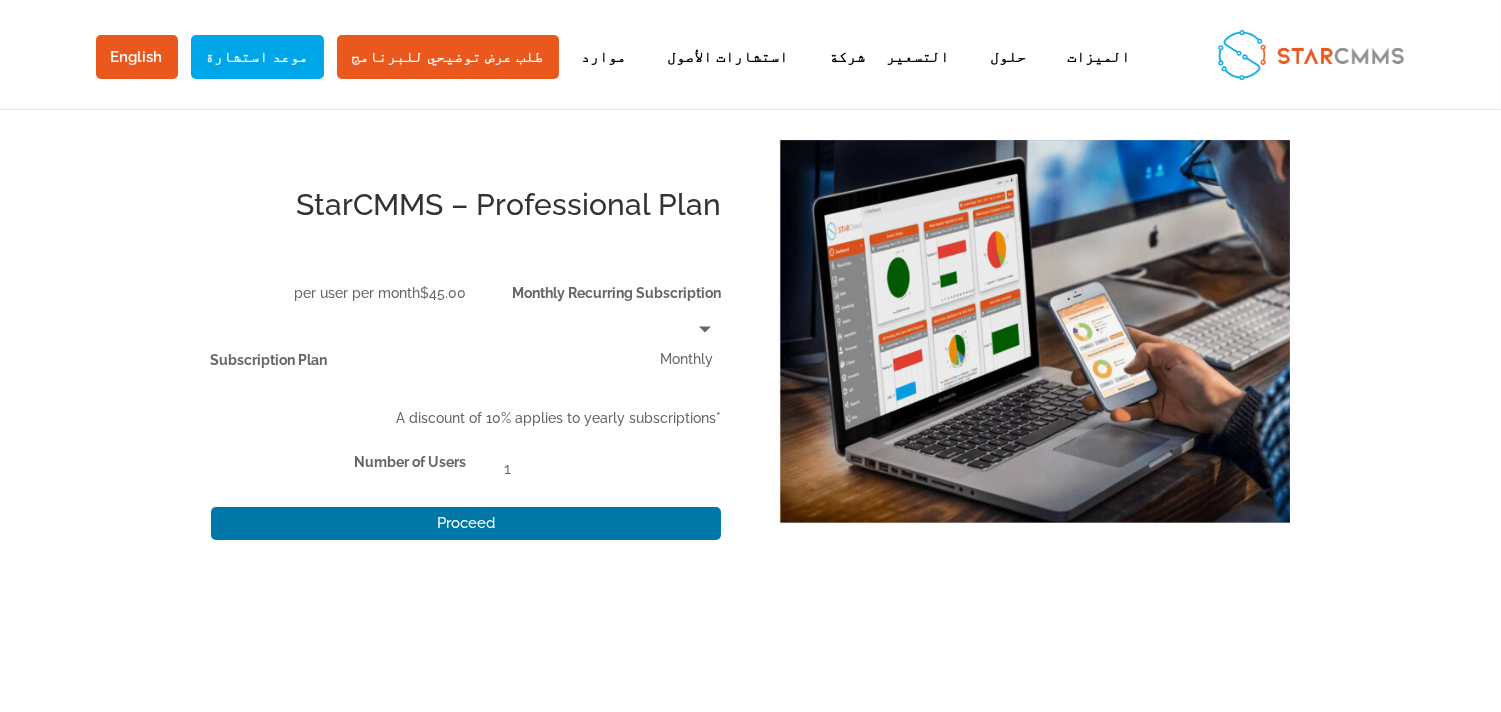 click on "تحديد أحد الخيارات Monthly Yearly" 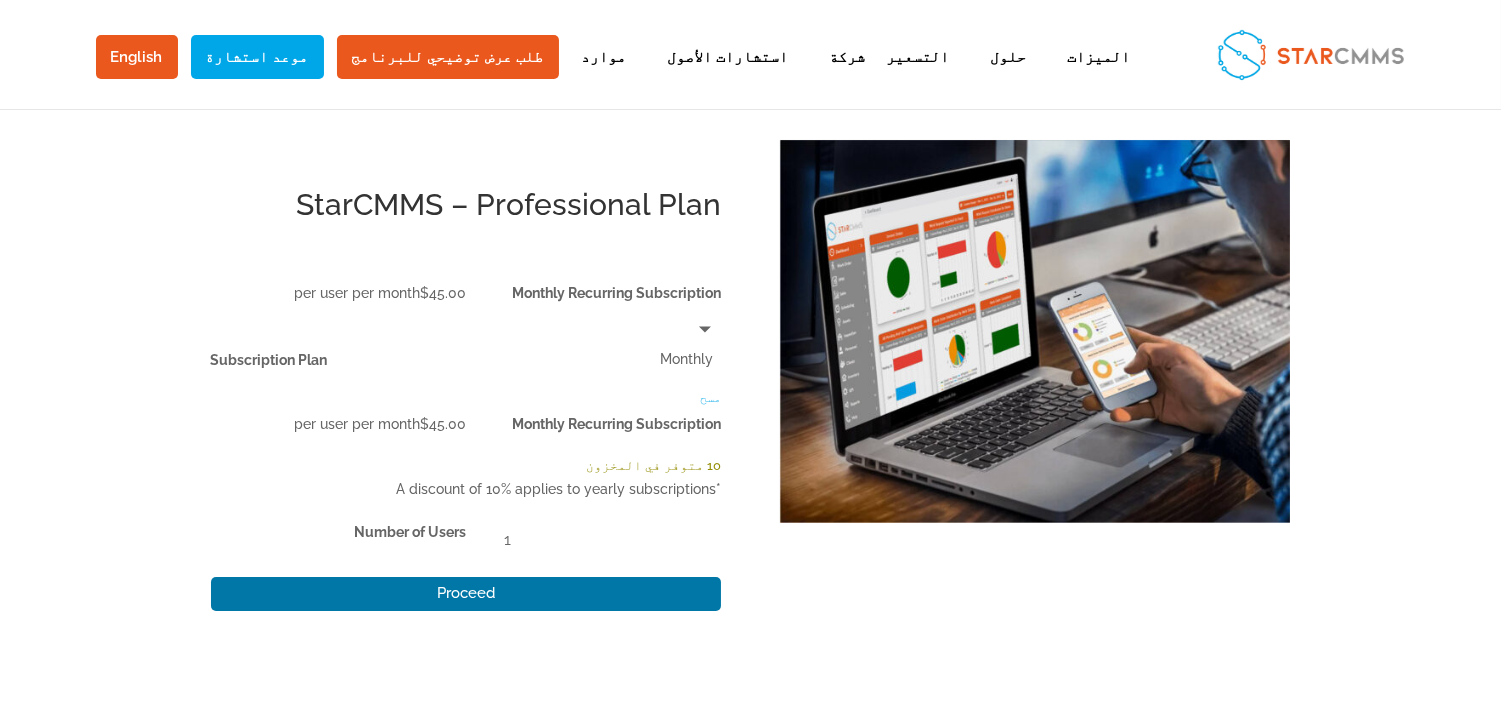 click on "تحديد [DATE] الخيارات Monthly Yearly" 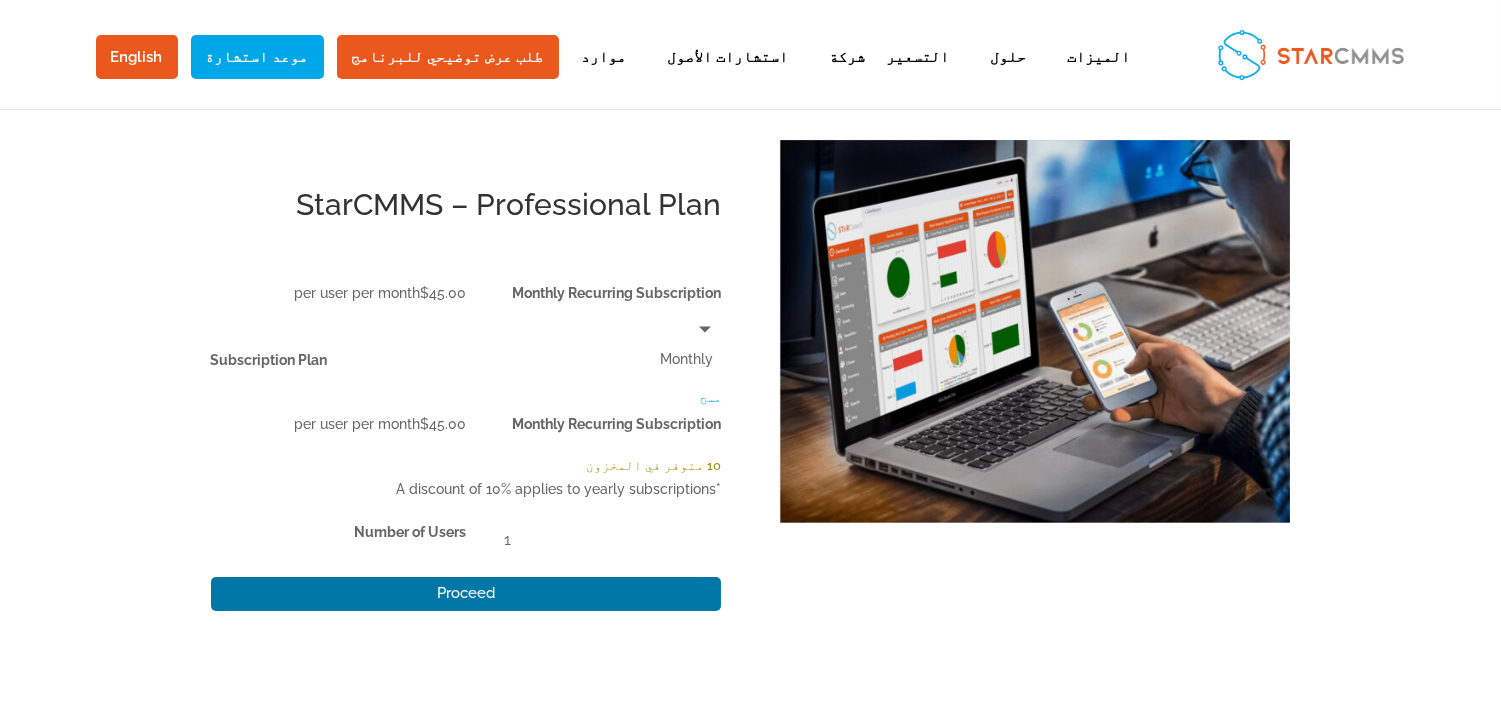 select on "Yearly" 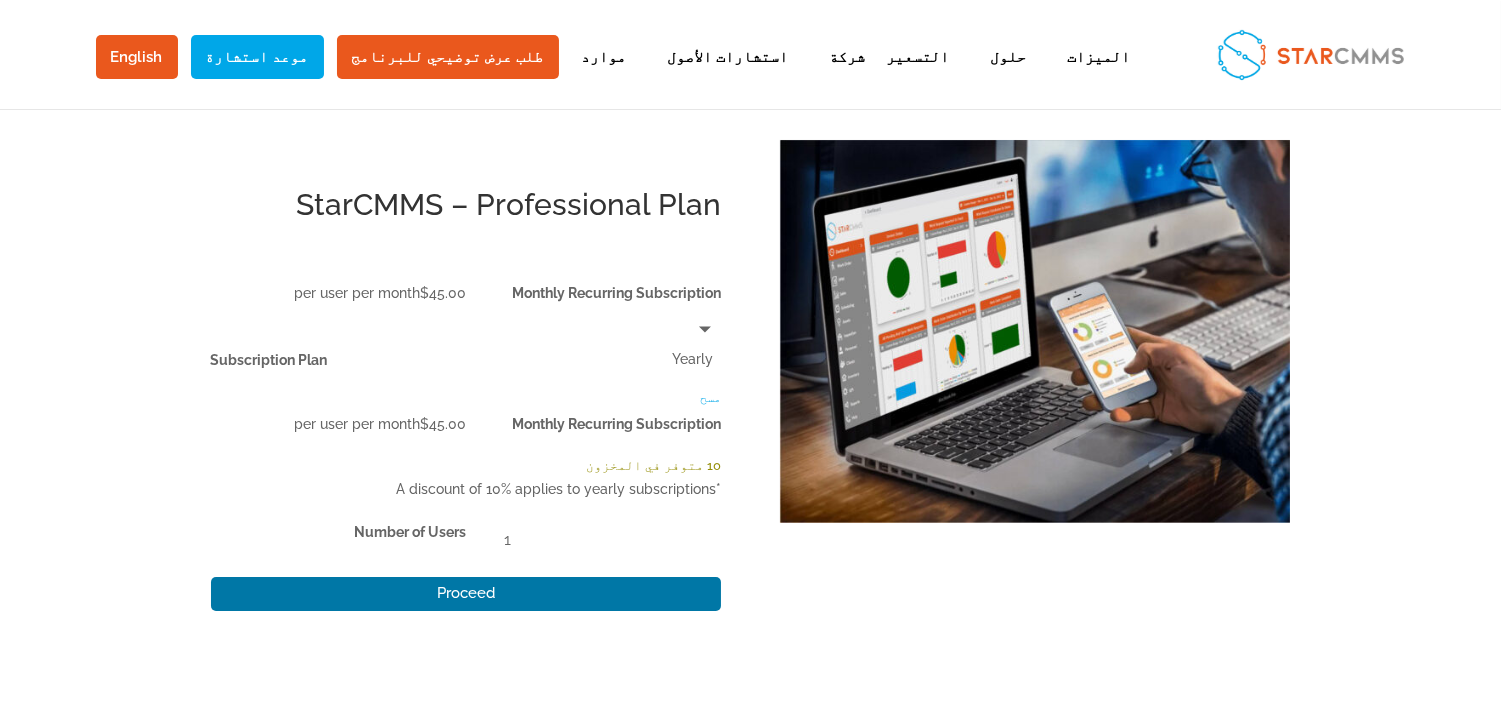 click on "تحديد [DATE] الخيارات Monthly Yearly" 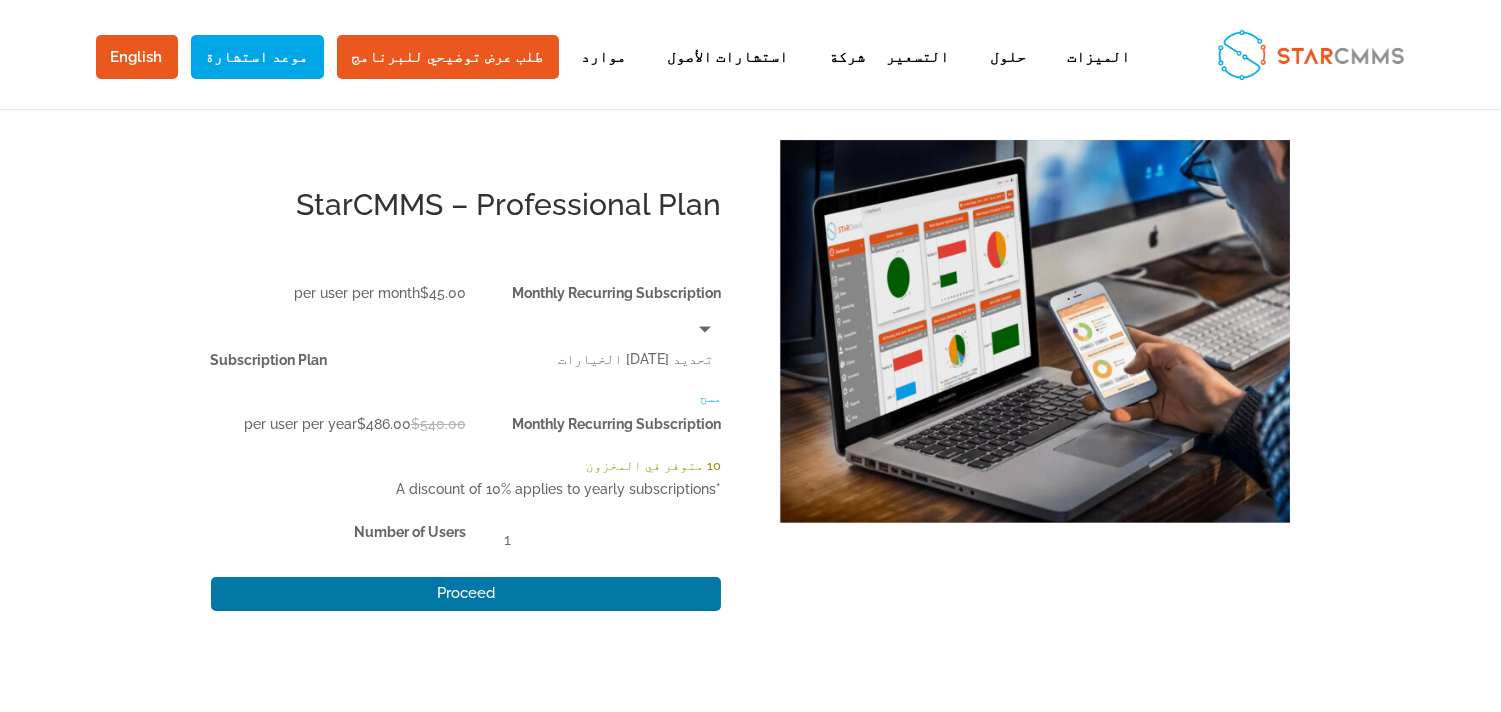click on "تحديد [DATE] الخيارات Monthly Yearly" 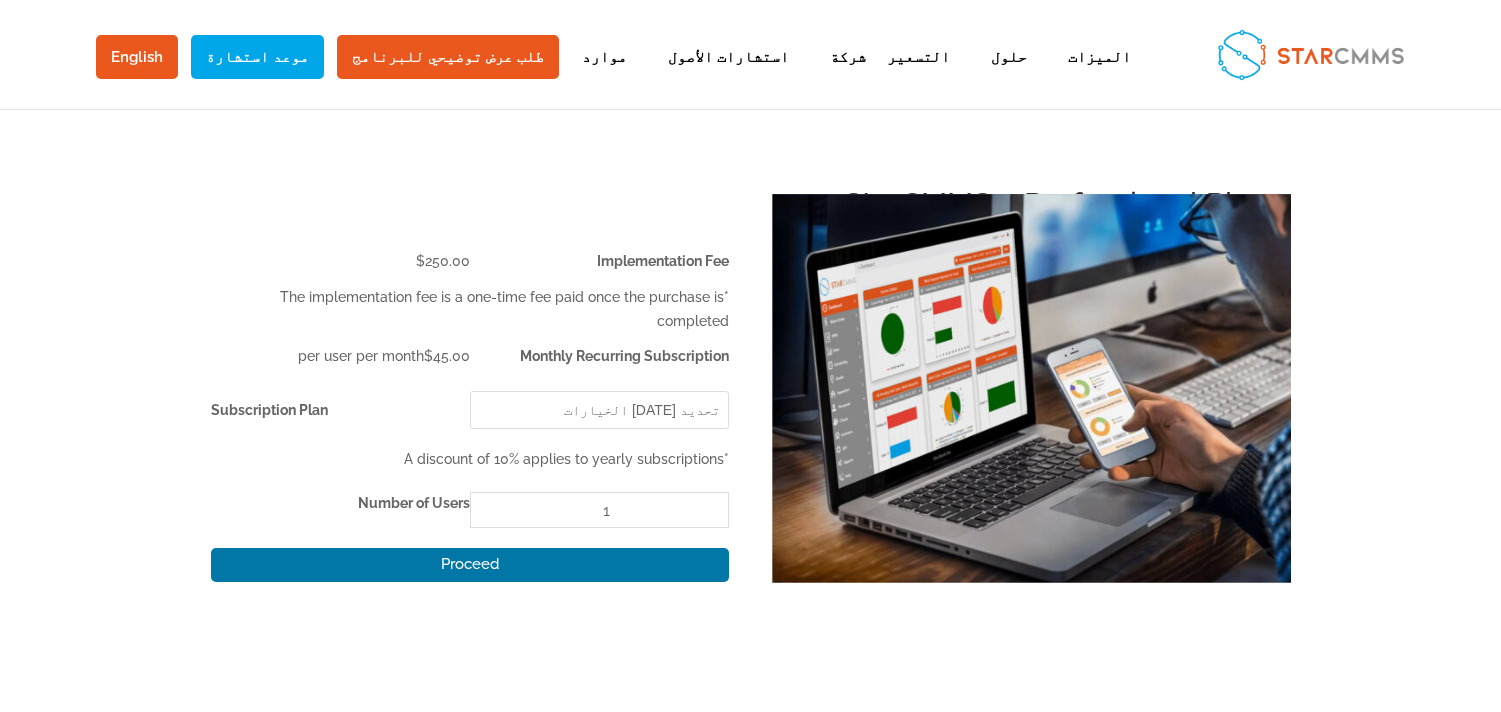 scroll, scrollTop: 0, scrollLeft: 0, axis: both 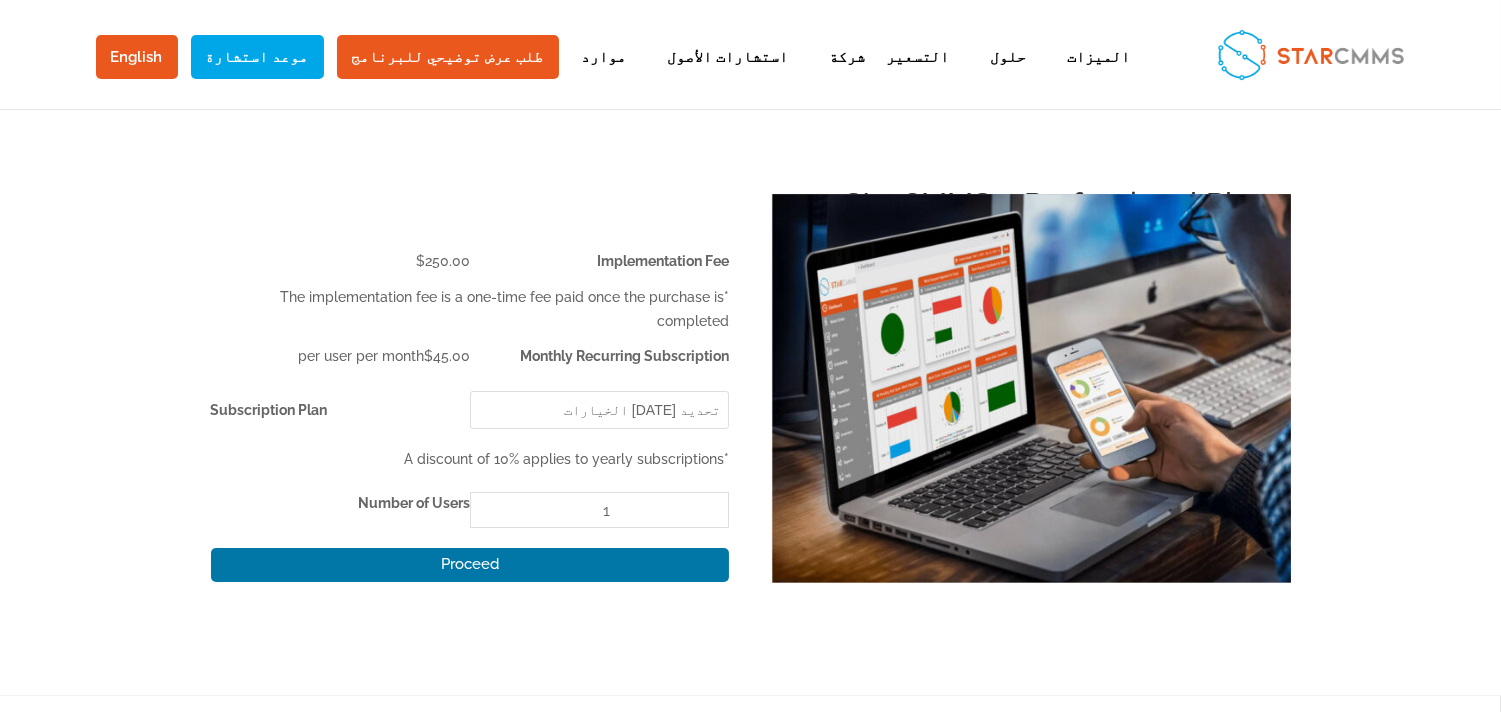 click on "الرئيسية  /  Uncategorized  / StarCMMS – Professional Plan
StarCMMS – Professional Plan
تخفيض!
Implementation Fee
$ 250.00
*The implementation fee is a one-time fee paid once the purchase is completed
Monthly Recurring Subscription
$ 45.00  per user per month
Subscription Plan
تحديد [DATE] الخيارات Monthly Yearly مسح
*A discount of 10% applies to yearly subscriptions
Number of Users
كمية StarCMMS - Professional Plan
1
Proceed
منتجات ذات صلة
تخفيض!
StarCMMS – Enterprise Plan
Monthly Recurring Subscription $ 90.00  per user per month
تخفيض!
StarCMMS – Business Plan
$ 67.00" at bounding box center (751, 431) 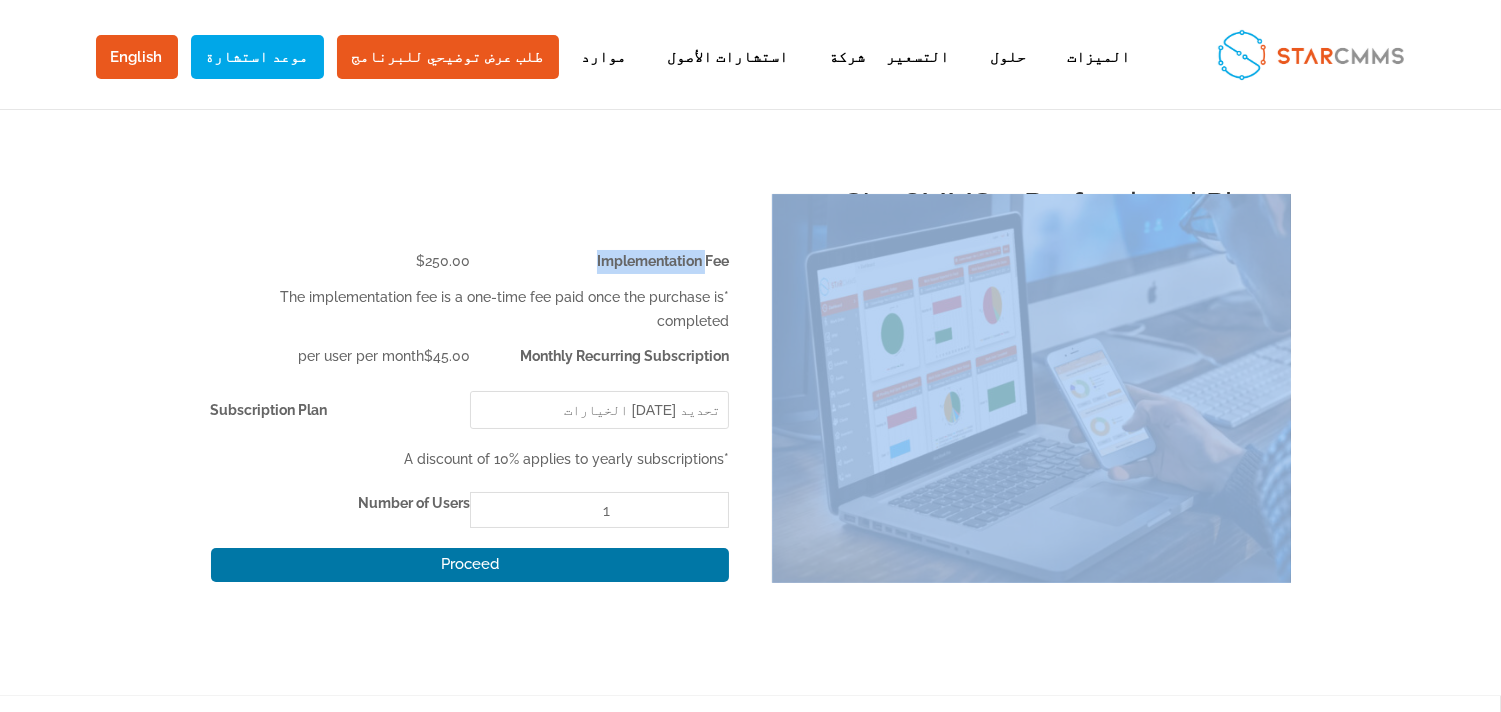 click on "الرئيسية  /  Uncategorized  / StarCMMS – Professional Plan
StarCMMS – Professional Plan
تخفيض!
Implementation Fee
$ 250.00
*The implementation fee is a one-time fee paid once the purchase is completed
Monthly Recurring Subscription
$ 45.00  per user per month
Subscription Plan
تحديد أحد الخيارات Monthly Yearly مسح
*A discount of 10% applies to yearly subscriptions
Number of Users
كمية StarCMMS - Professional Plan
1
Proceed
منتجات ذات صلة
تخفيض!
StarCMMS – Enterprise Plan
Monthly Recurring Subscription $ 90.00  per user per month
تخفيض!
StarCMMS – Business Plan
$ 67.00" at bounding box center [751, 431] 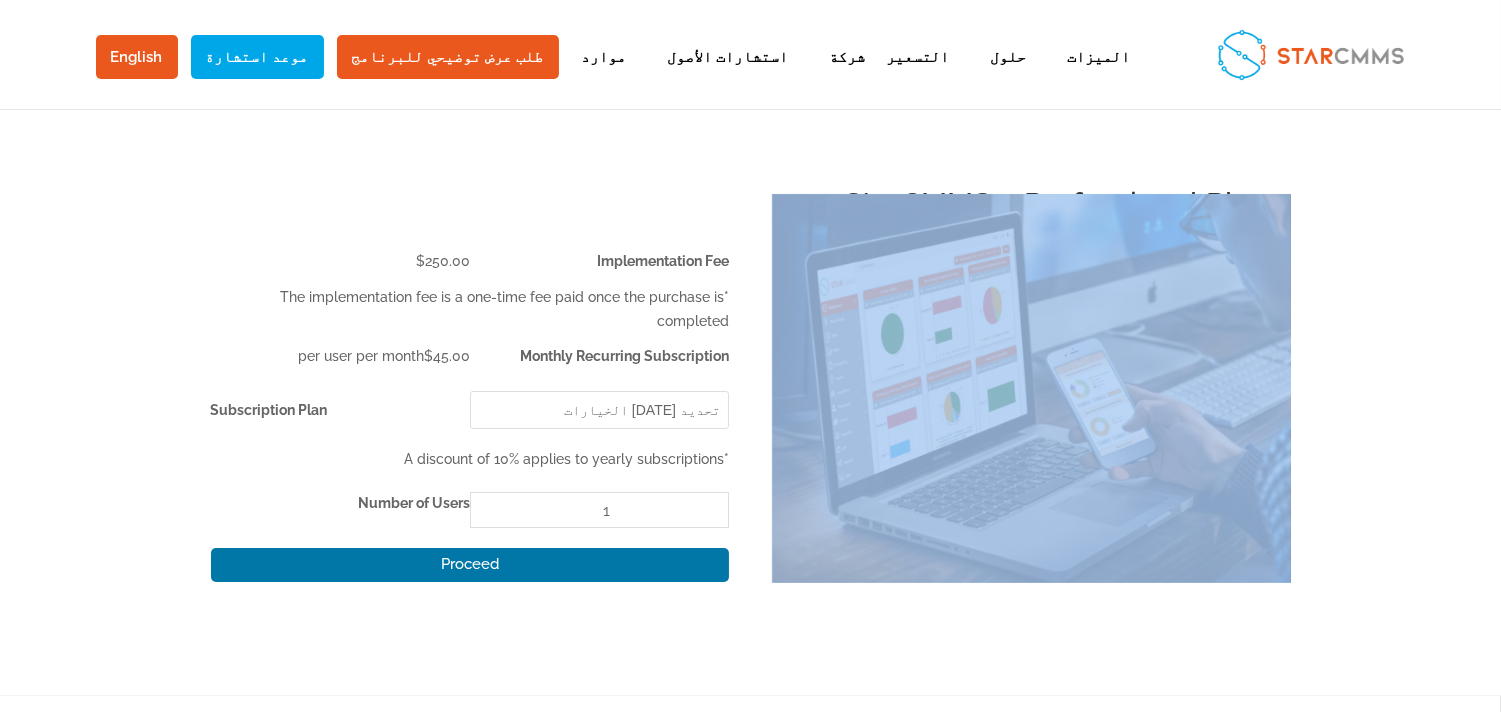 click on "الرئيسية  /  Uncategorized  / StarCMMS – Professional Plan
StarCMMS – Professional Plan
تخفيض!
Implementation Fee
$ 250.00
*The implementation fee is a one-time fee paid once the purchase is completed
Monthly Recurring Subscription
$ 45.00  per user per month
Subscription Plan
تحديد أحد الخيارات Monthly Yearly مسح
*A discount of 10% applies to yearly subscriptions
Number of Users
كمية StarCMMS - Professional Plan
1
Proceed
منتجات ذات صلة
تخفيض!
StarCMMS – Enterprise Plan
Monthly Recurring Subscription $ 90.00  per user per month
تخفيض!
StarCMMS – Business Plan
$ 67.00" at bounding box center (751, 431) 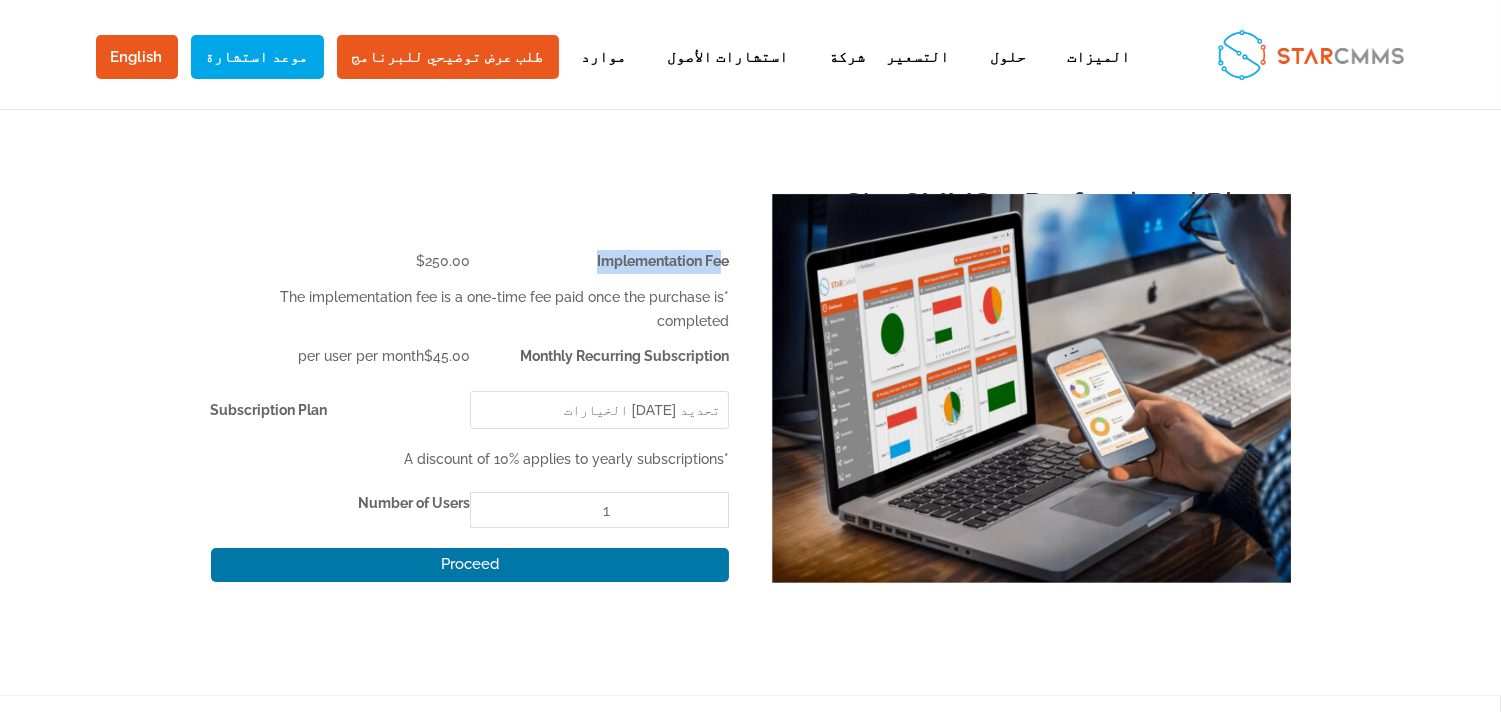 drag, startPoint x: 586, startPoint y: 257, endPoint x: 717, endPoint y: 263, distance: 131.13733 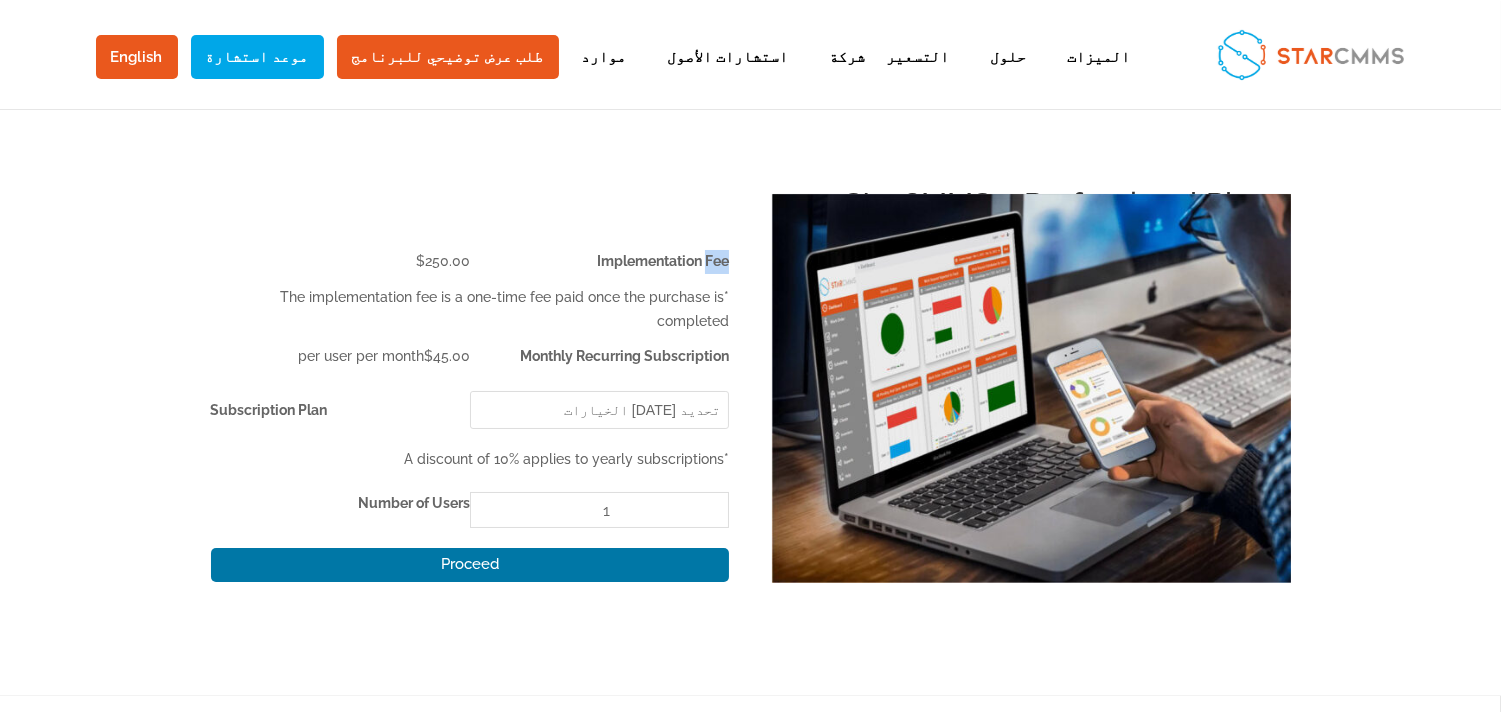 click on "Implementation Fee" at bounding box center [663, 261] 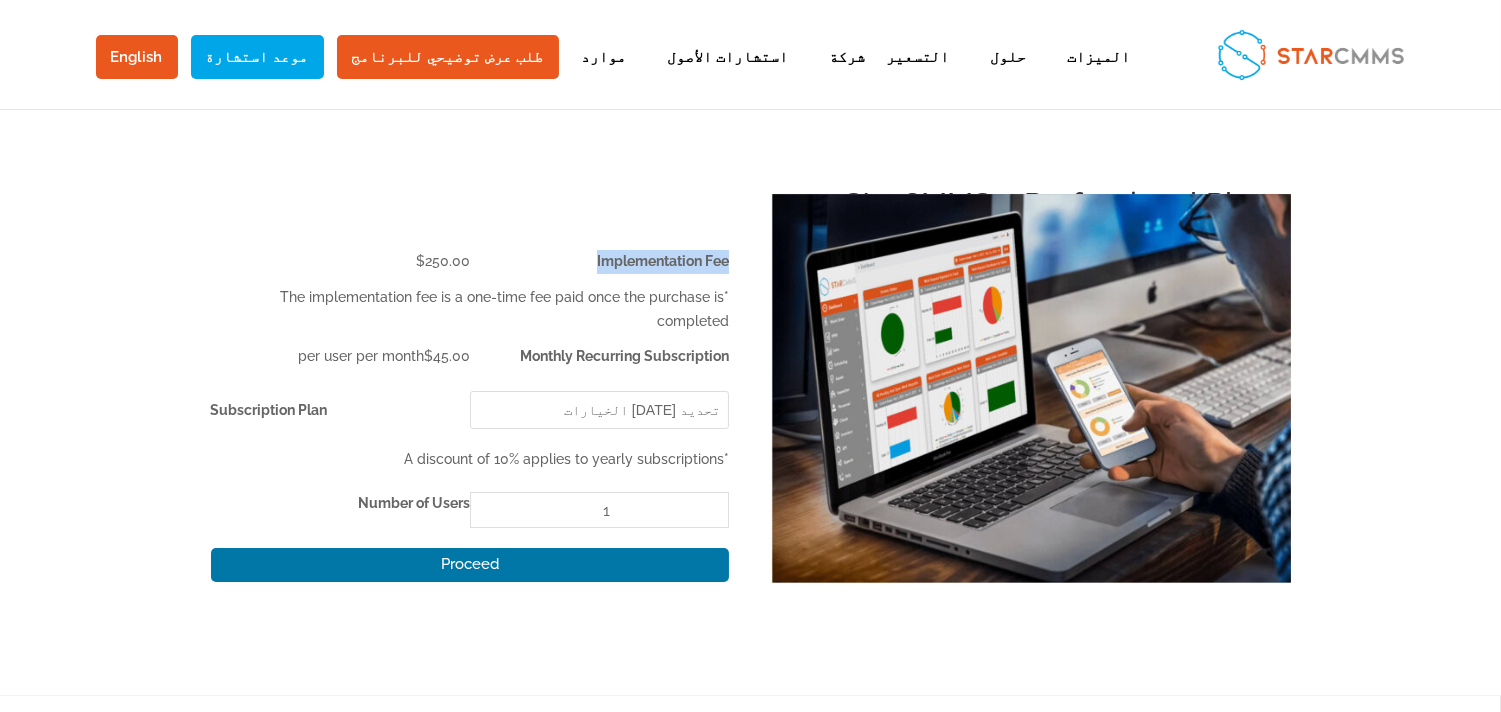 click on "Implementation Fee" at bounding box center [663, 261] 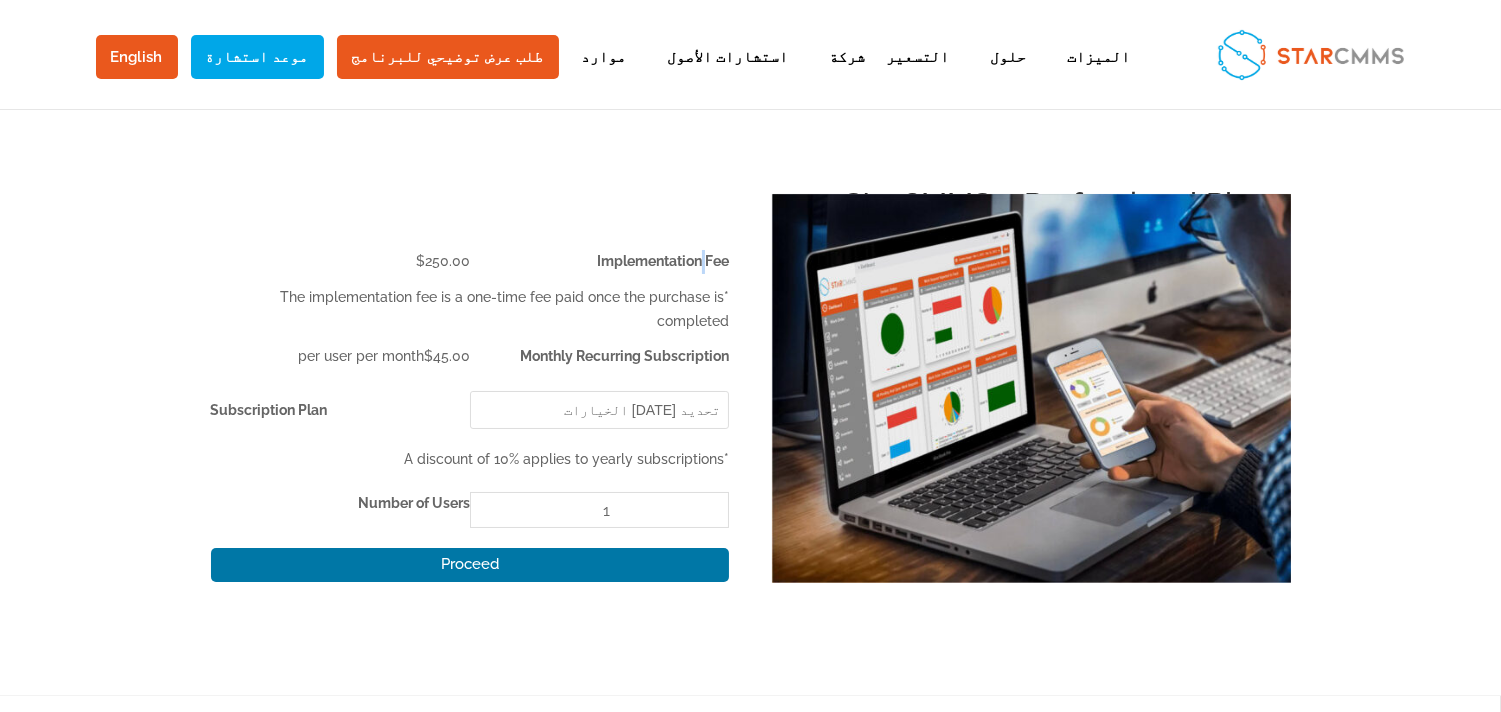 click on "Implementation Fee" at bounding box center (599, 262) 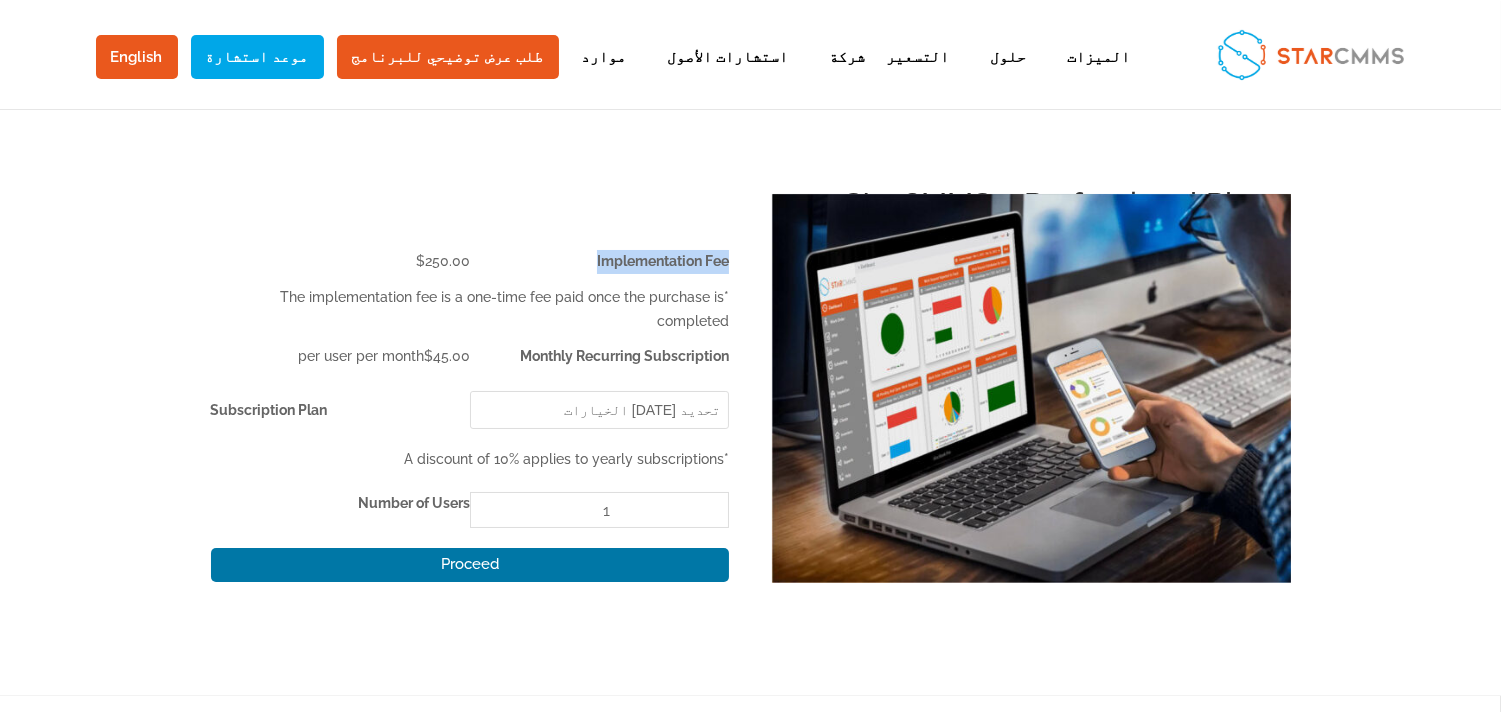 click on "Implementation Fee" at bounding box center [599, 262] 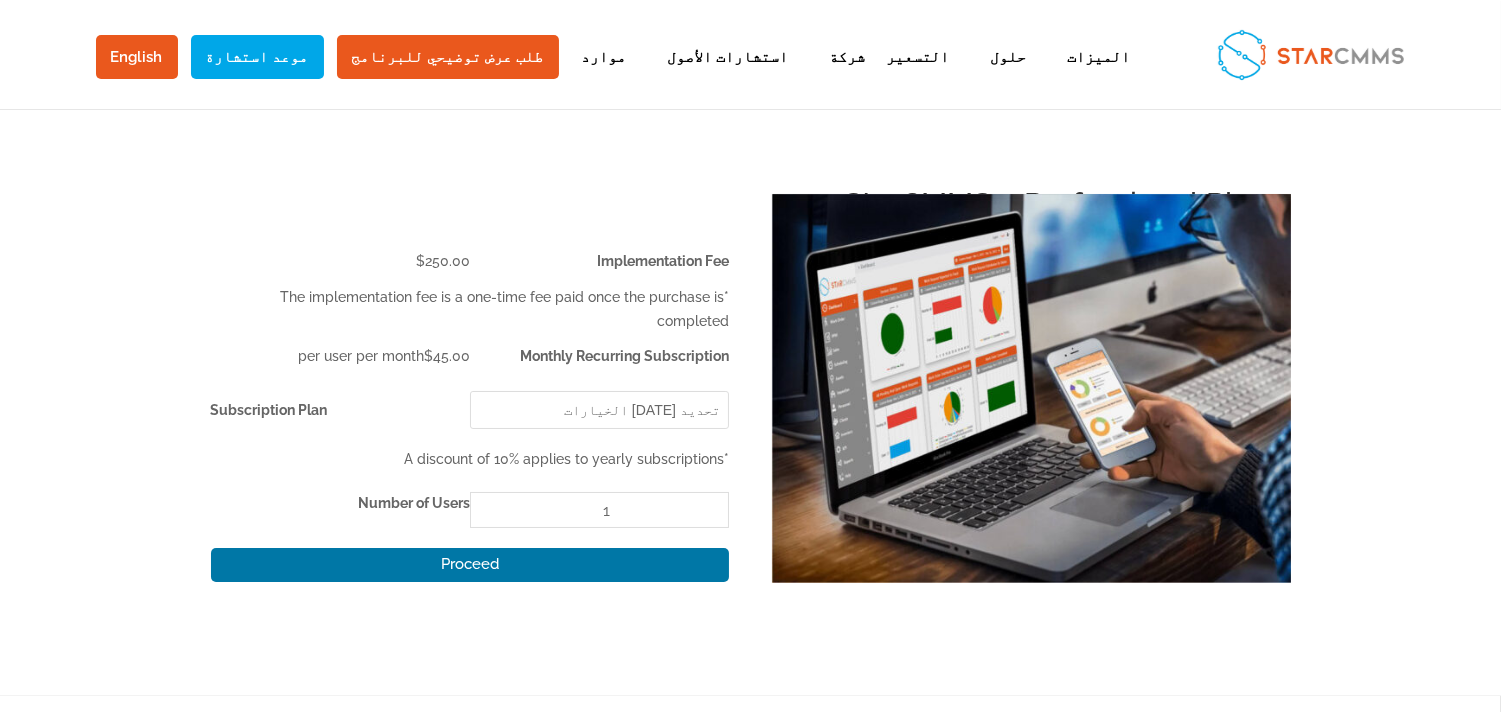 click on "*The implementation fee is a one-time fee paid once the purchase is completed" at bounding box center [470, 310] 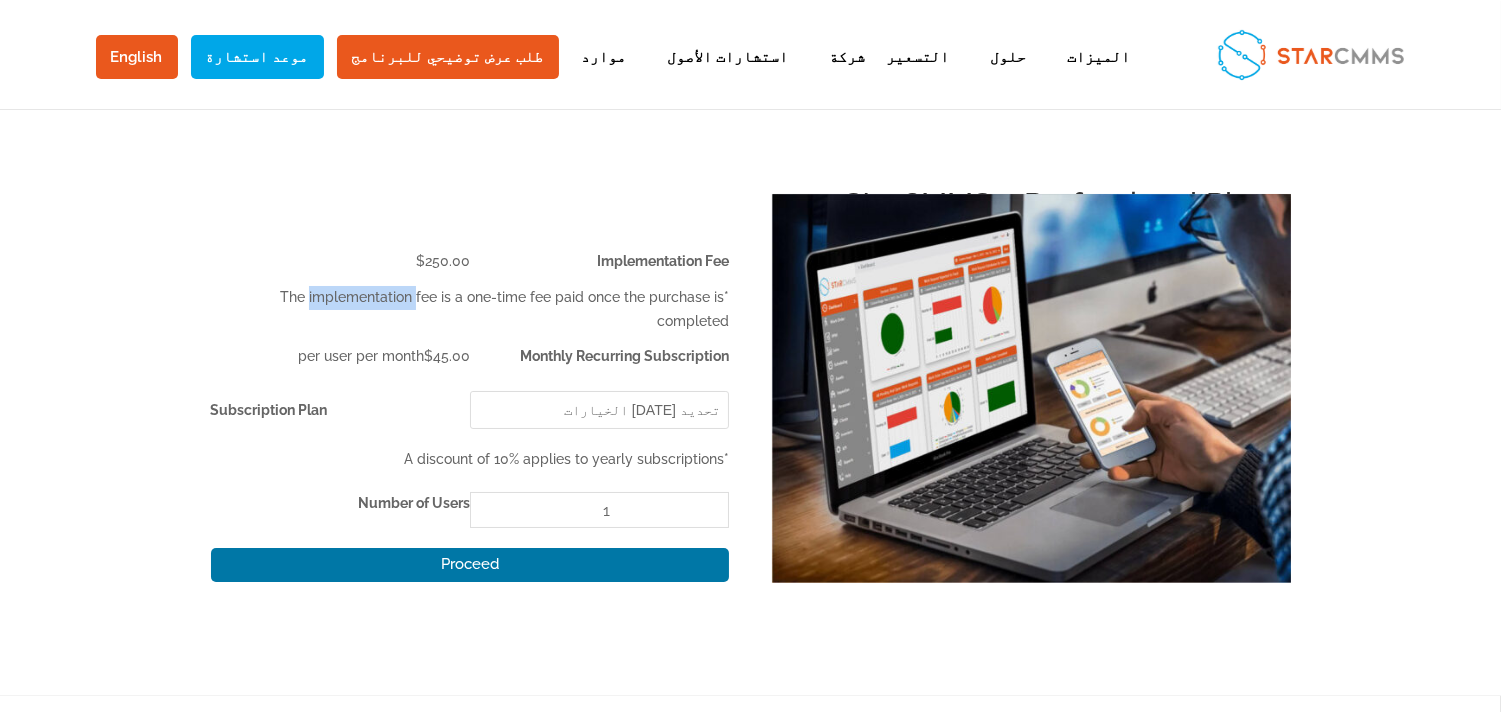 click on "*The implementation fee is a one-time fee paid once the purchase is completed" at bounding box center [470, 310] 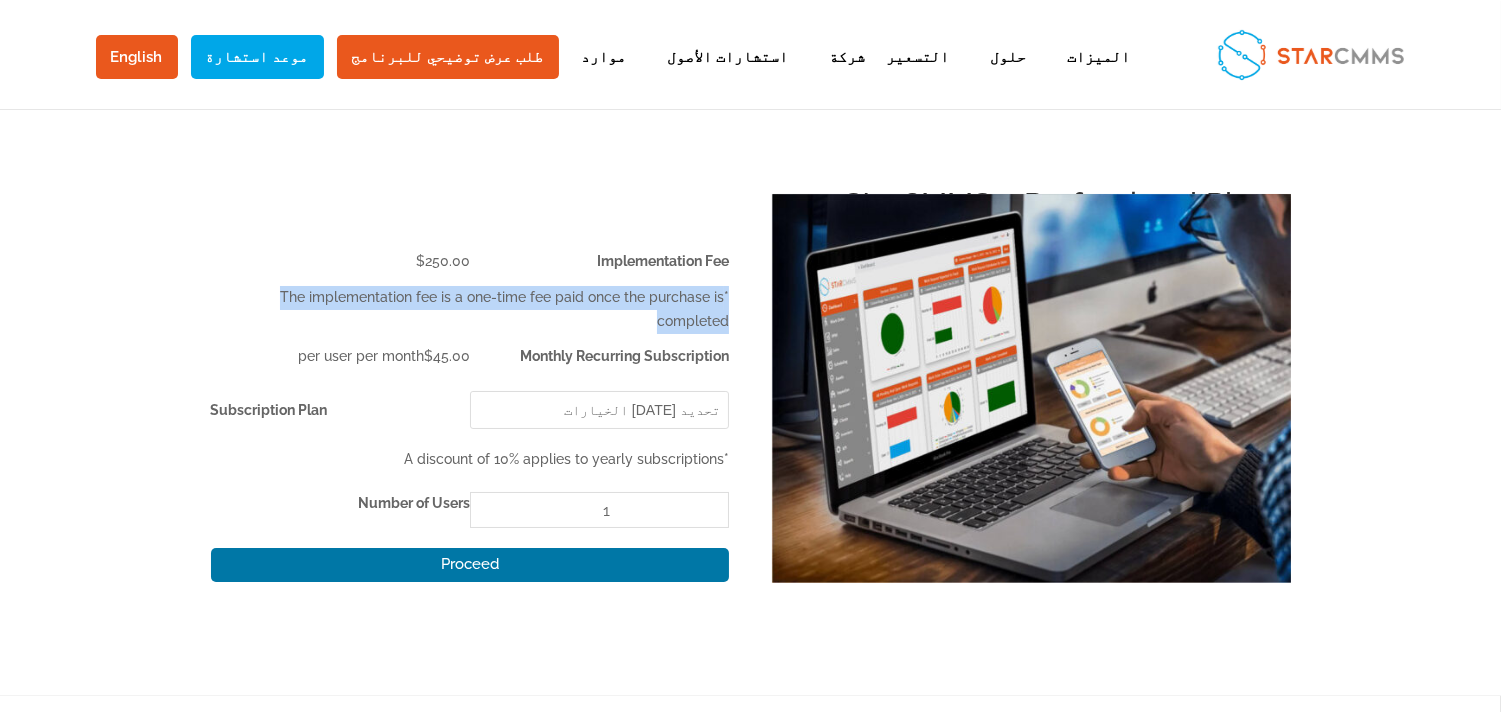 click on "*The implementation fee is a one-time fee paid once the purchase is completed" at bounding box center [470, 310] 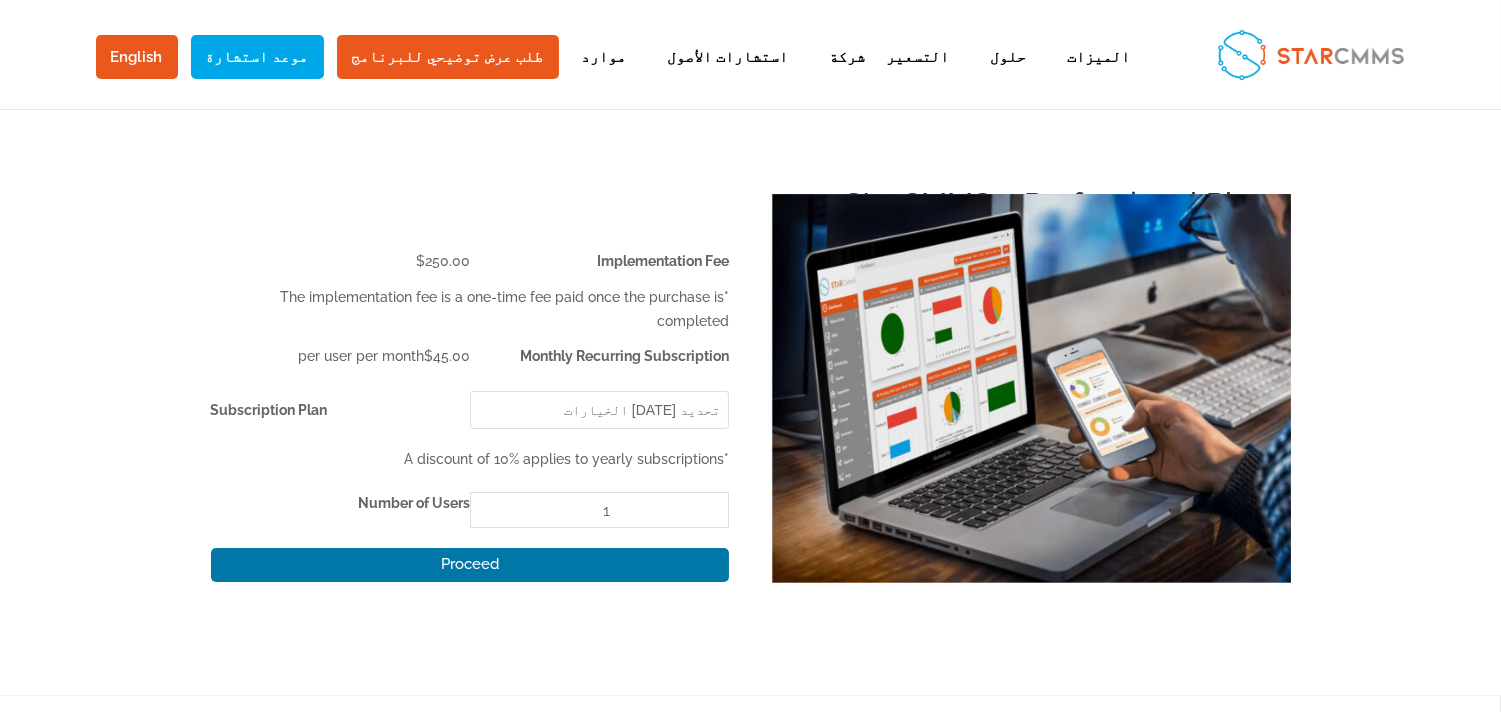 click on "Implementation Fee" at bounding box center (599, 262) 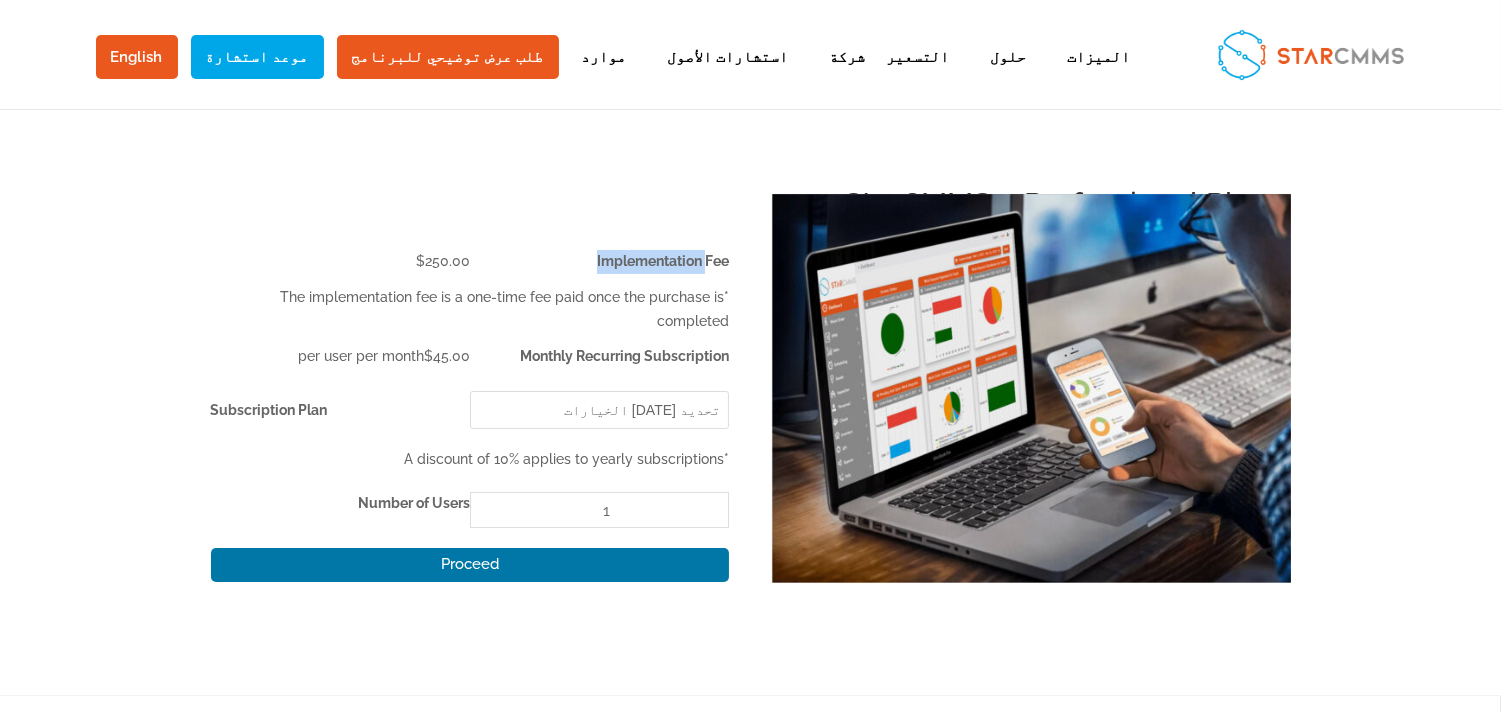 click on "Implementation Fee" at bounding box center [599, 262] 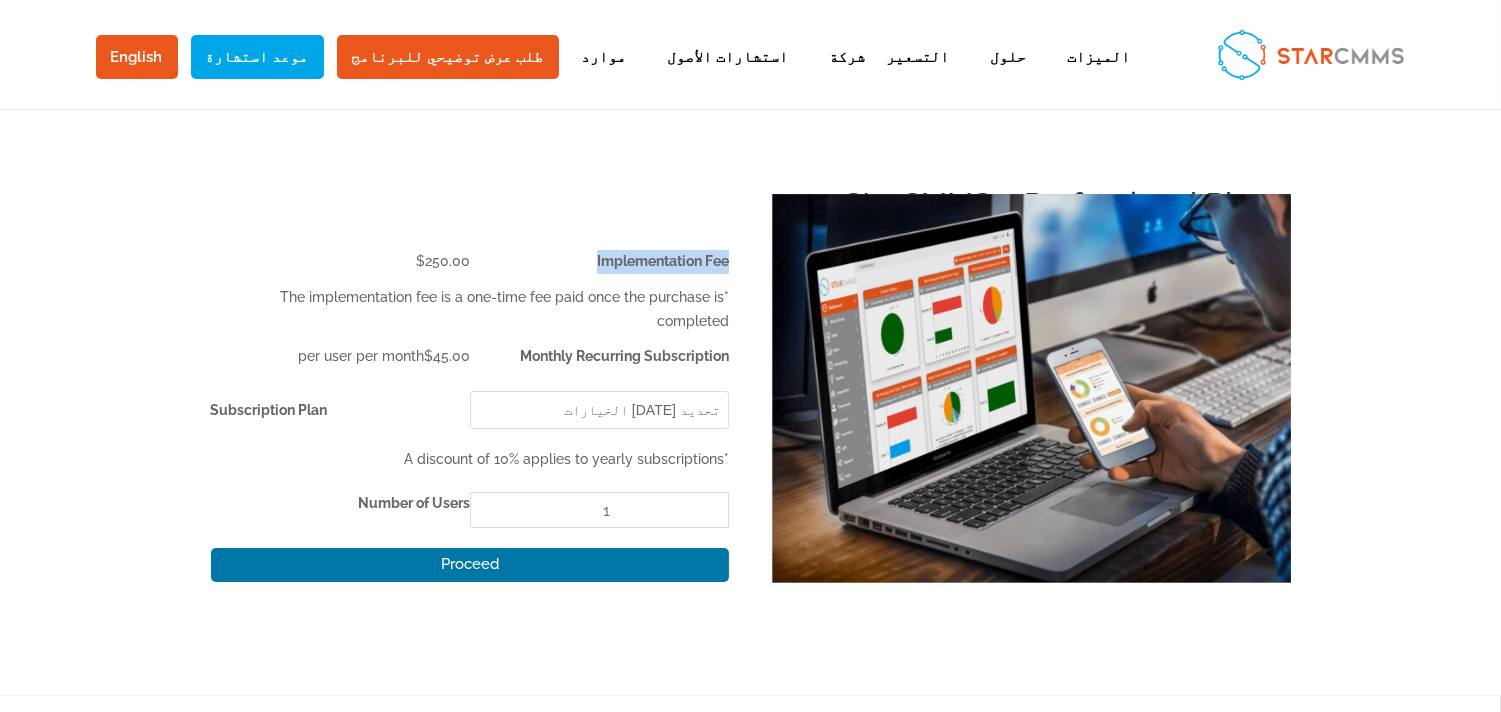 click on "Implementation Fee" at bounding box center [599, 262] 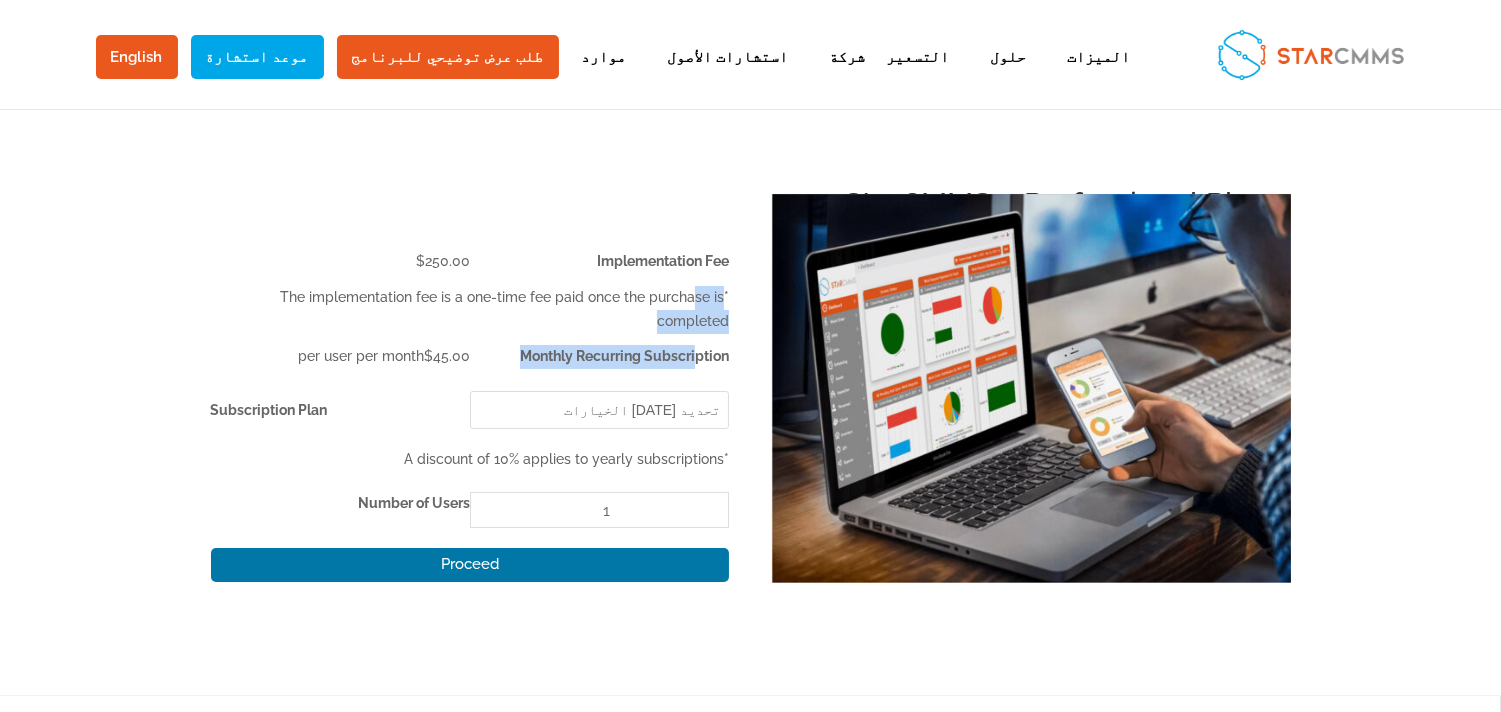 drag, startPoint x: 696, startPoint y: 301, endPoint x: 694, endPoint y: 360, distance: 59.03389 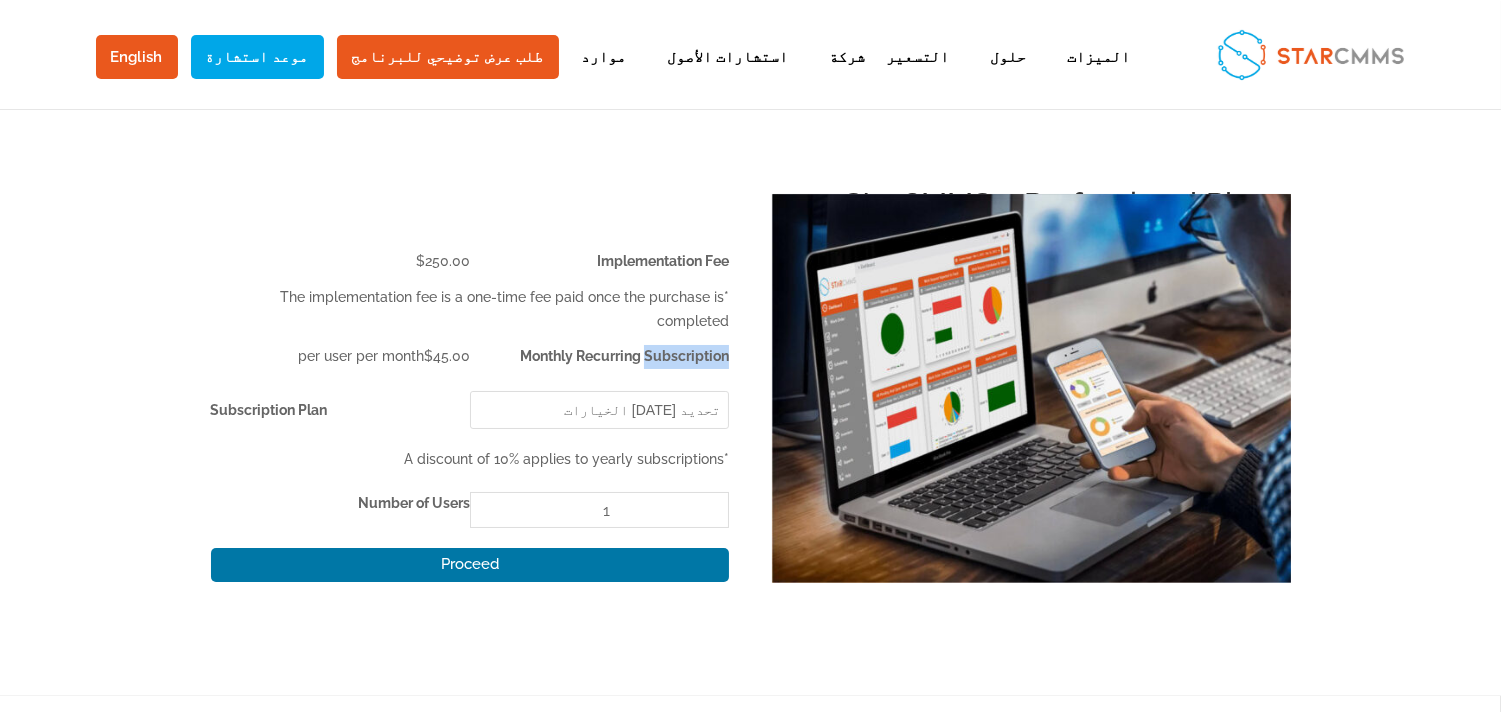 click on "Monthly Recurring Subscription" at bounding box center (624, 356) 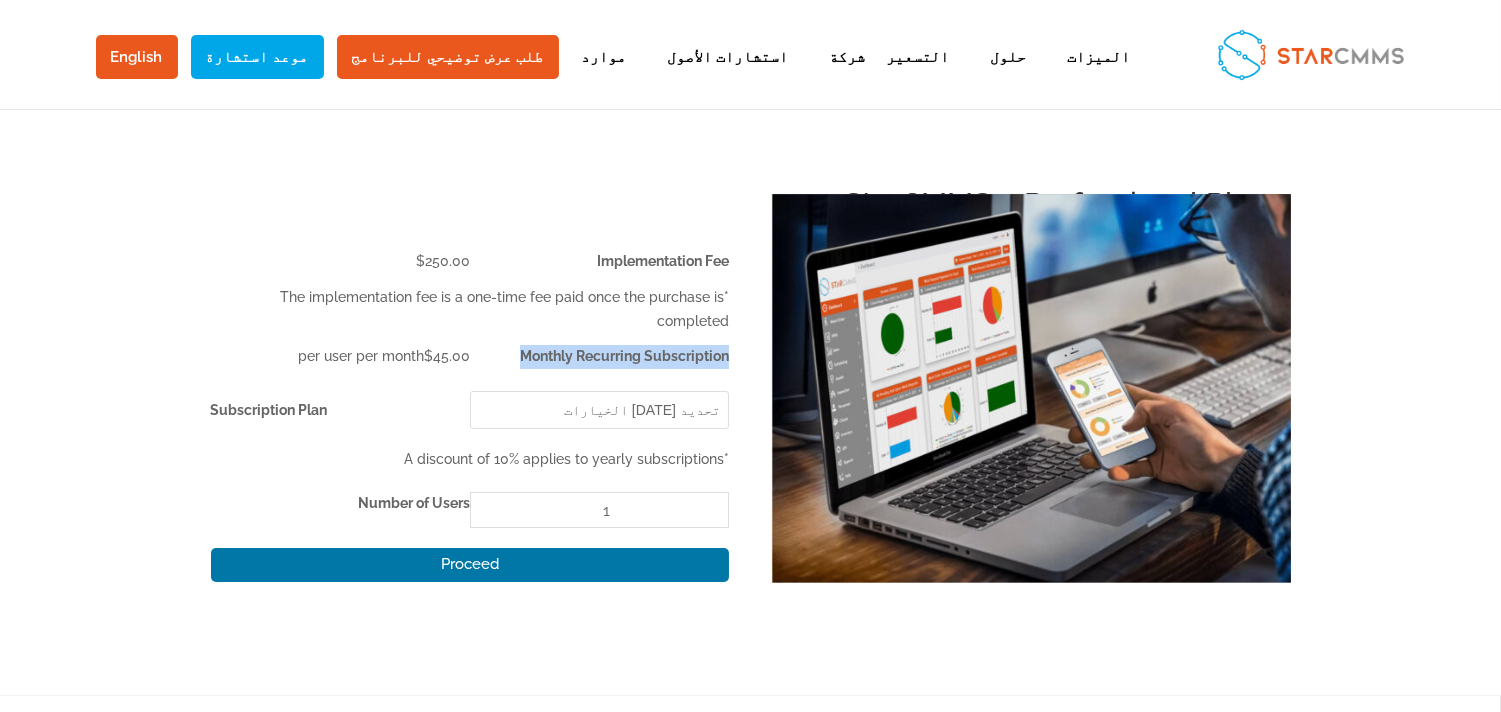 click on "Monthly Recurring Subscription" at bounding box center (624, 356) 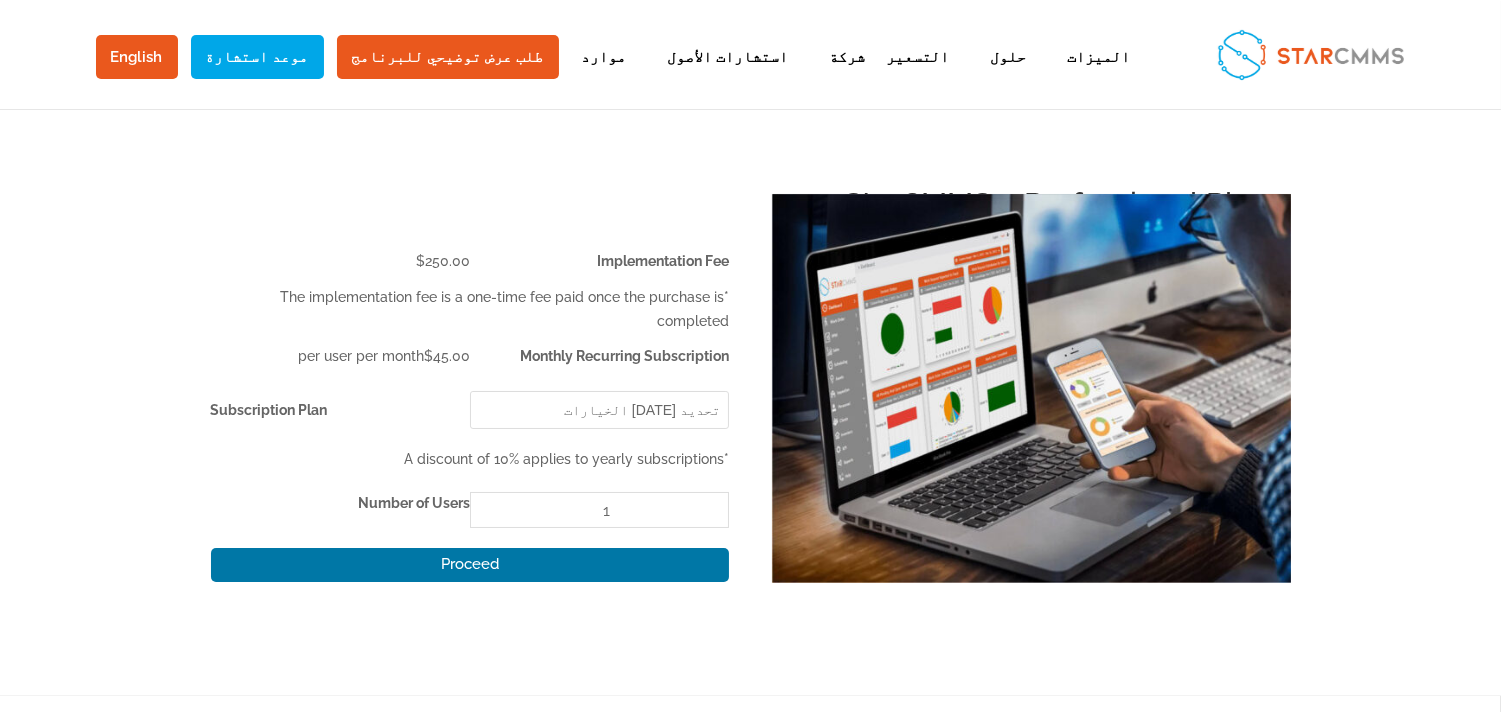 click on "*The implementation fee is a one-time fee paid once the purchase is completed" at bounding box center [470, 310] 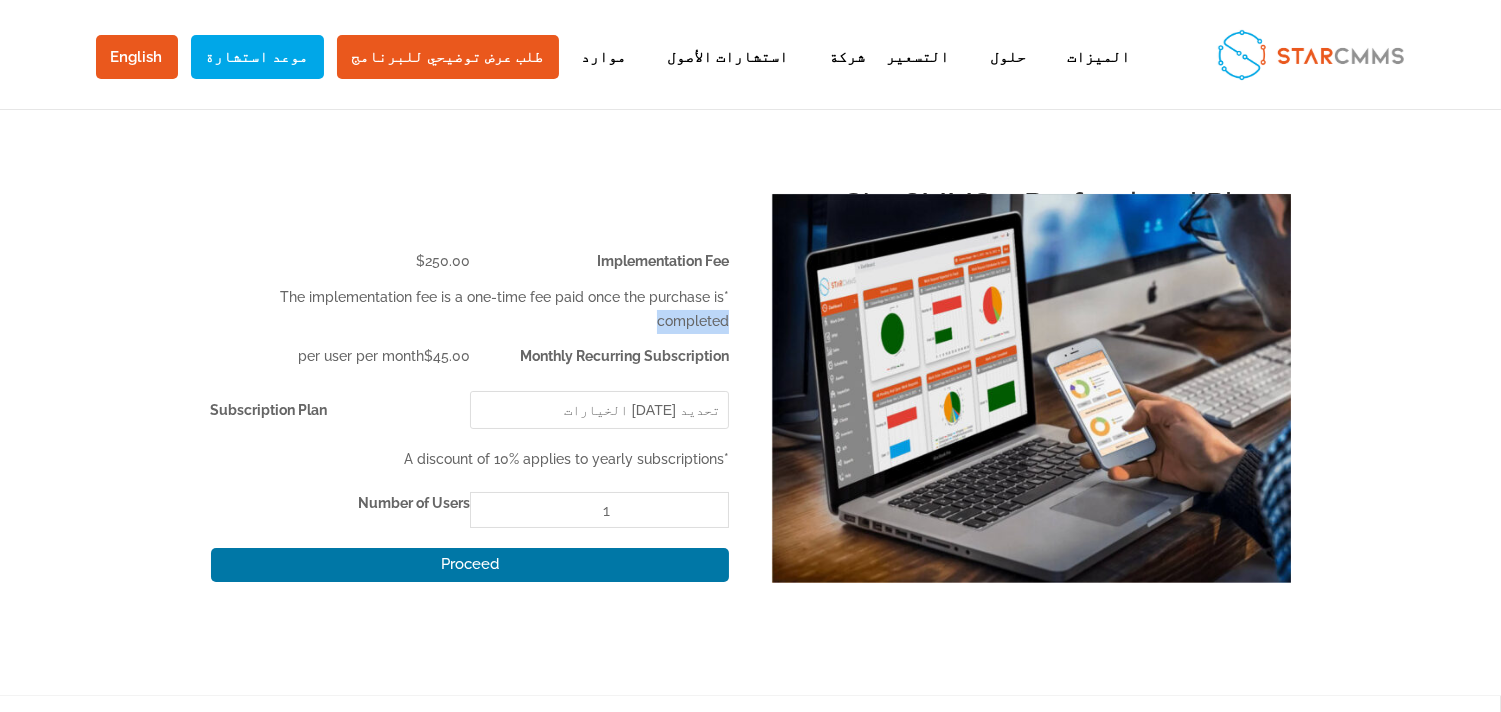 click on "*The implementation fee is a one-time fee paid once the purchase is completed" at bounding box center [470, 310] 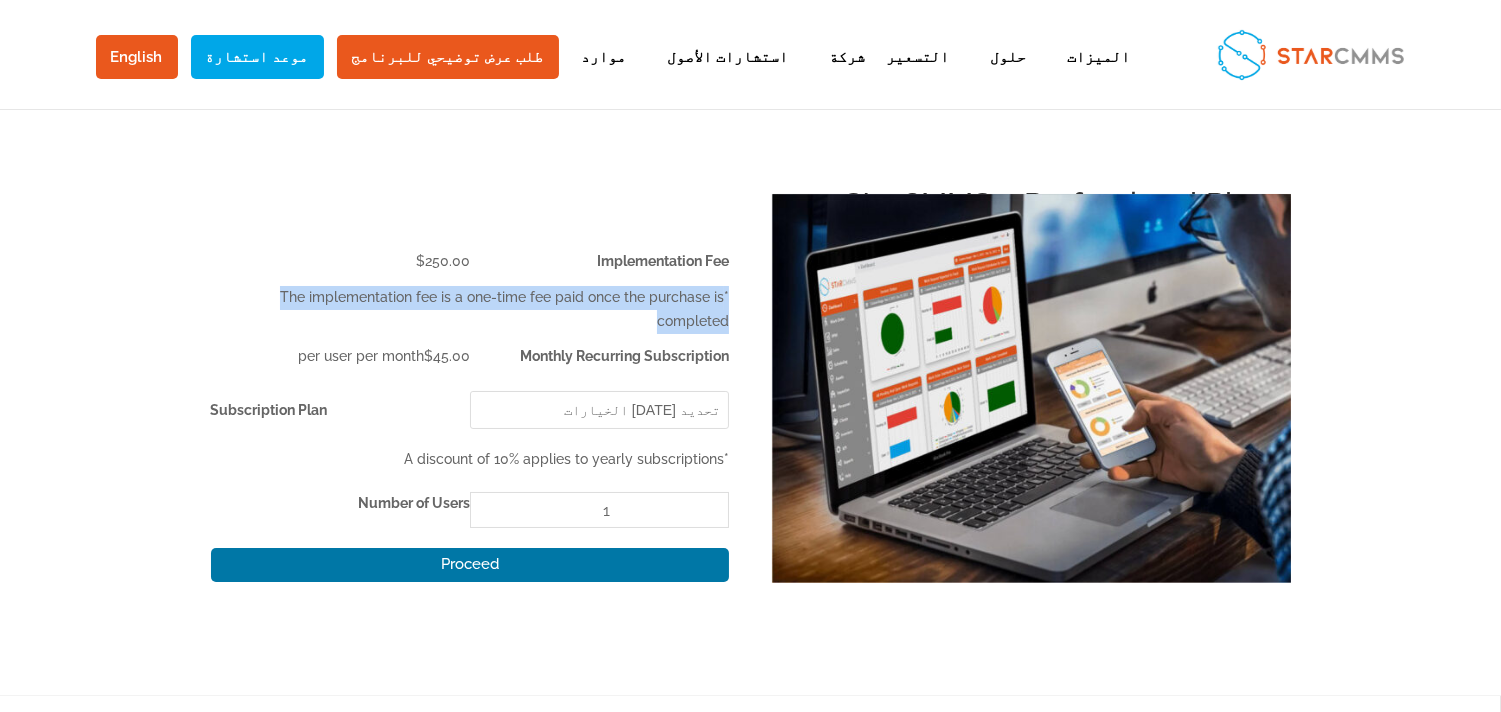 click on "*The implementation fee is a one-time fee paid once the purchase is completed" at bounding box center (470, 310) 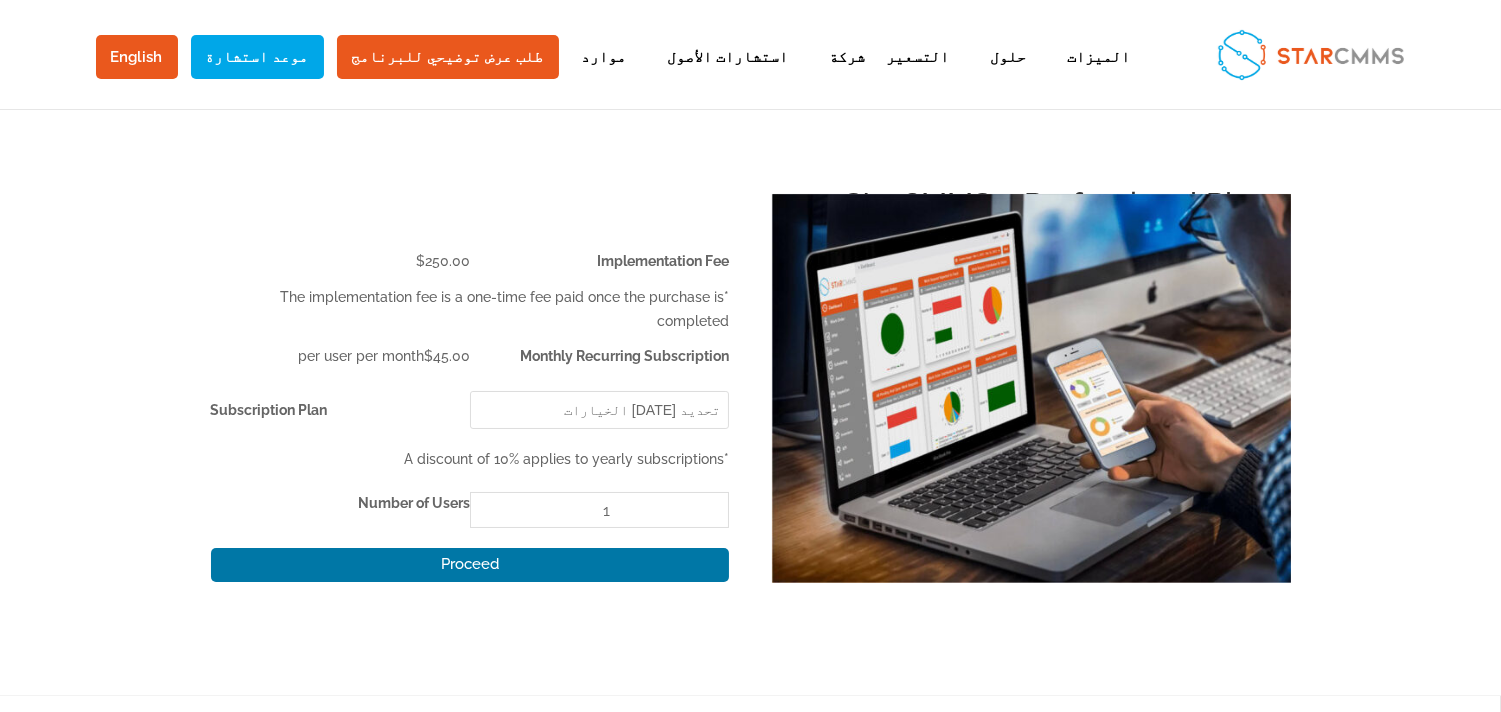click on "Subscription Plan
تحديد أحد الخيارات Monthly Yearly مسح
*A discount of 10% applies to yearly subscriptions
Number of Users
كمية StarCMMS - Professional Plan
1
Proceed" at bounding box center (470, 491) 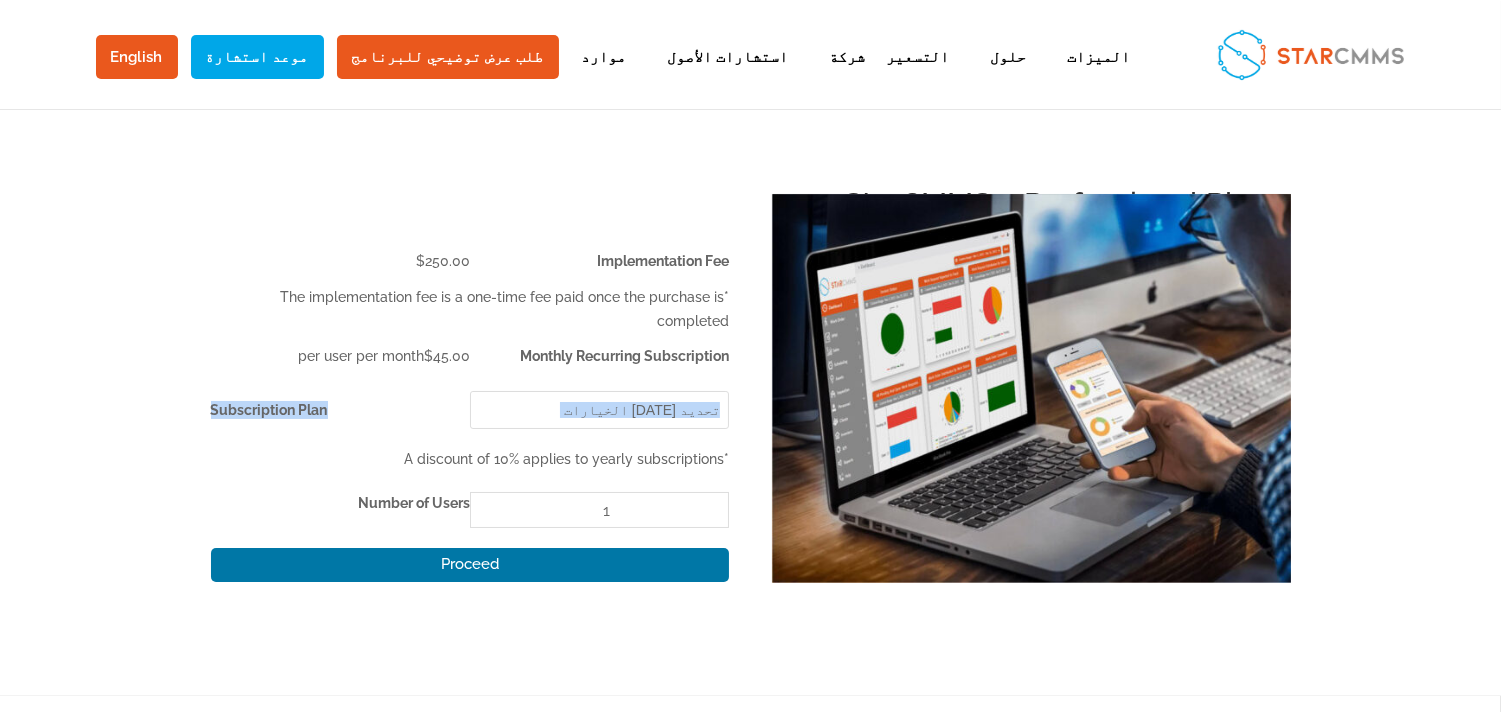 click on "Subscription Plan
تحديد أحد الخيارات Monthly Yearly مسح
*A discount of 10% applies to yearly subscriptions
Number of Users
كمية StarCMMS - Professional Plan
1
Proceed" at bounding box center (470, 491) 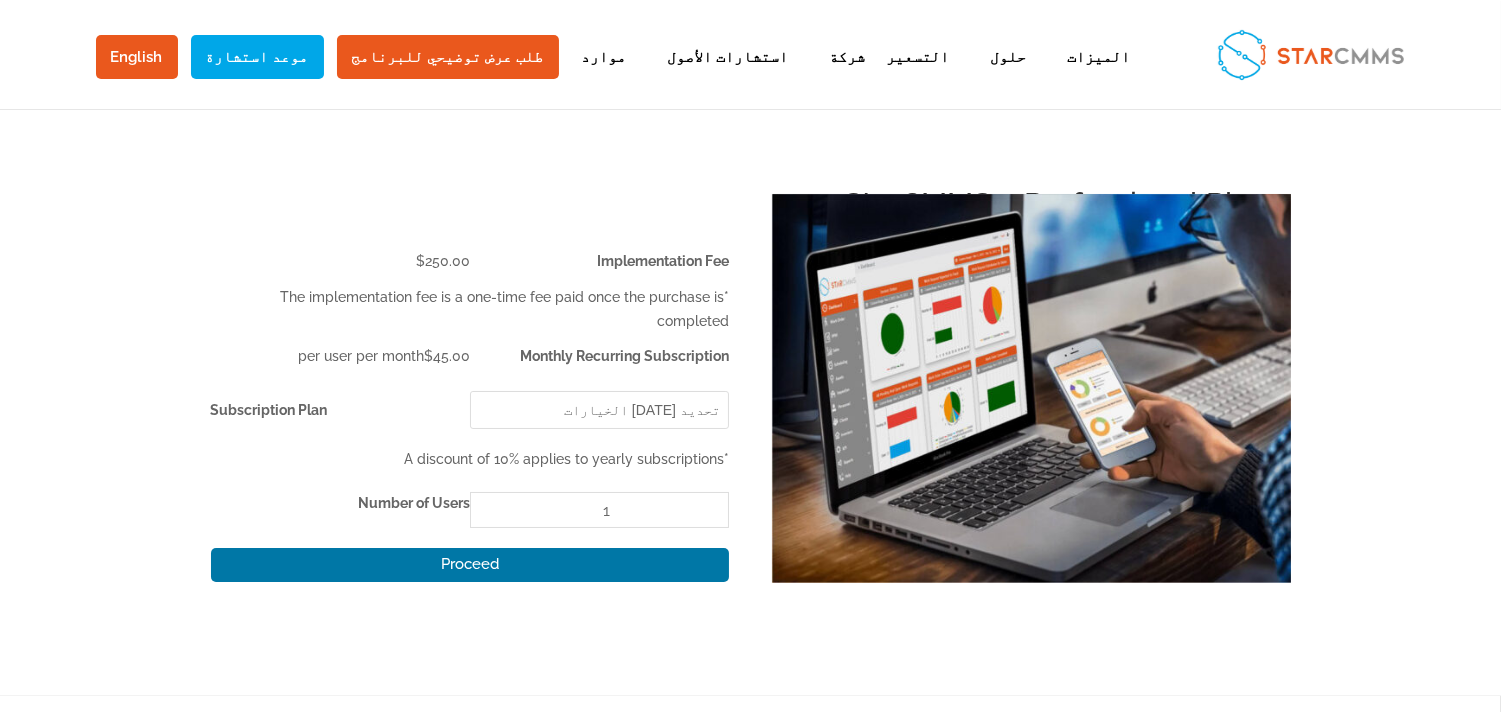click on "$ 45.00  per user per month" at bounding box center (340, 357) 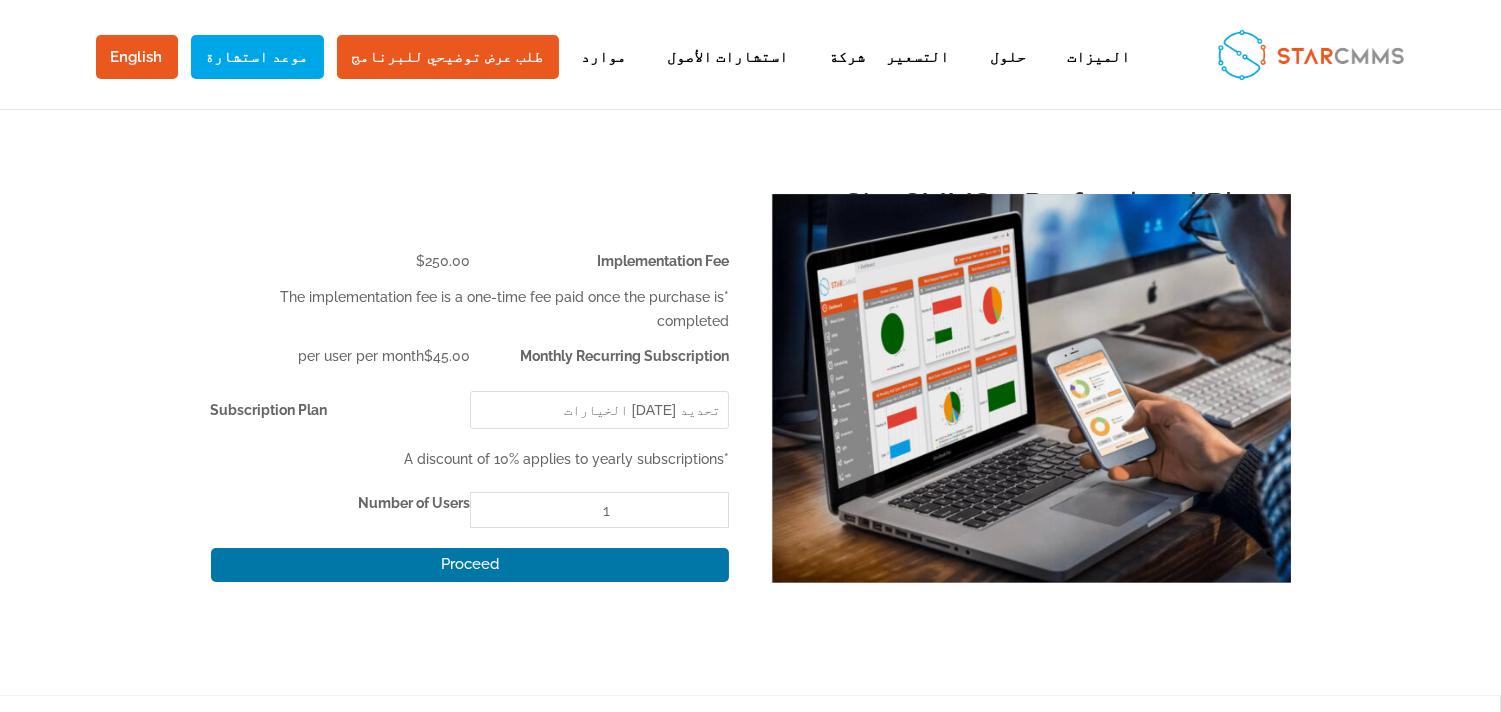 click on "تحديد [DATE] الخيارات Monthly Yearly" 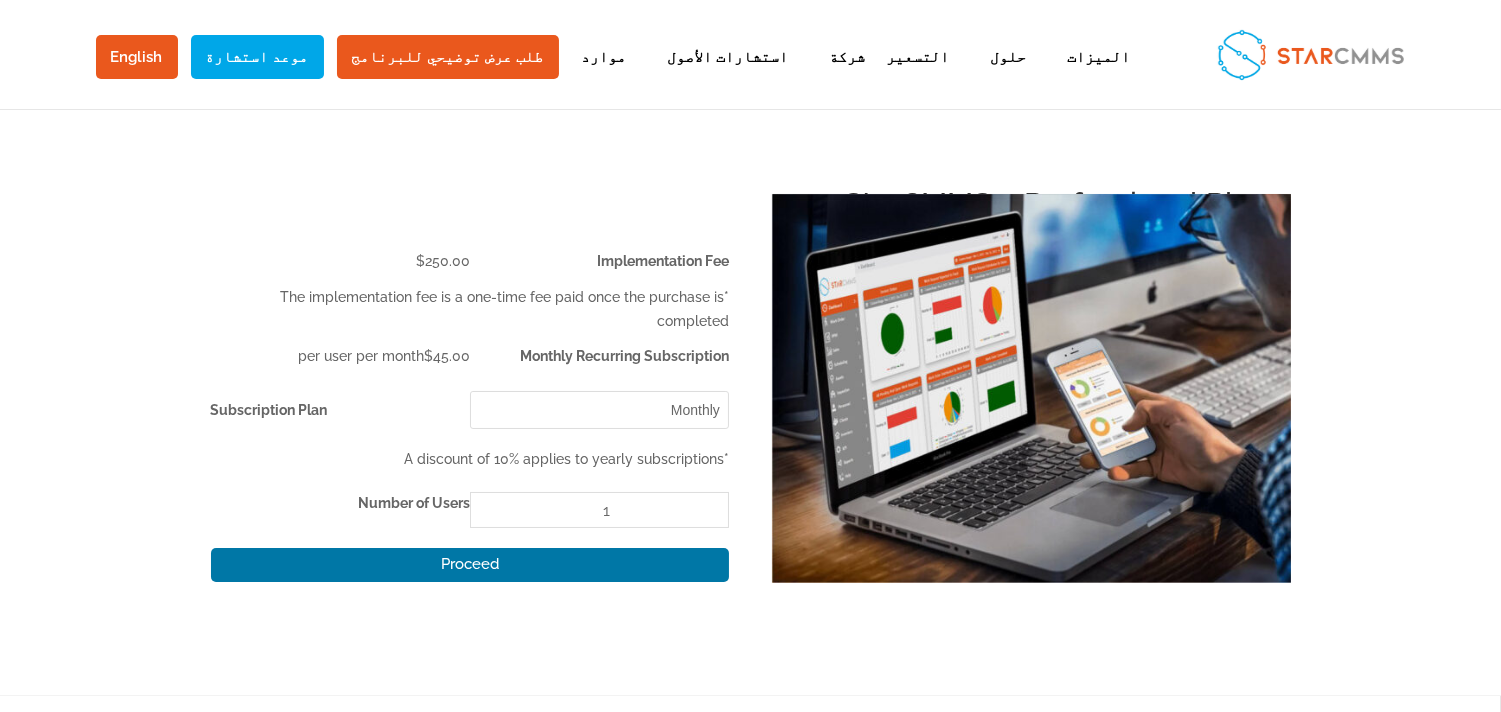 click on "تحديد [DATE] الخيارات Monthly Yearly" 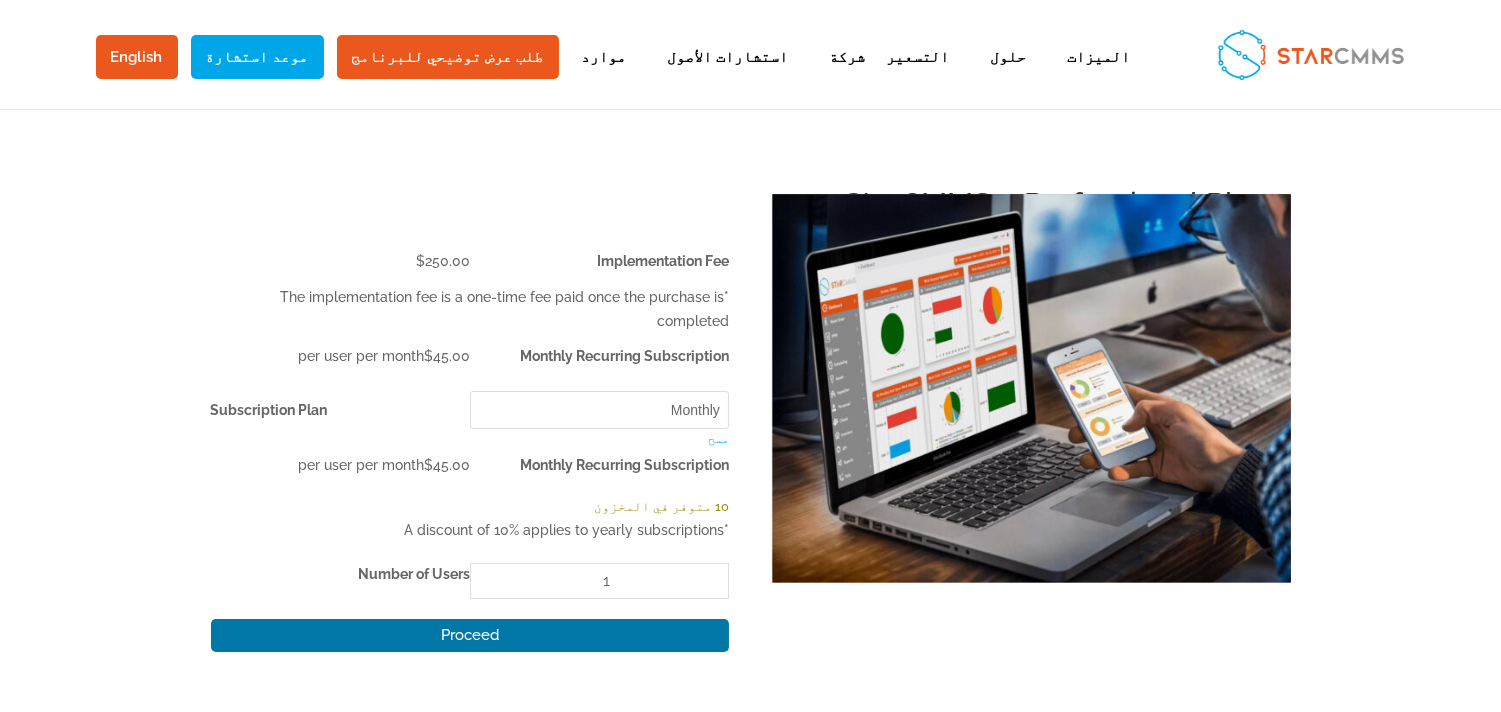 drag, startPoint x: 634, startPoint y: 394, endPoint x: 648, endPoint y: 426, distance: 34.928497 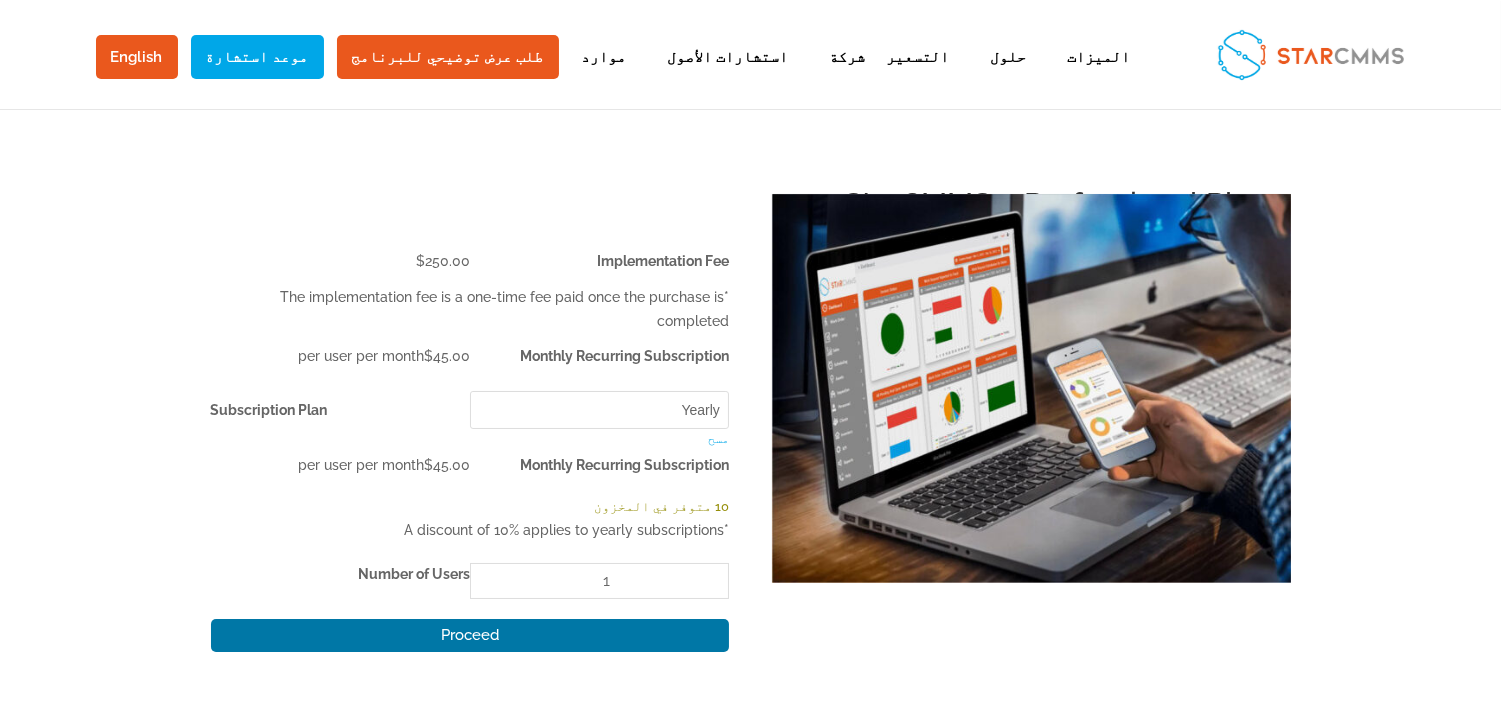 click on "تحديد [DATE] الخيارات Monthly Yearly" 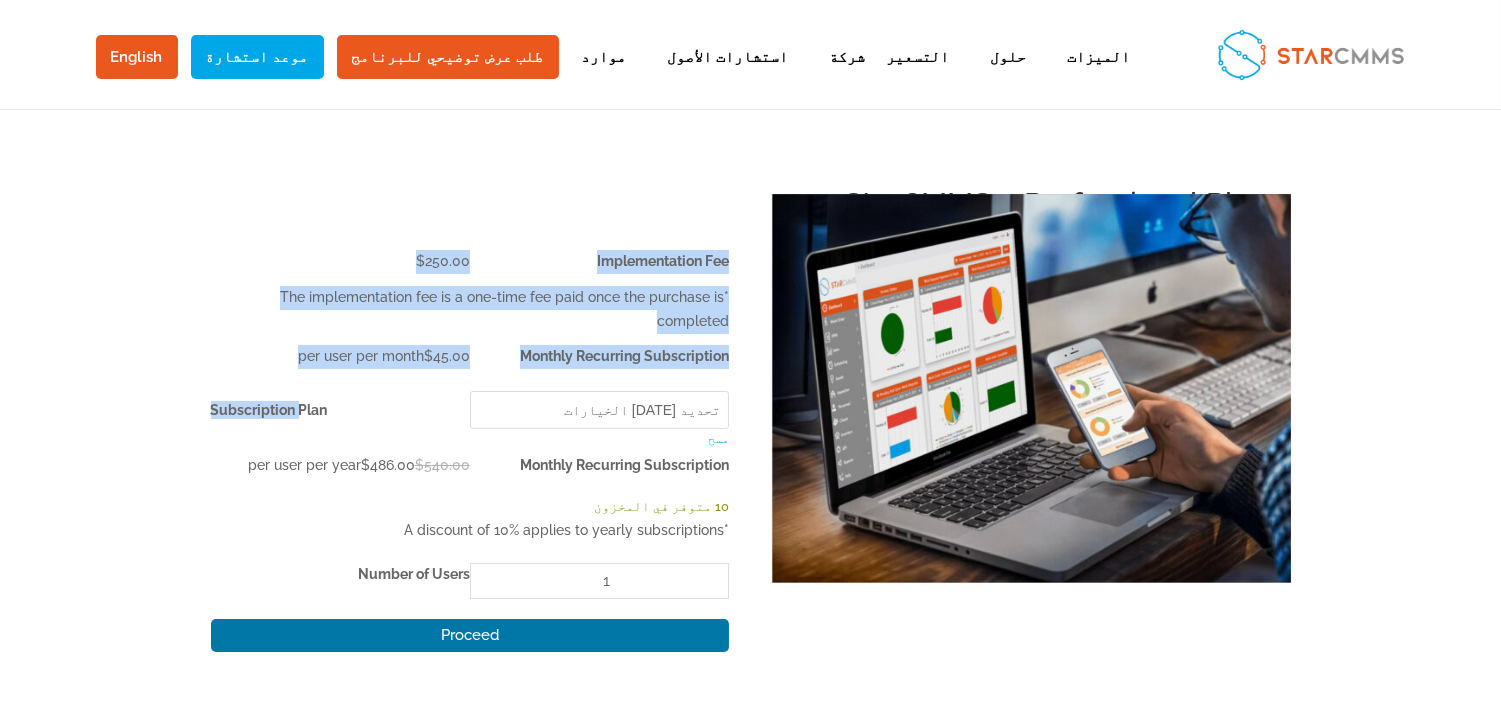 drag, startPoint x: 197, startPoint y: 411, endPoint x: 298, endPoint y: 408, distance: 101.04455 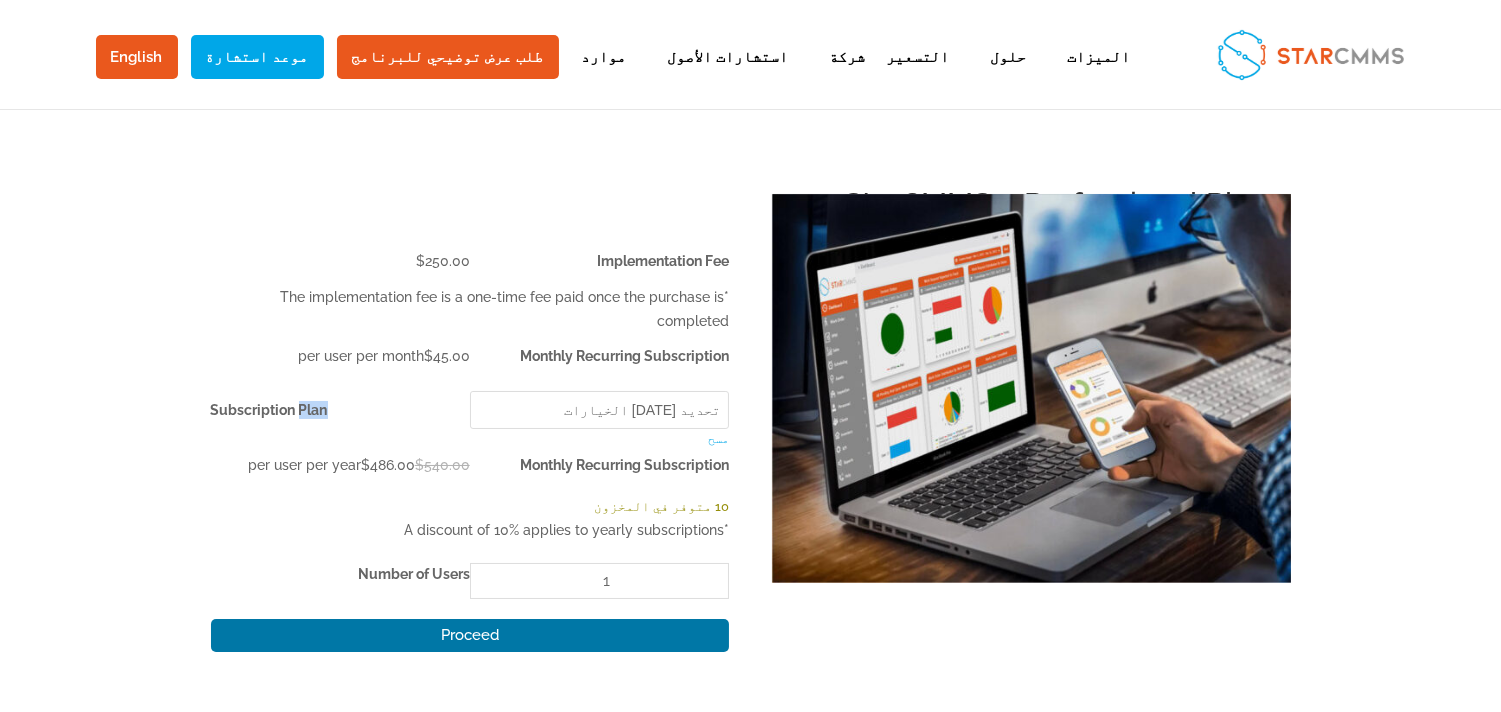 click on "Subscription Plan" 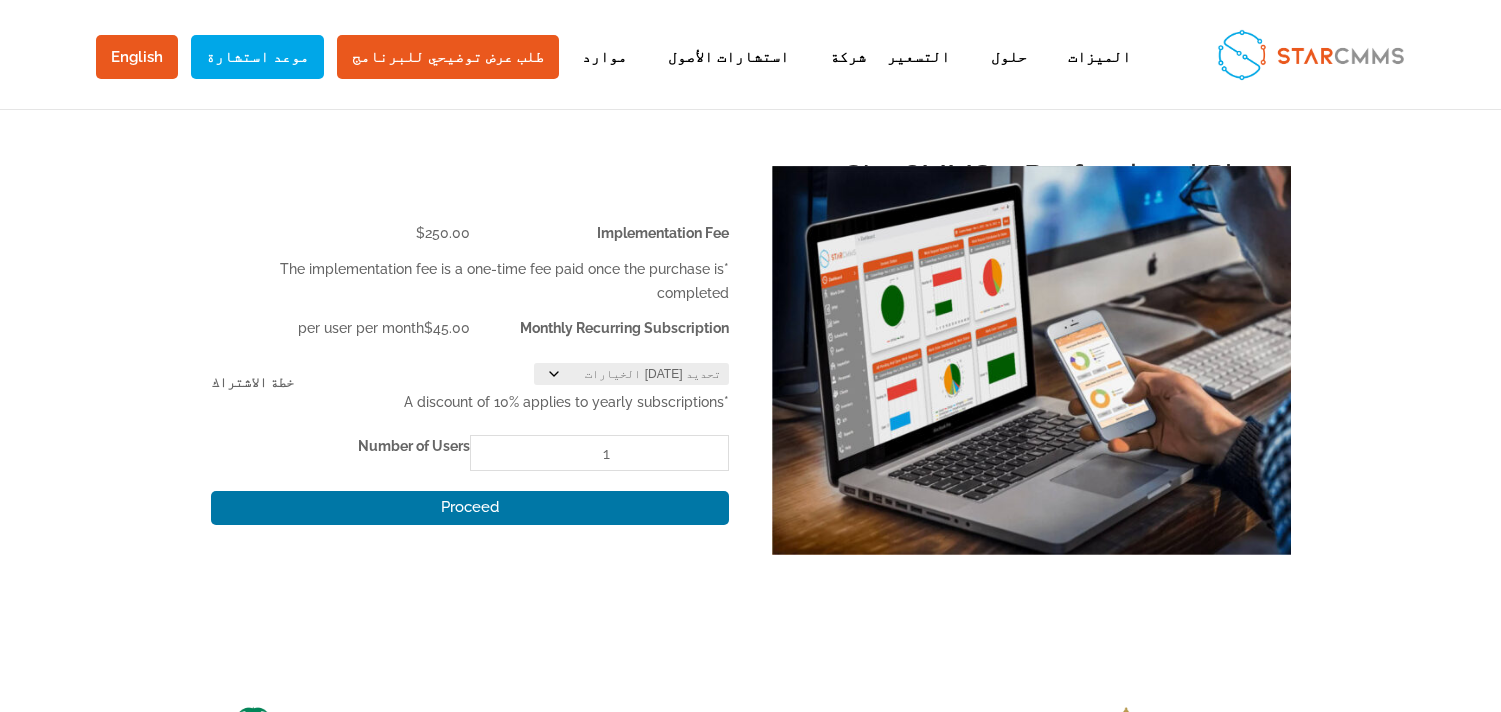 scroll, scrollTop: 0, scrollLeft: 0, axis: both 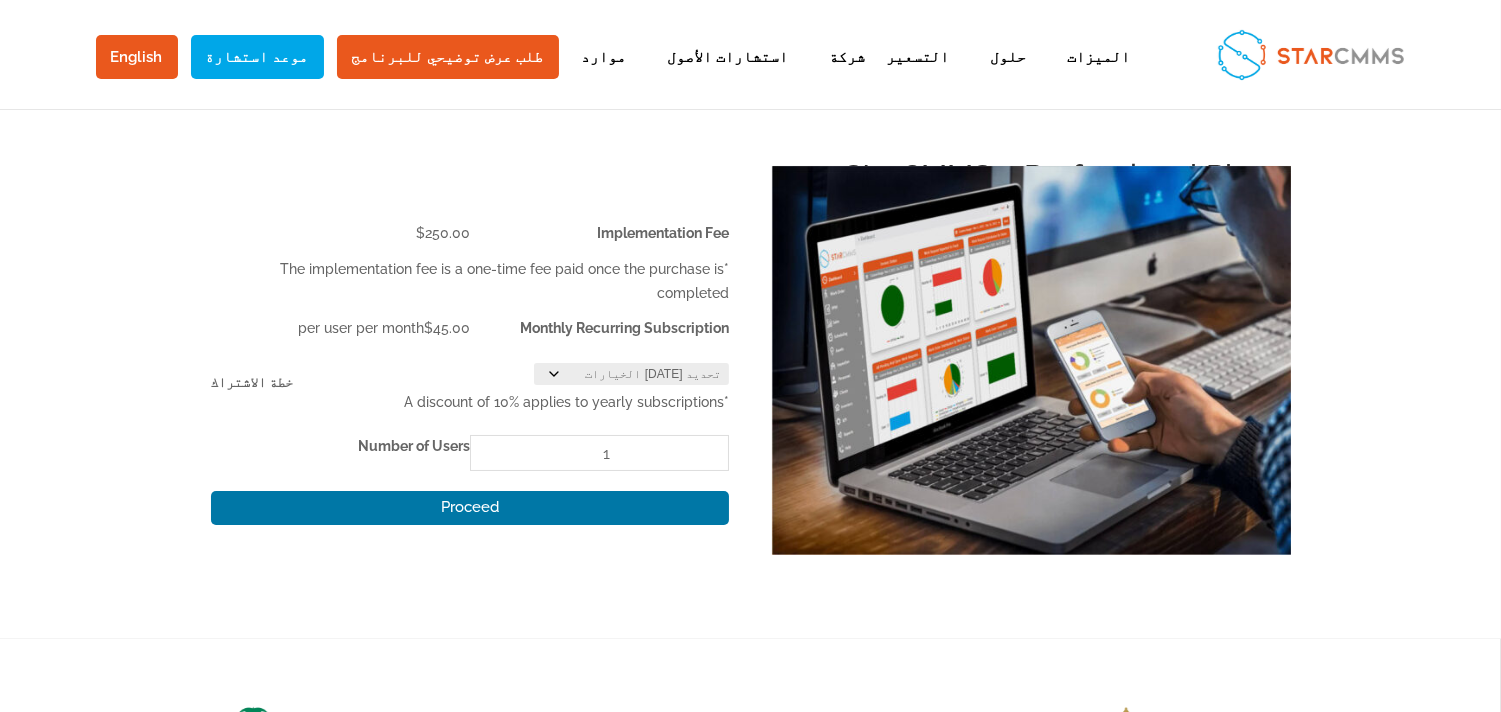 click on "خطة الاشتراك" 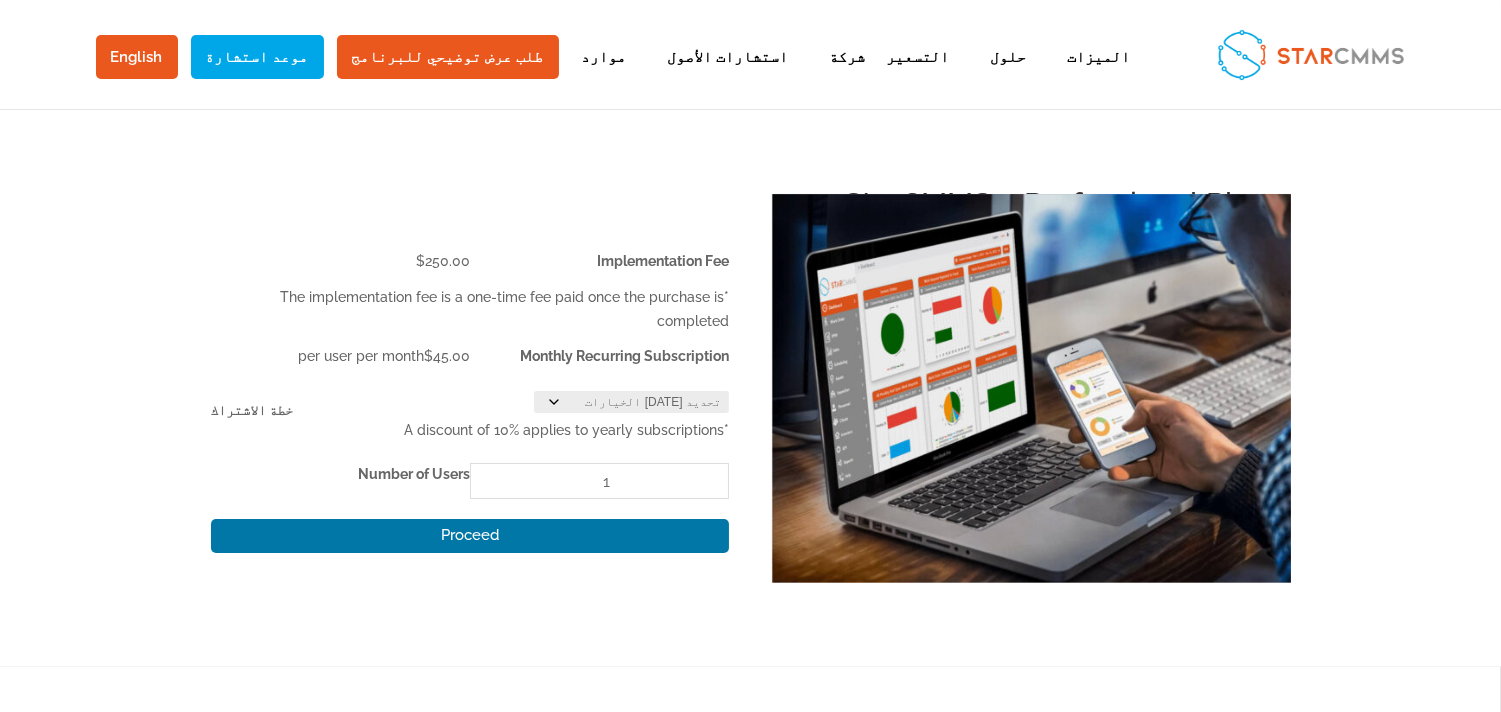 click on "خطة الاشتراك
تحديد أحد الخيارات Monthly Yearly مسح
*A discount of 10% applies to yearly subscriptions
Number of Users
كمية StarCMMS - Professional Plan
1
Proceed" at bounding box center [470, 477] 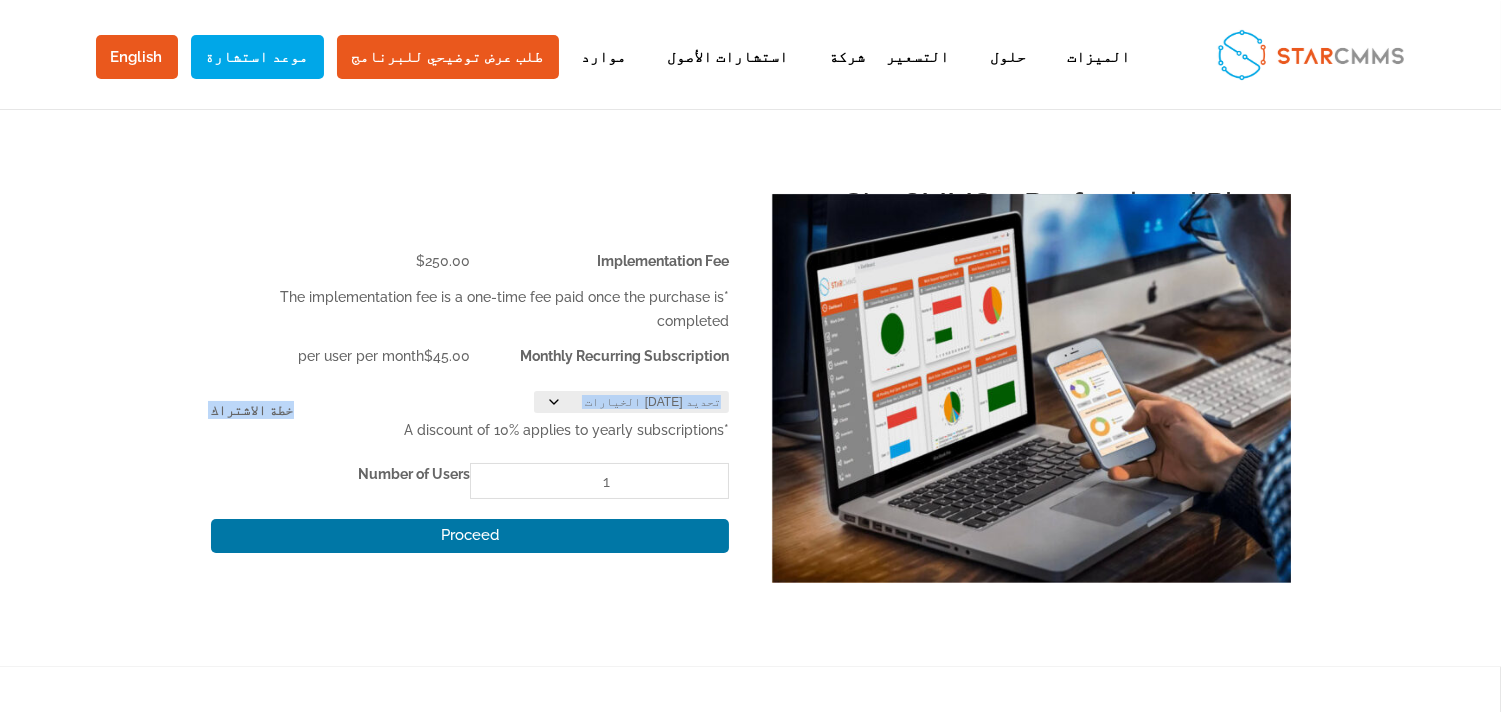 click on "خطة الاشتراك
تحديد أحد الخيارات Monthly Yearly مسح
*A discount of 10% applies to yearly subscriptions
Number of Users
كمية StarCMMS - Professional Plan
1
Proceed" at bounding box center [470, 477] 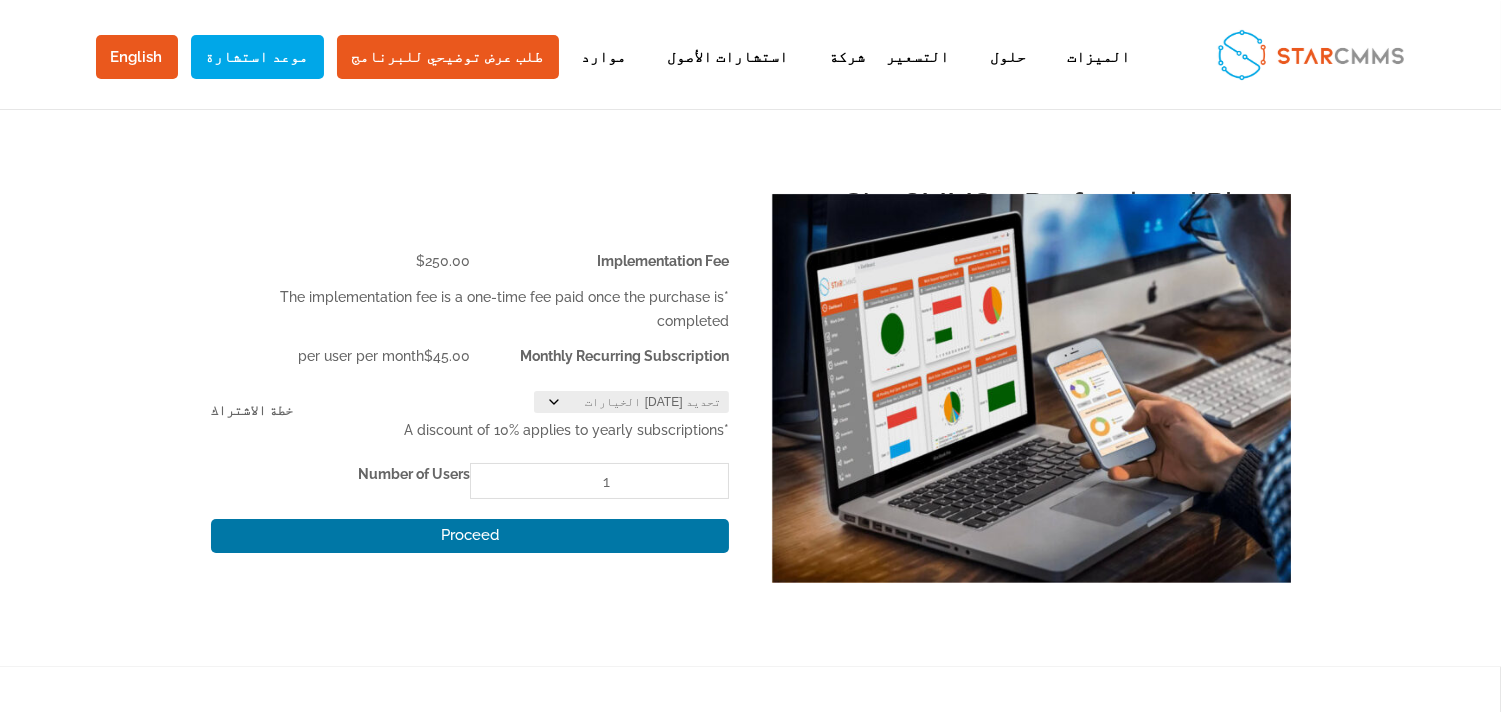 click on "خطة الاشتراك" 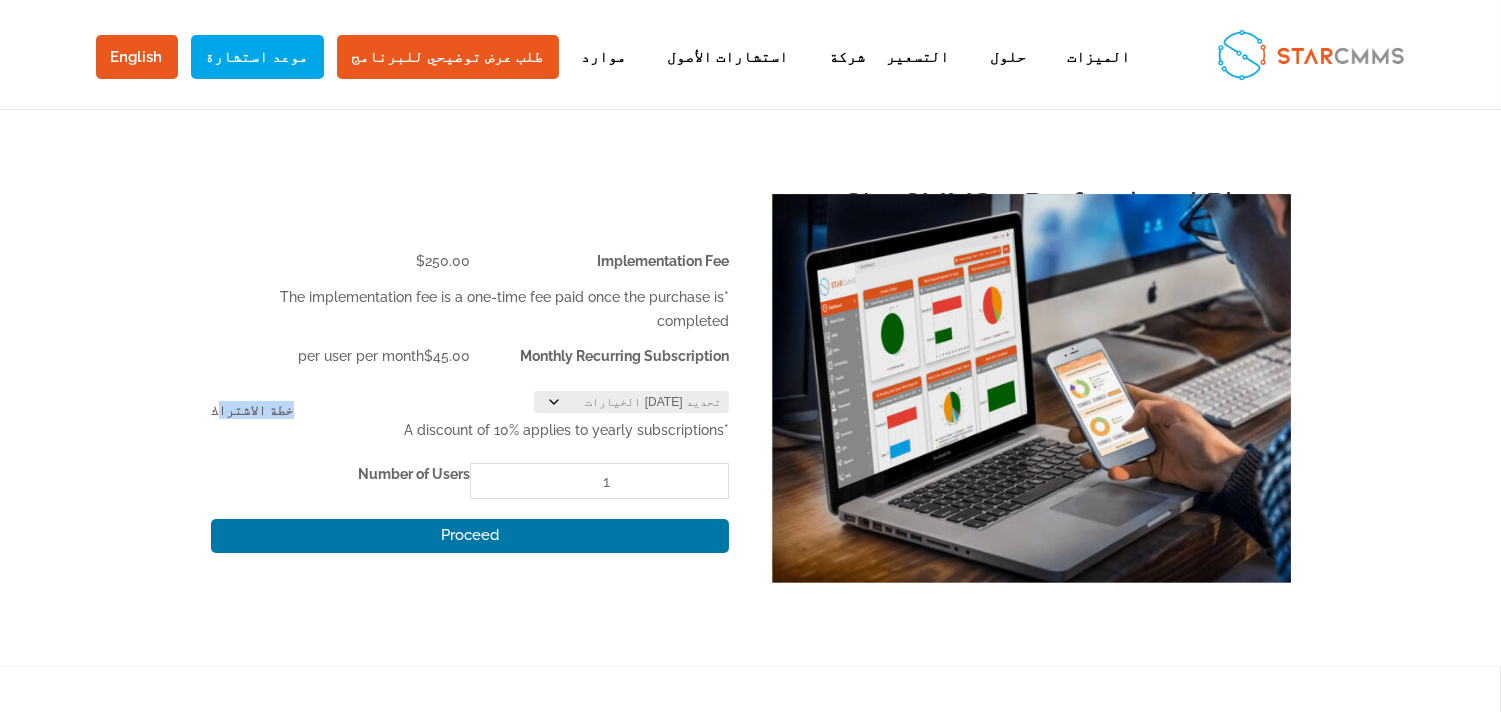 drag, startPoint x: 215, startPoint y: 400, endPoint x: 386, endPoint y: 406, distance: 171.10522 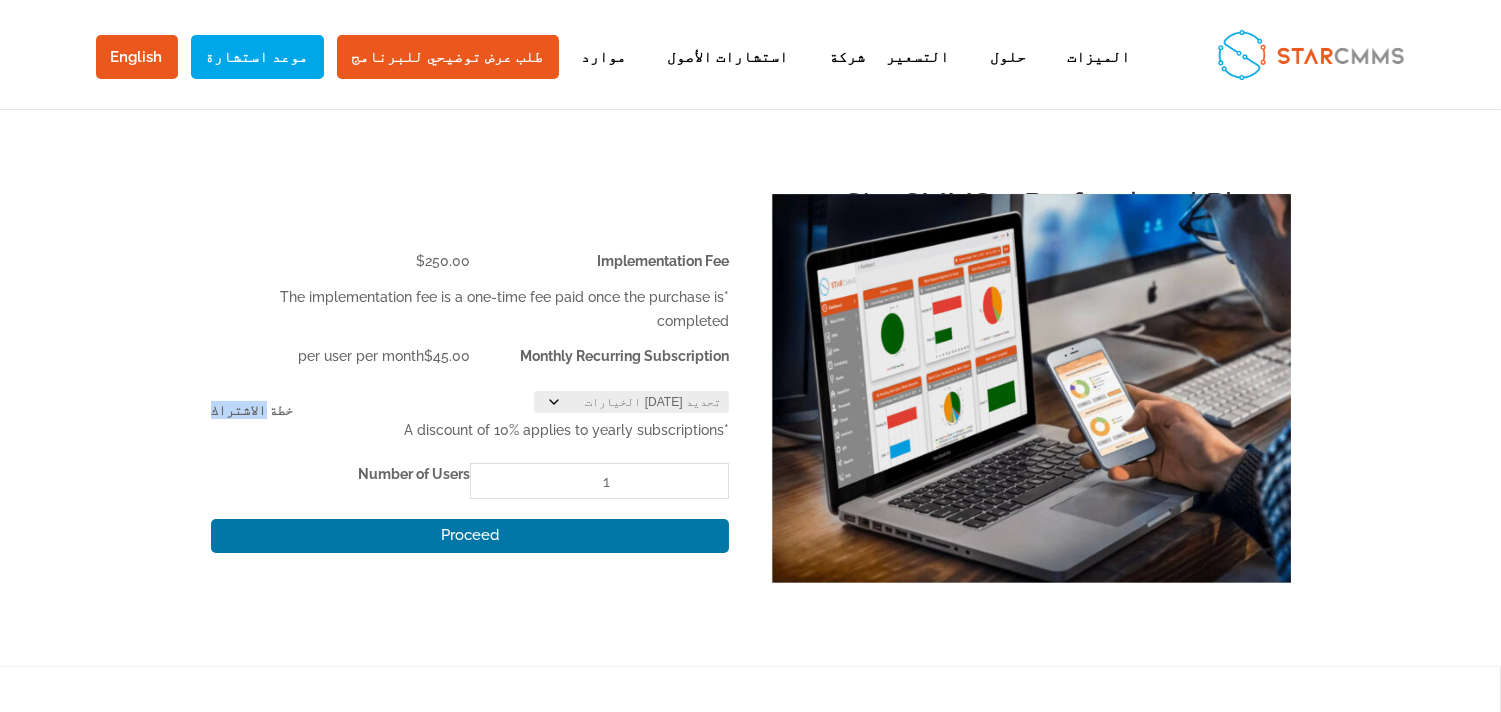 click on "خطة الاشتراك" 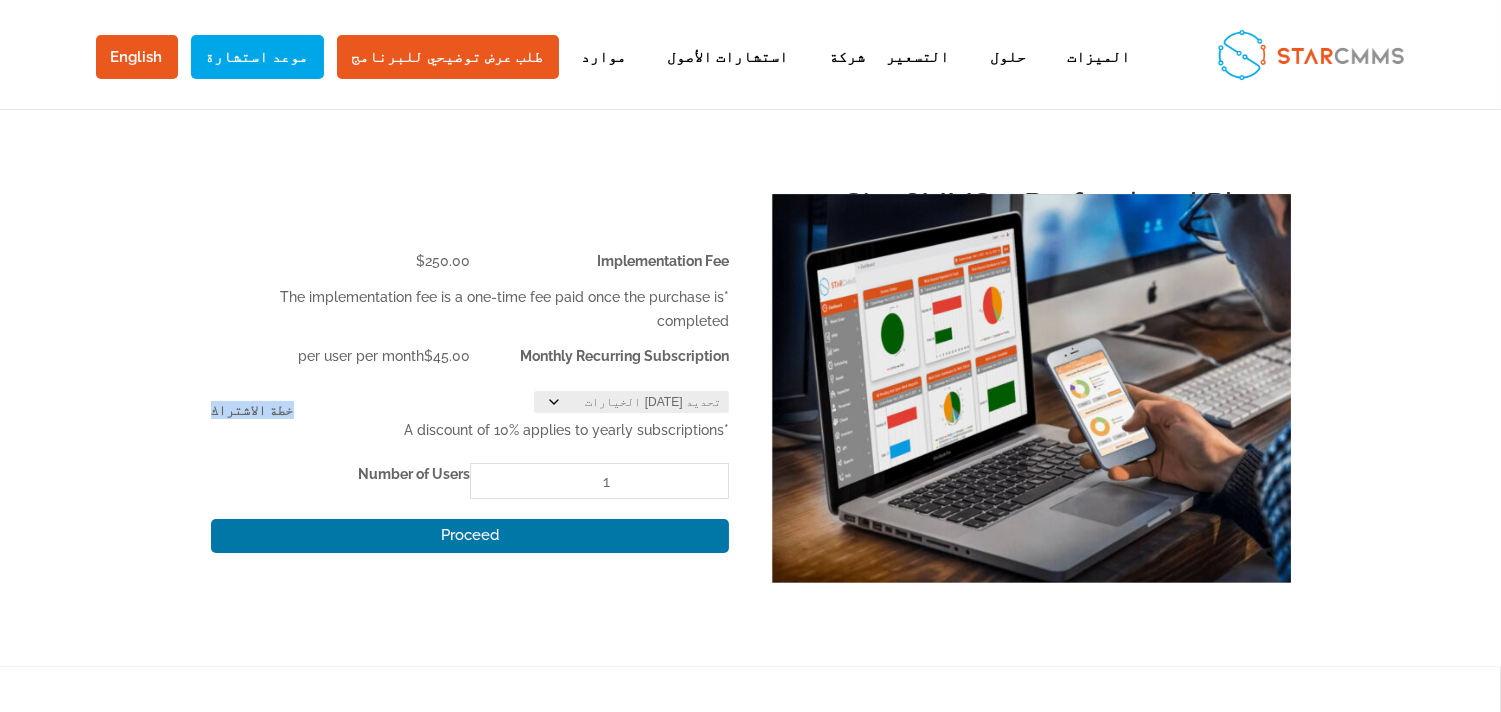 click on "خطة الاشتراك" 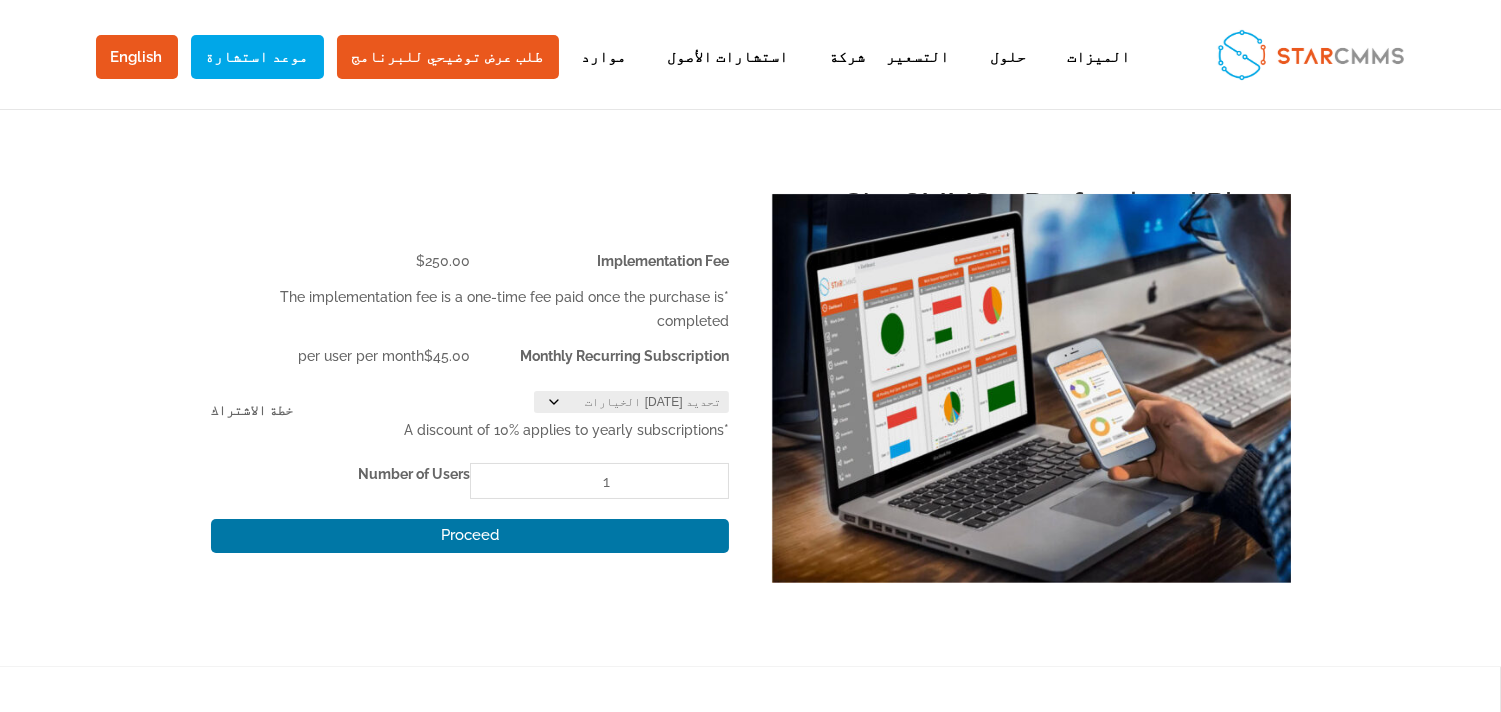 click on "StarCMMS – Professional Plan" at bounding box center [740, 204] 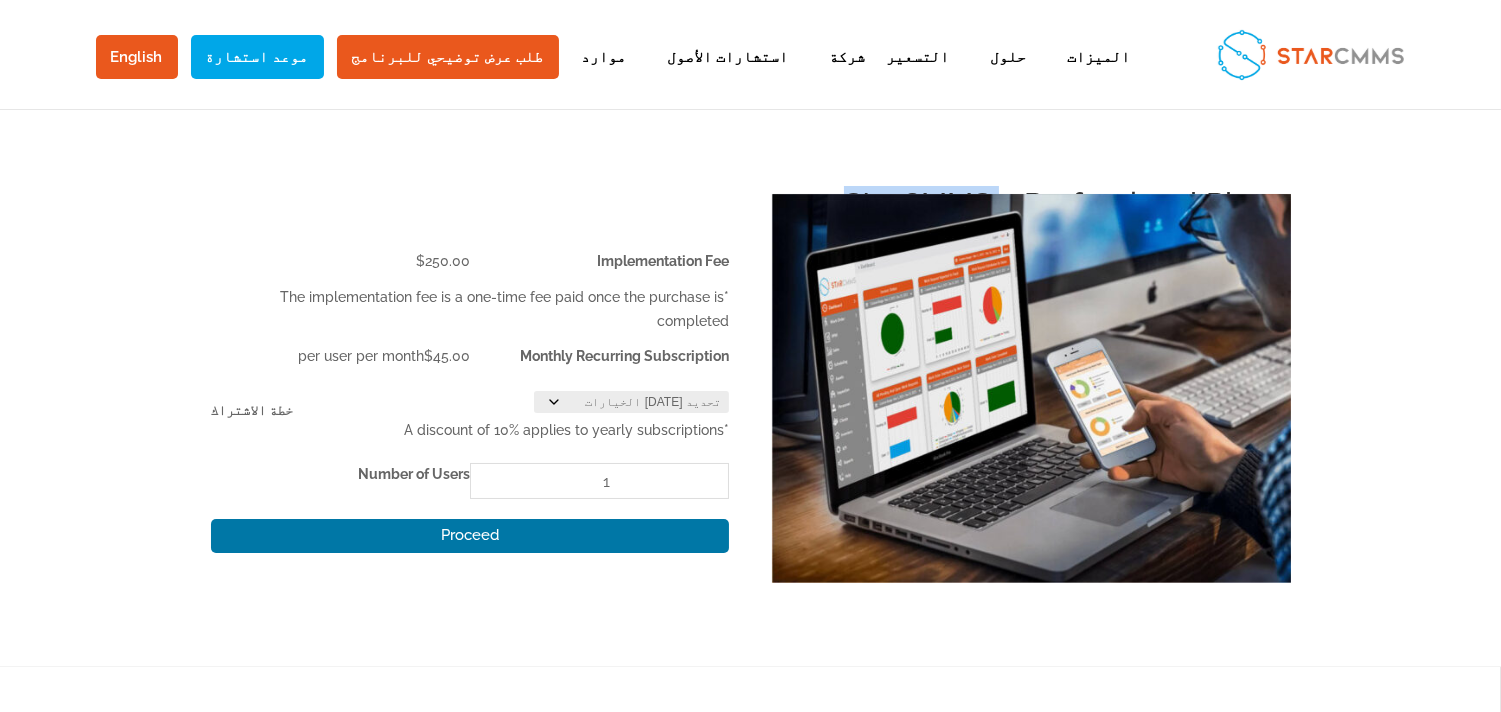 click on "StarCMMS – Professional Plan" at bounding box center (740, 204) 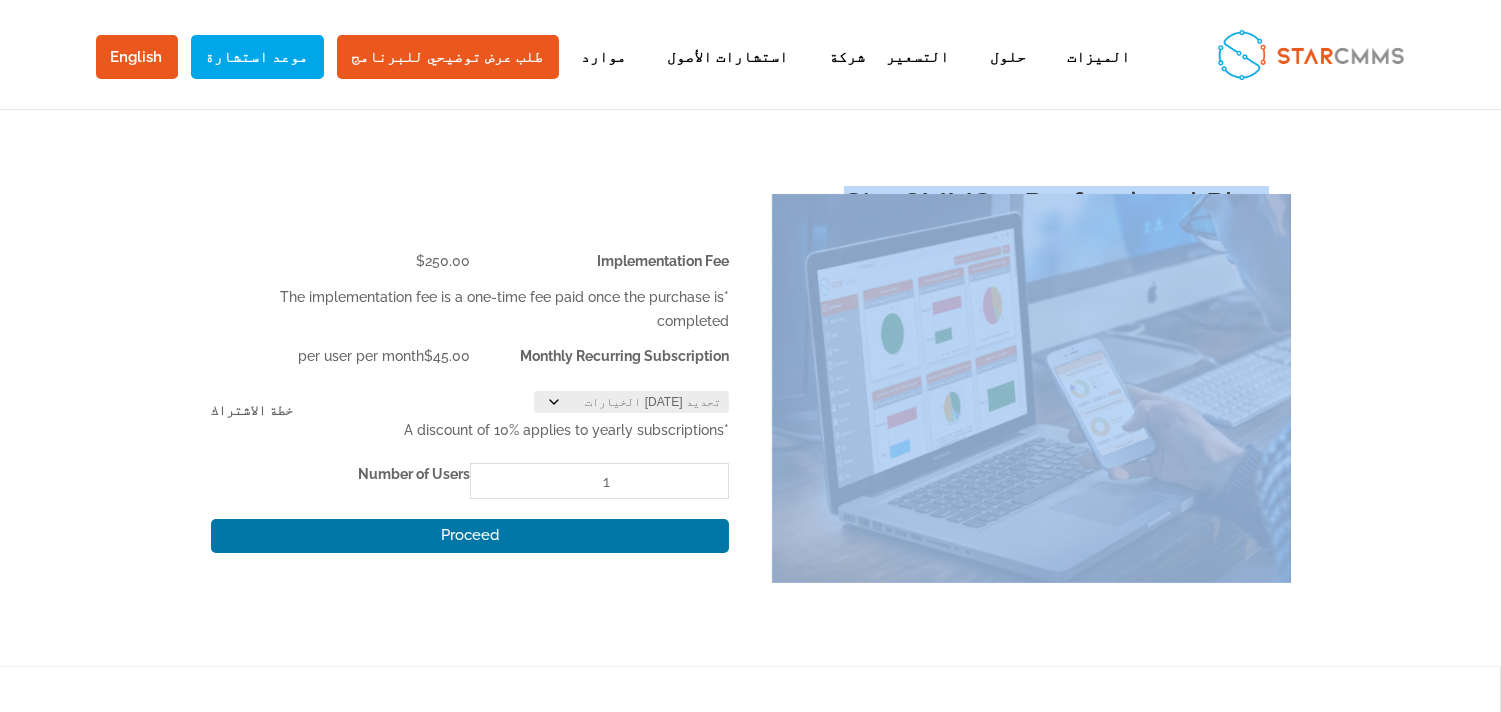 click on "StarCMMS – Professional Plan" at bounding box center (740, 204) 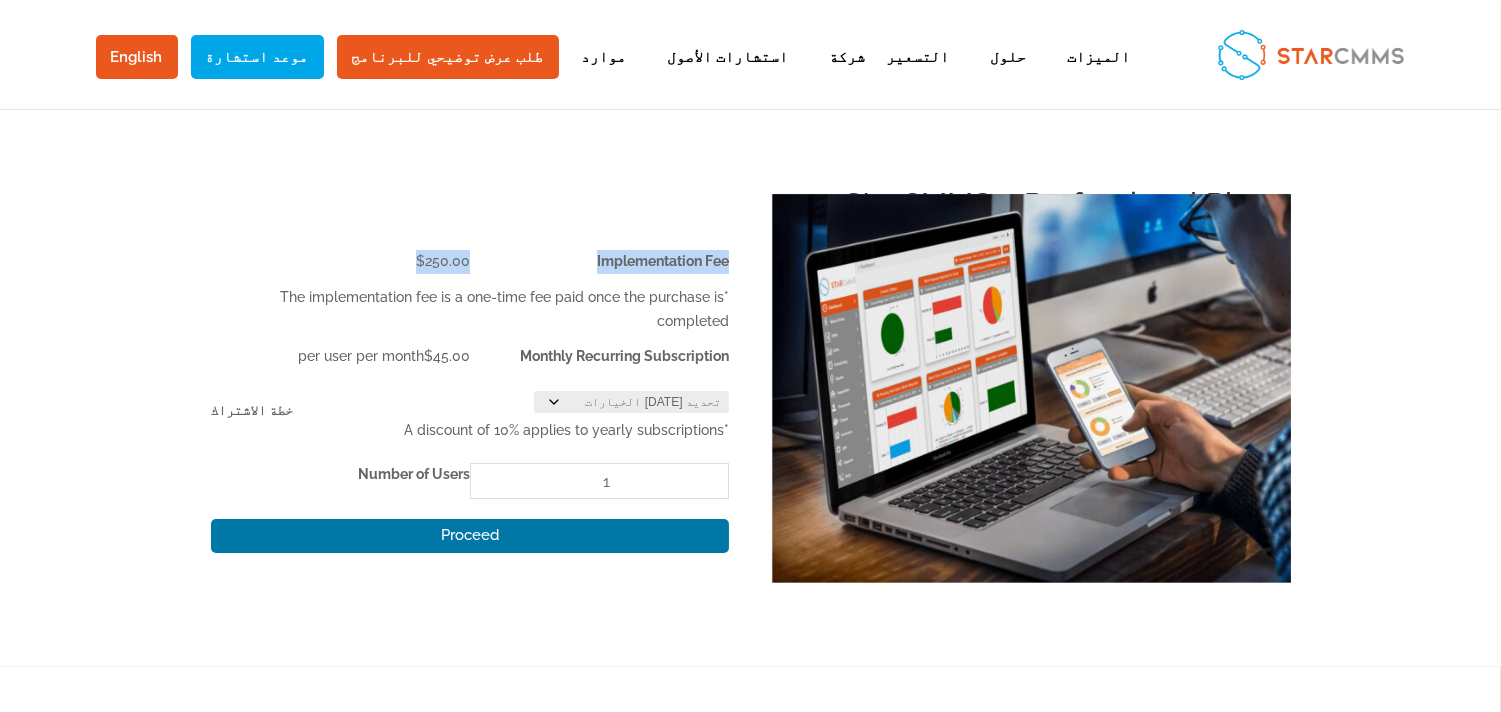 drag, startPoint x: 327, startPoint y: 246, endPoint x: 516, endPoint y: 664, distance: 458.74286 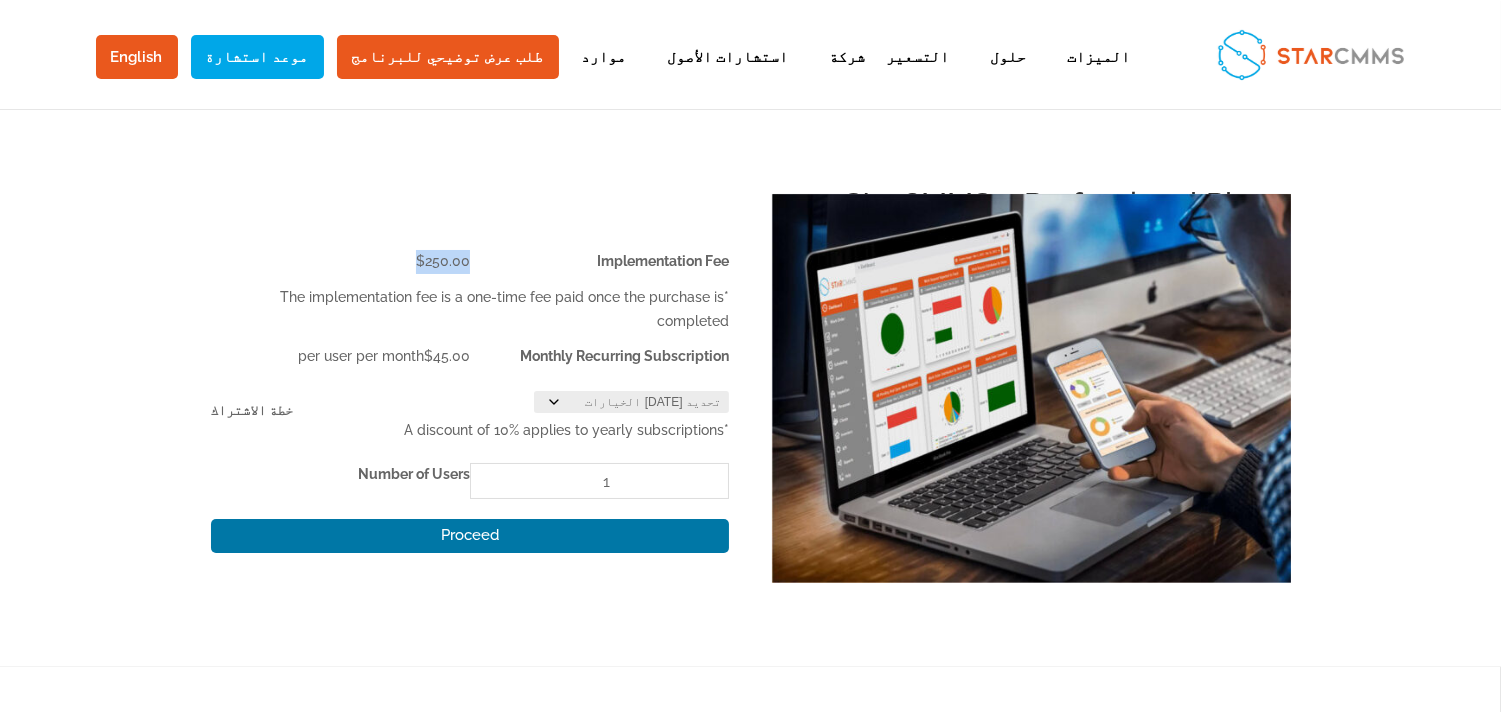 drag, startPoint x: 475, startPoint y: 250, endPoint x: 405, endPoint y: 256, distance: 70.256676 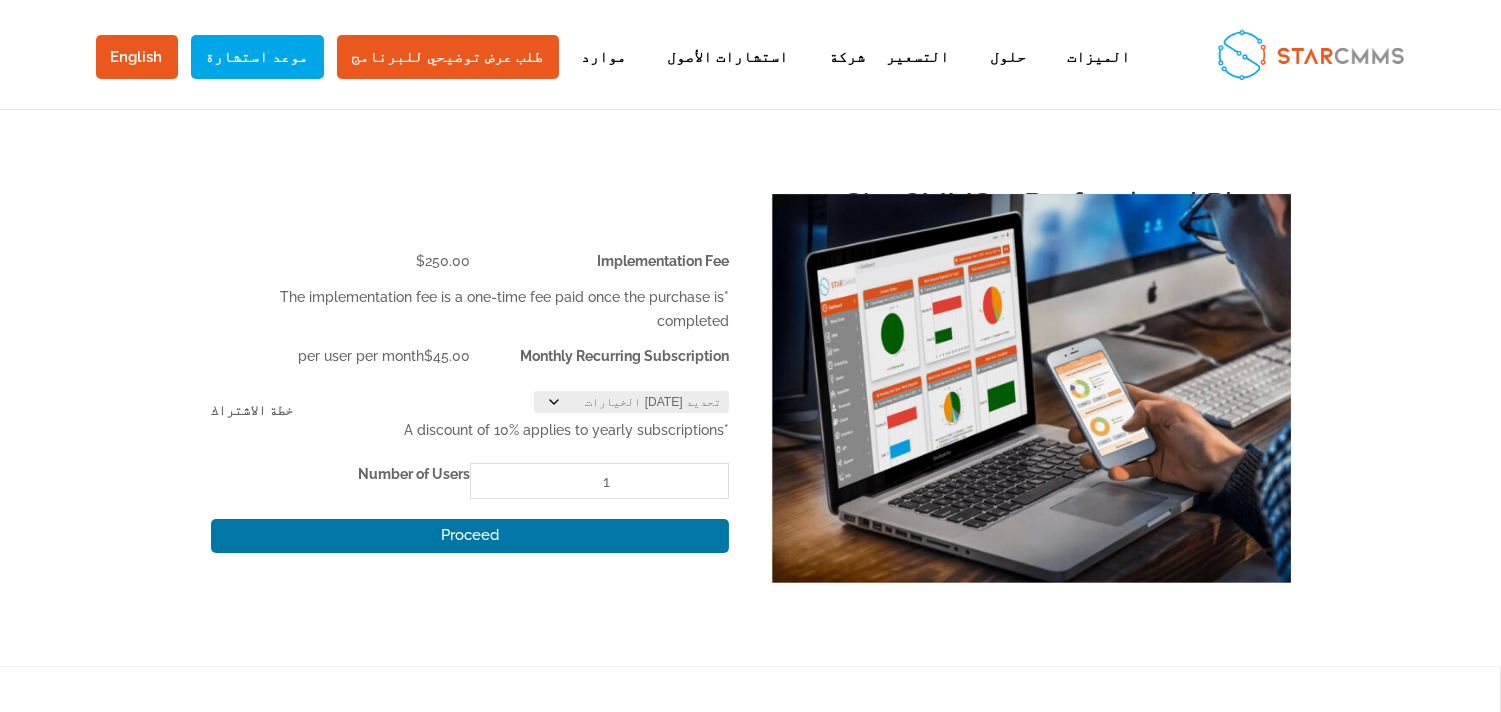click on "Implementation Fee" at bounding box center (663, 261) 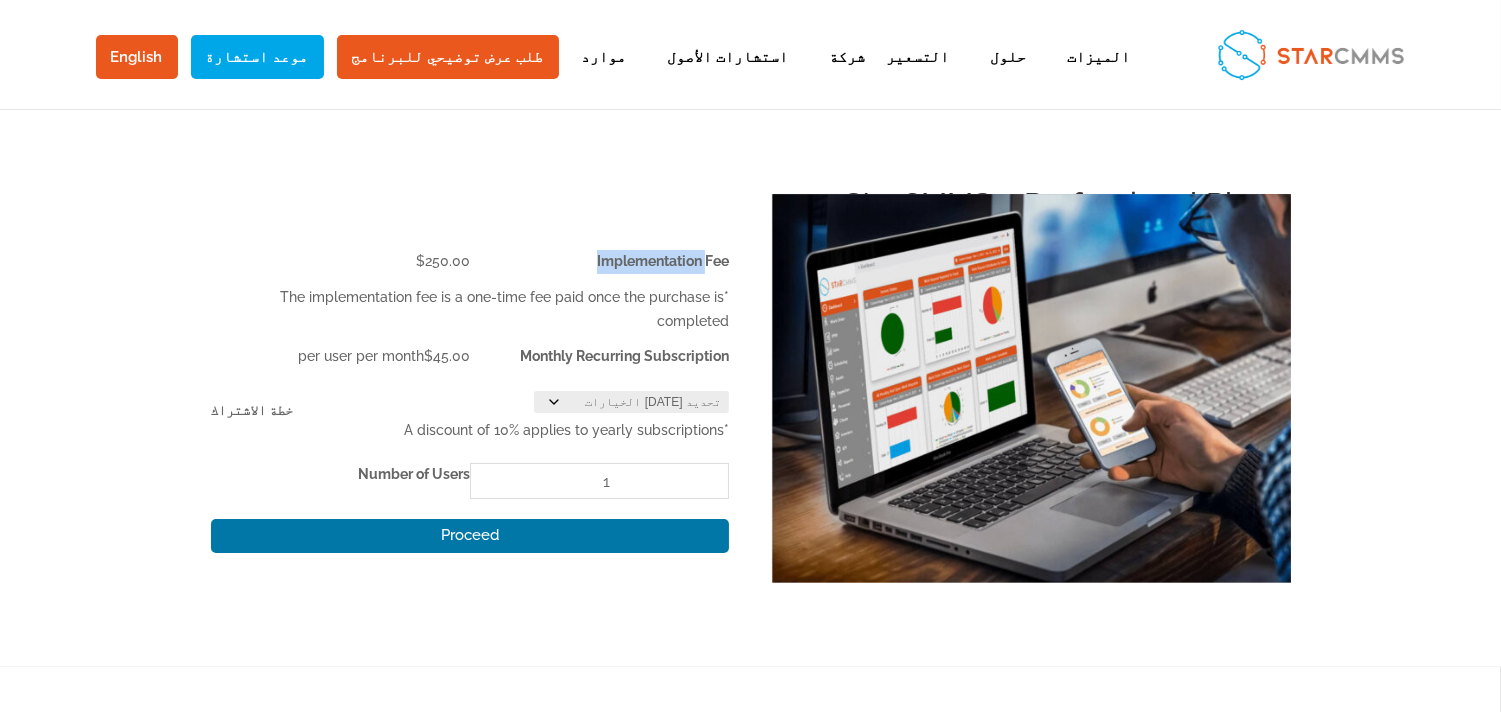 click on "Implementation Fee" at bounding box center [663, 261] 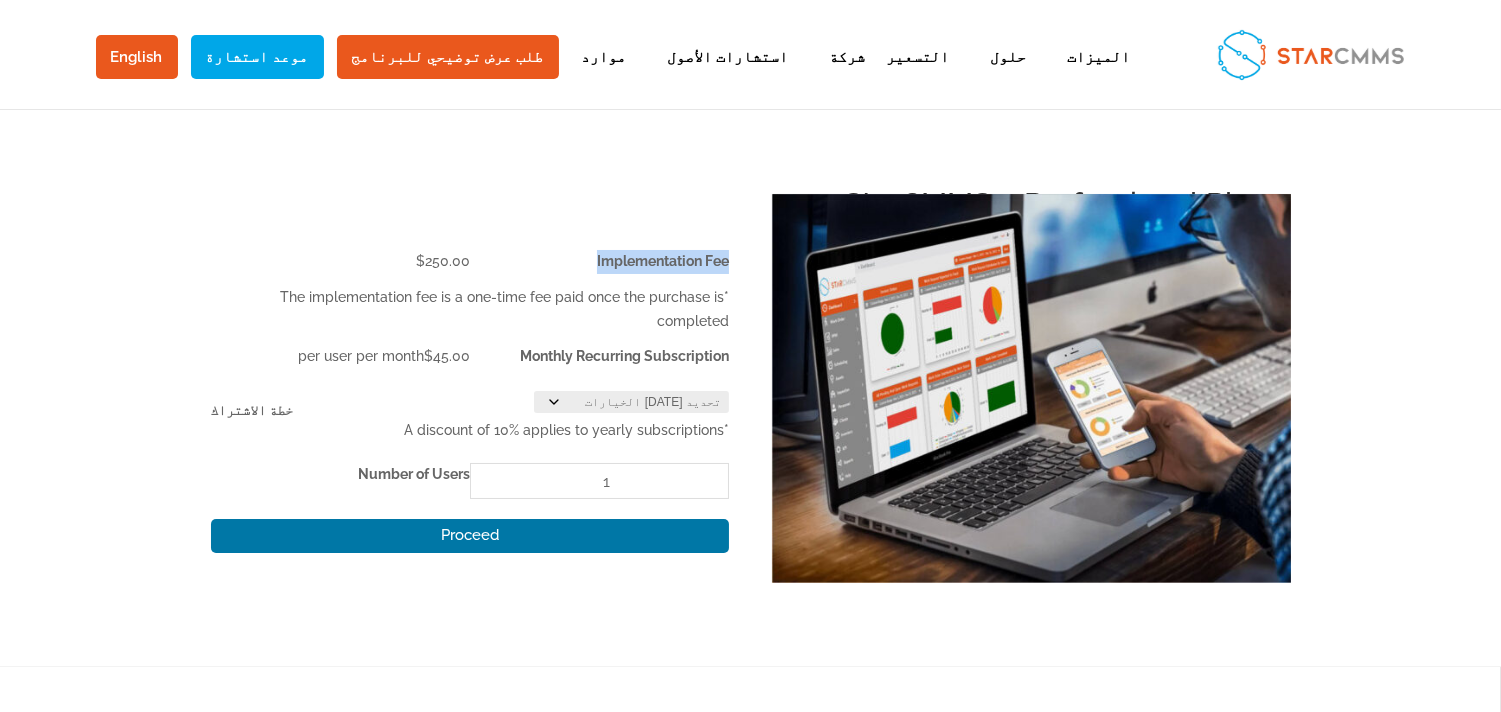 click on "Implementation Fee" at bounding box center (663, 261) 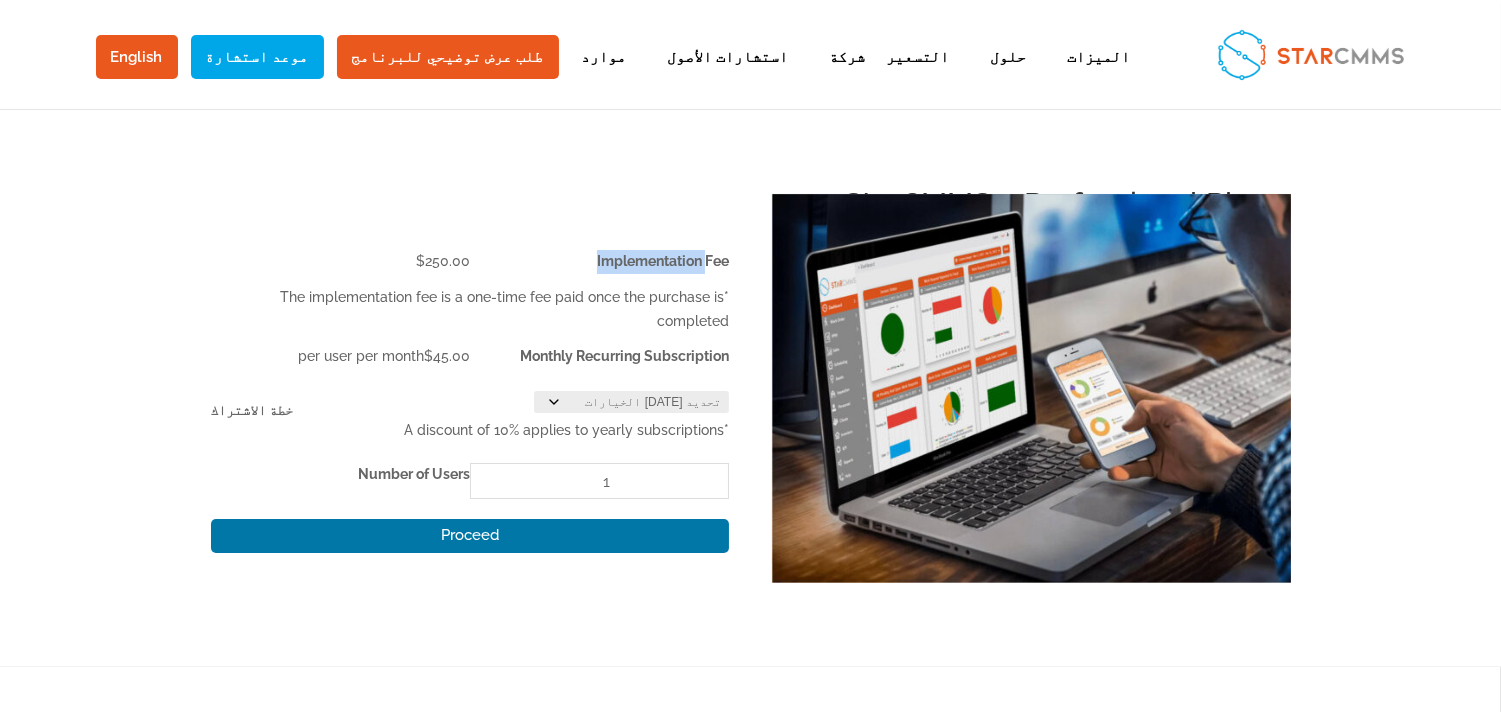 click on "Implementation Fee" at bounding box center [663, 261] 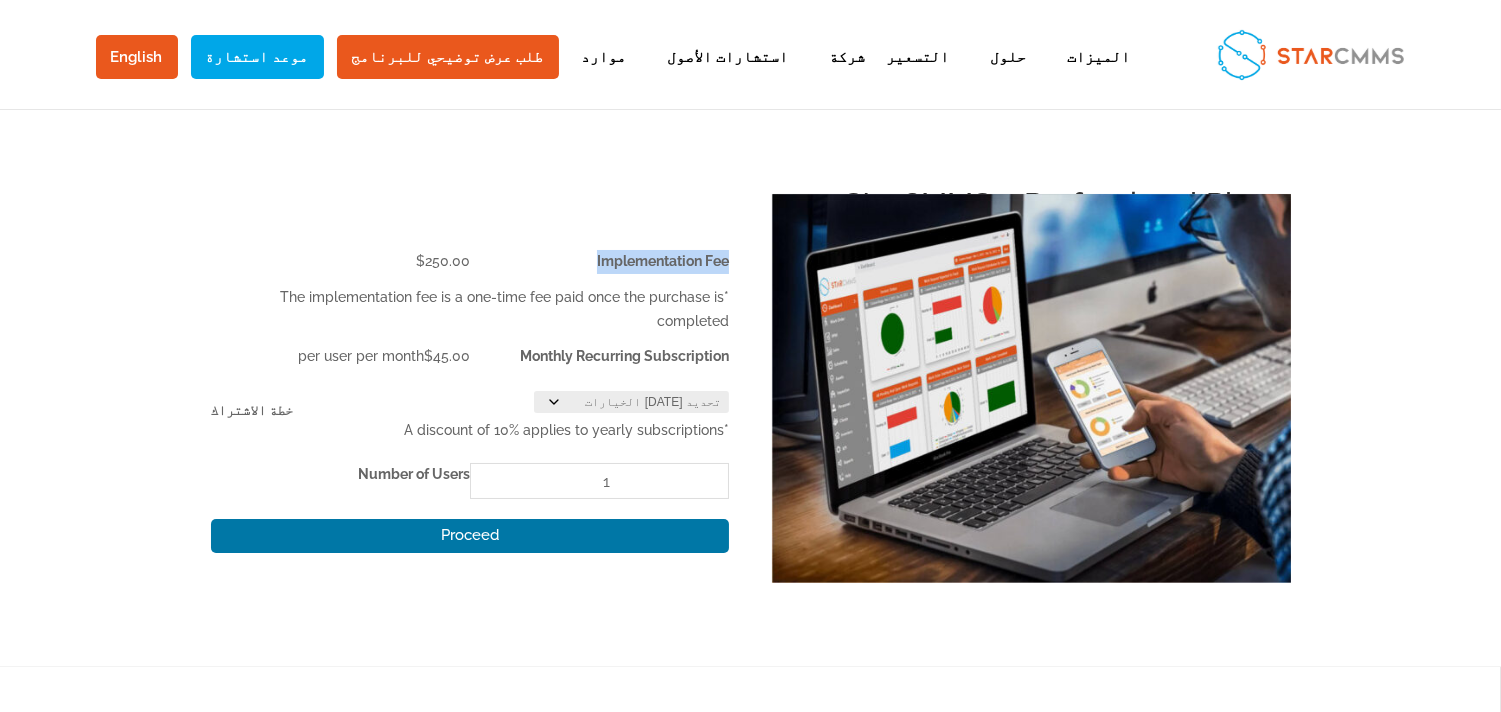 click on "Implementation Fee" at bounding box center [663, 261] 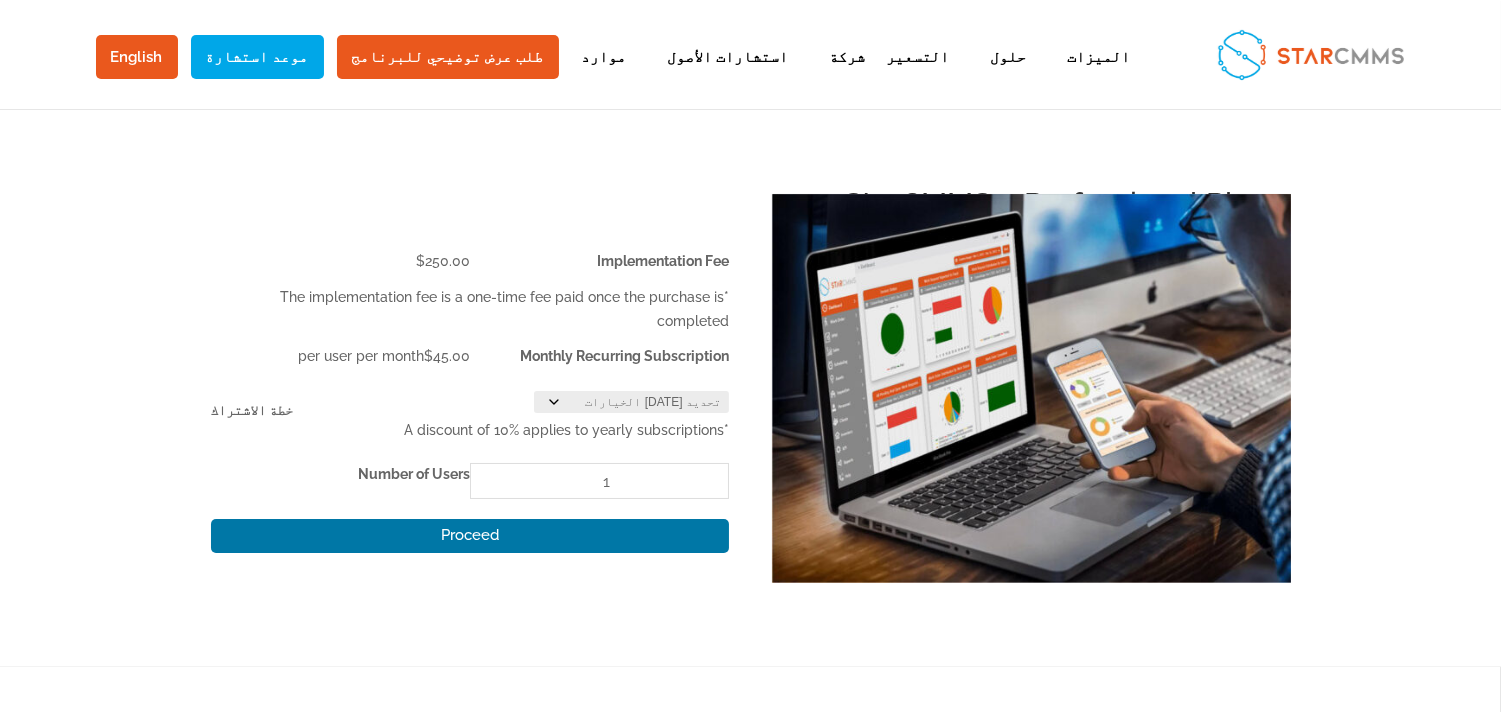 click on "Implementation Fee" at bounding box center [663, 261] 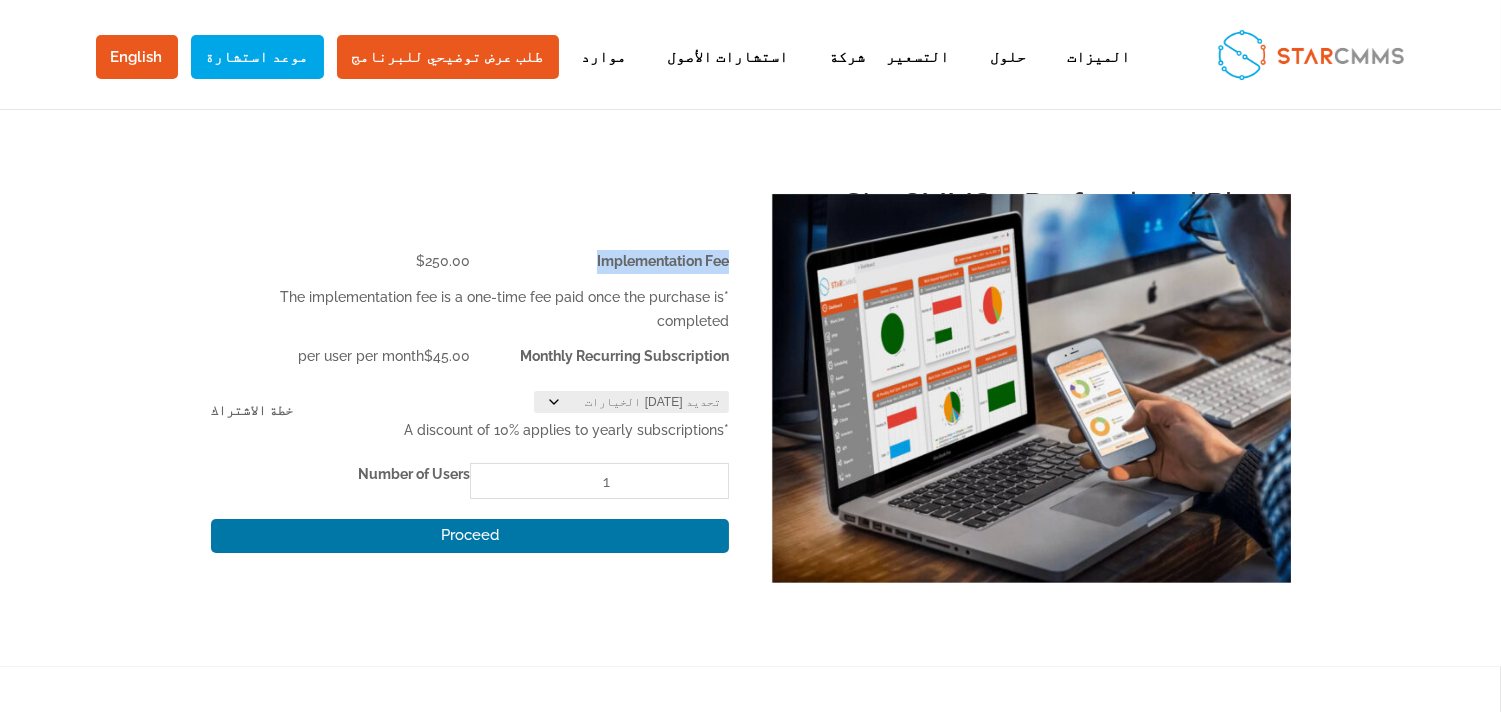 click on "Implementation Fee" at bounding box center (663, 261) 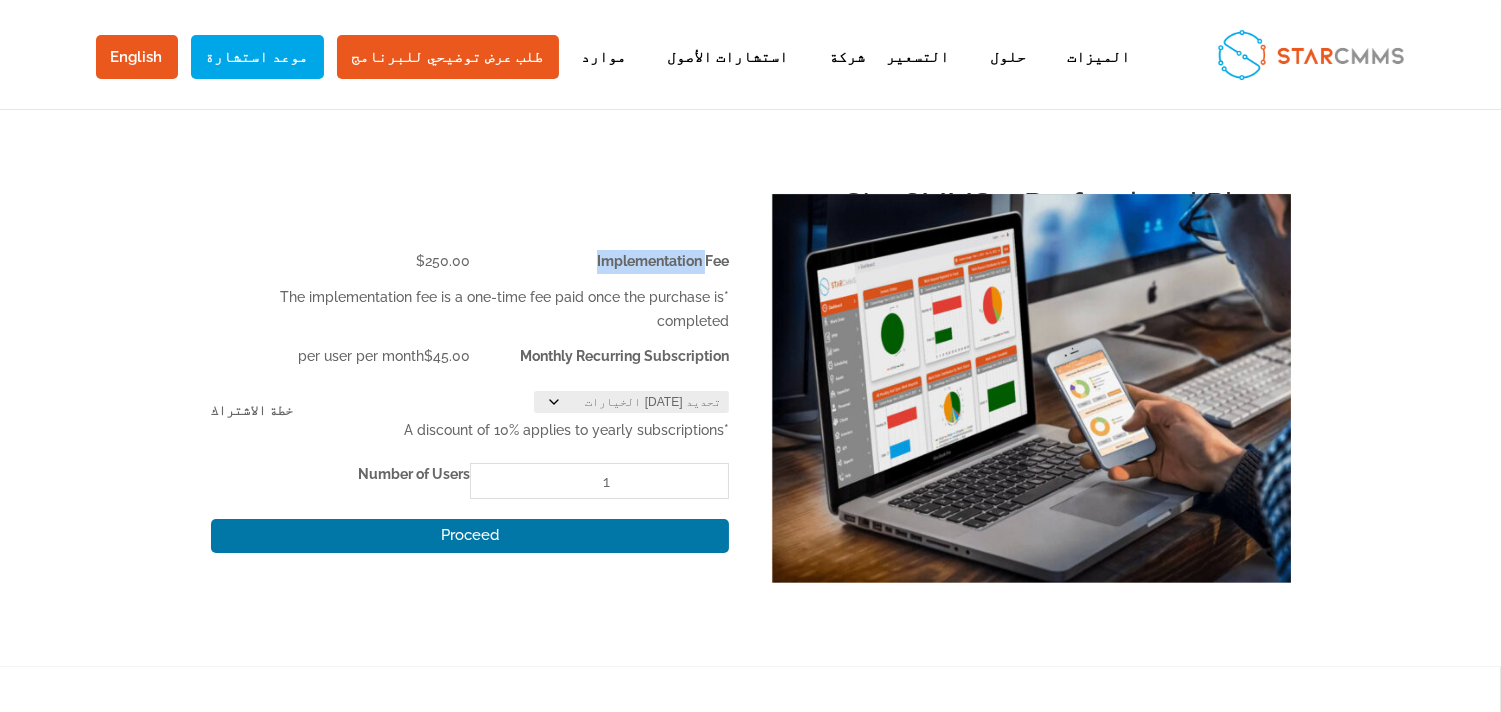 click on "Implementation Fee" at bounding box center [599, 262] 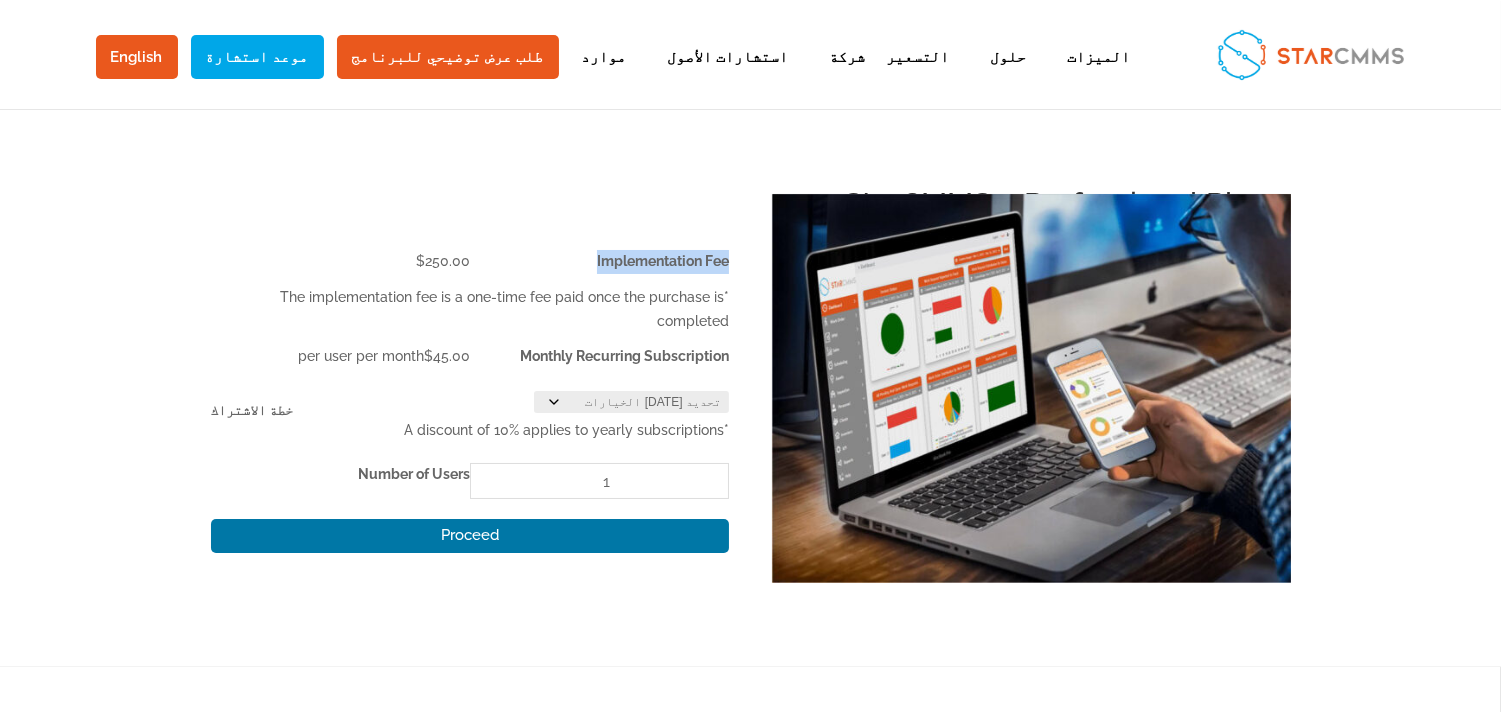 click on "Implementation Fee" at bounding box center [599, 262] 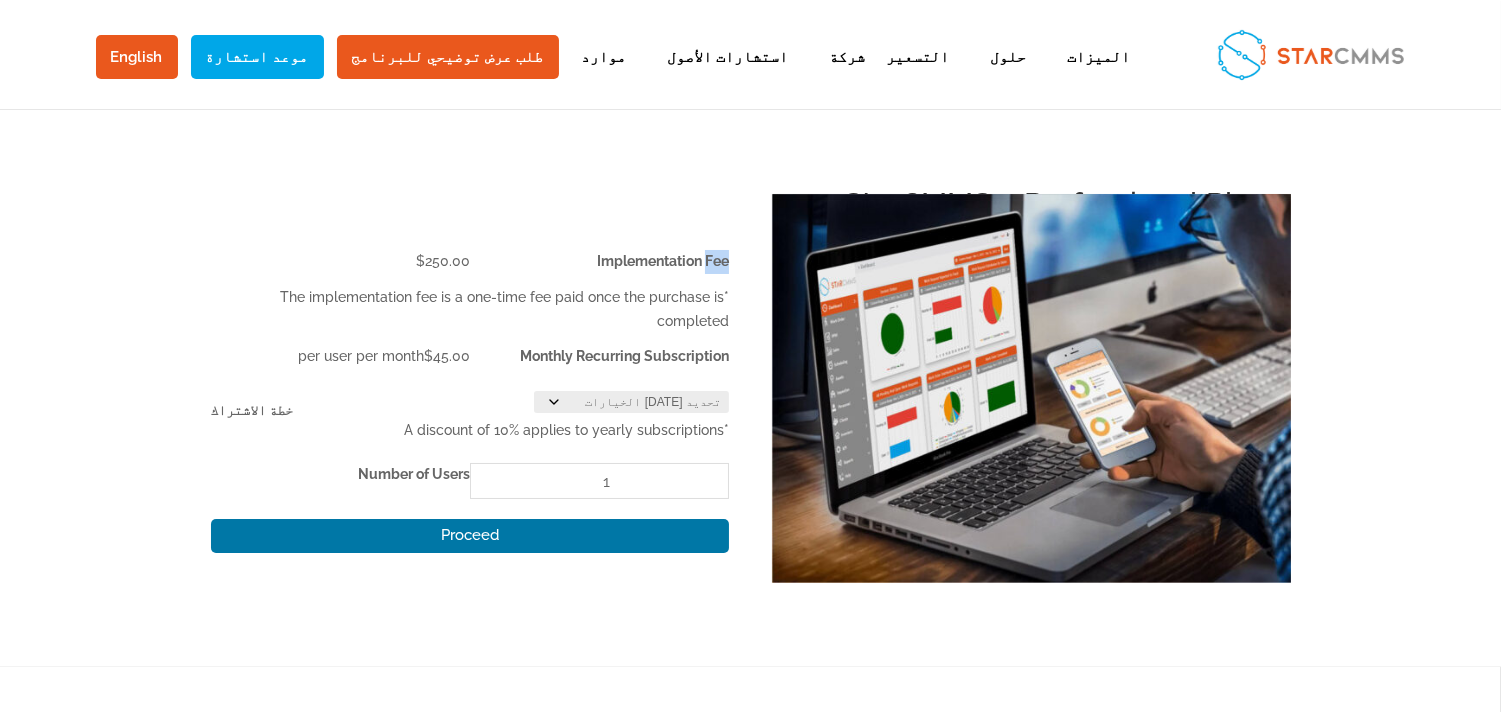click on "Implementation Fee" at bounding box center (663, 261) 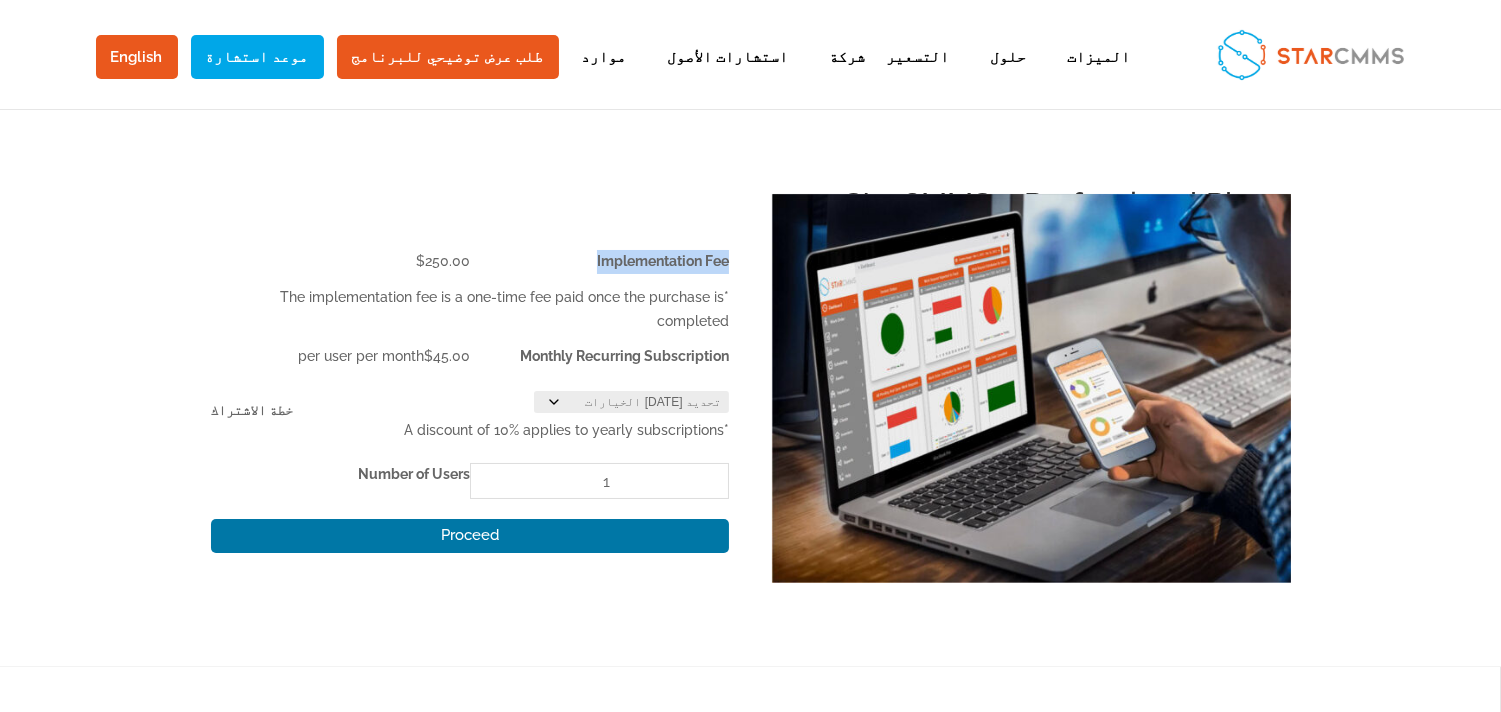 click on "Implementation Fee" at bounding box center (663, 261) 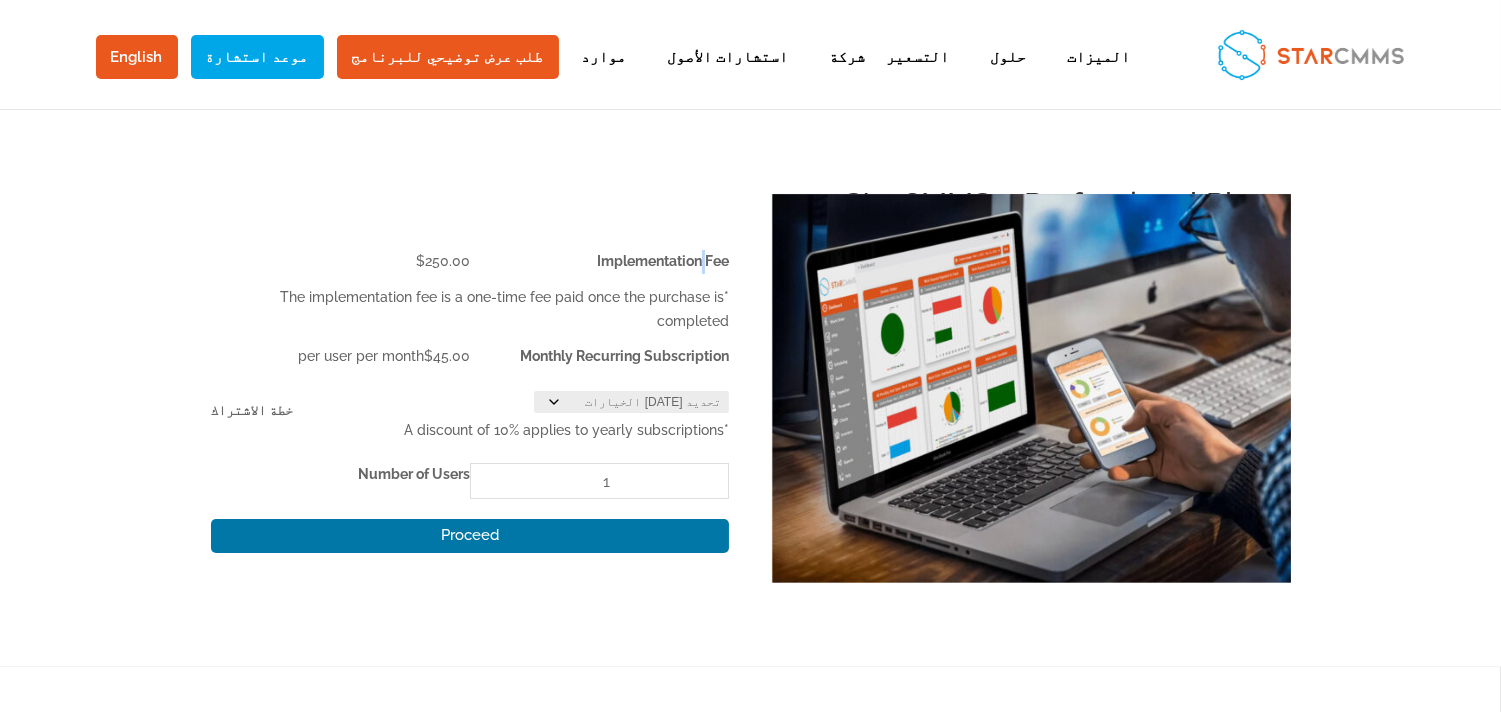 click on "Implementation Fee" at bounding box center [663, 261] 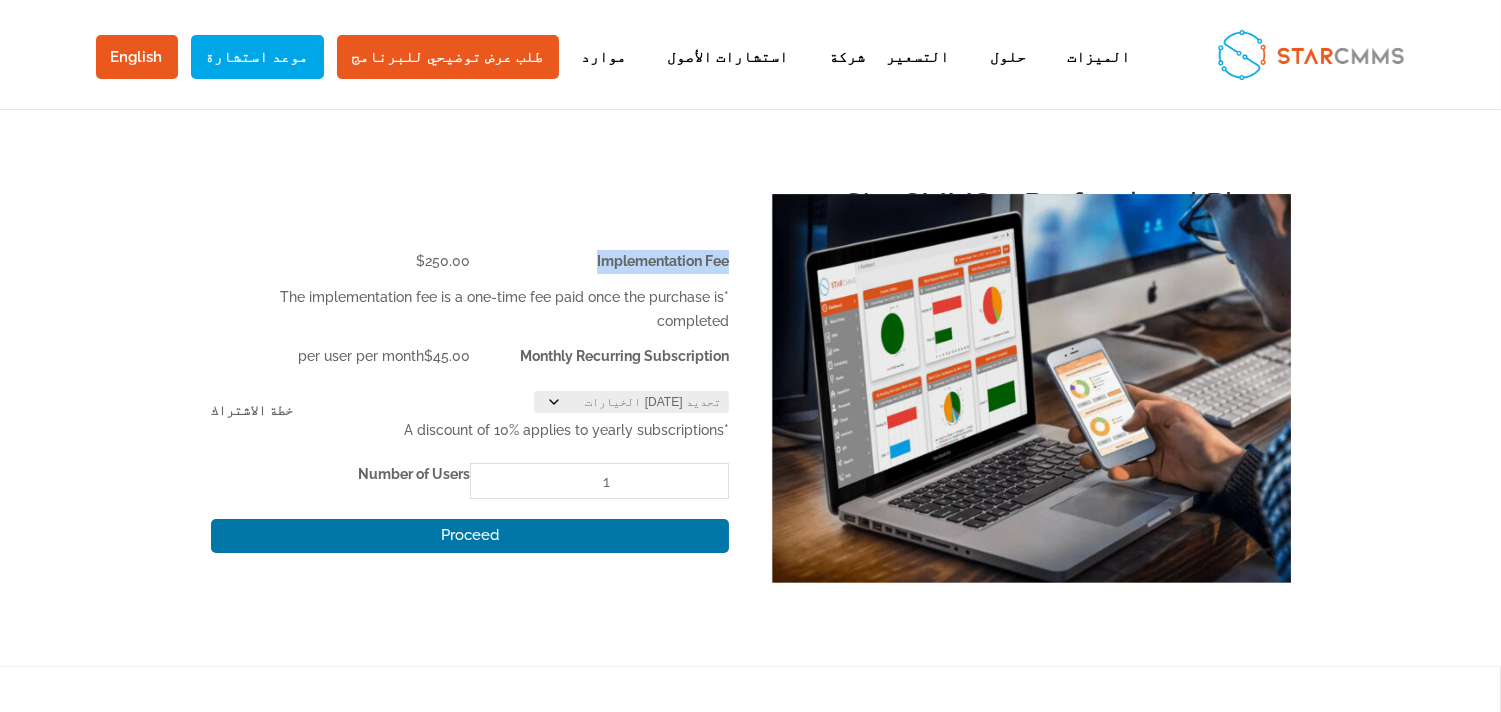 click on "Implementation Fee" at bounding box center (663, 261) 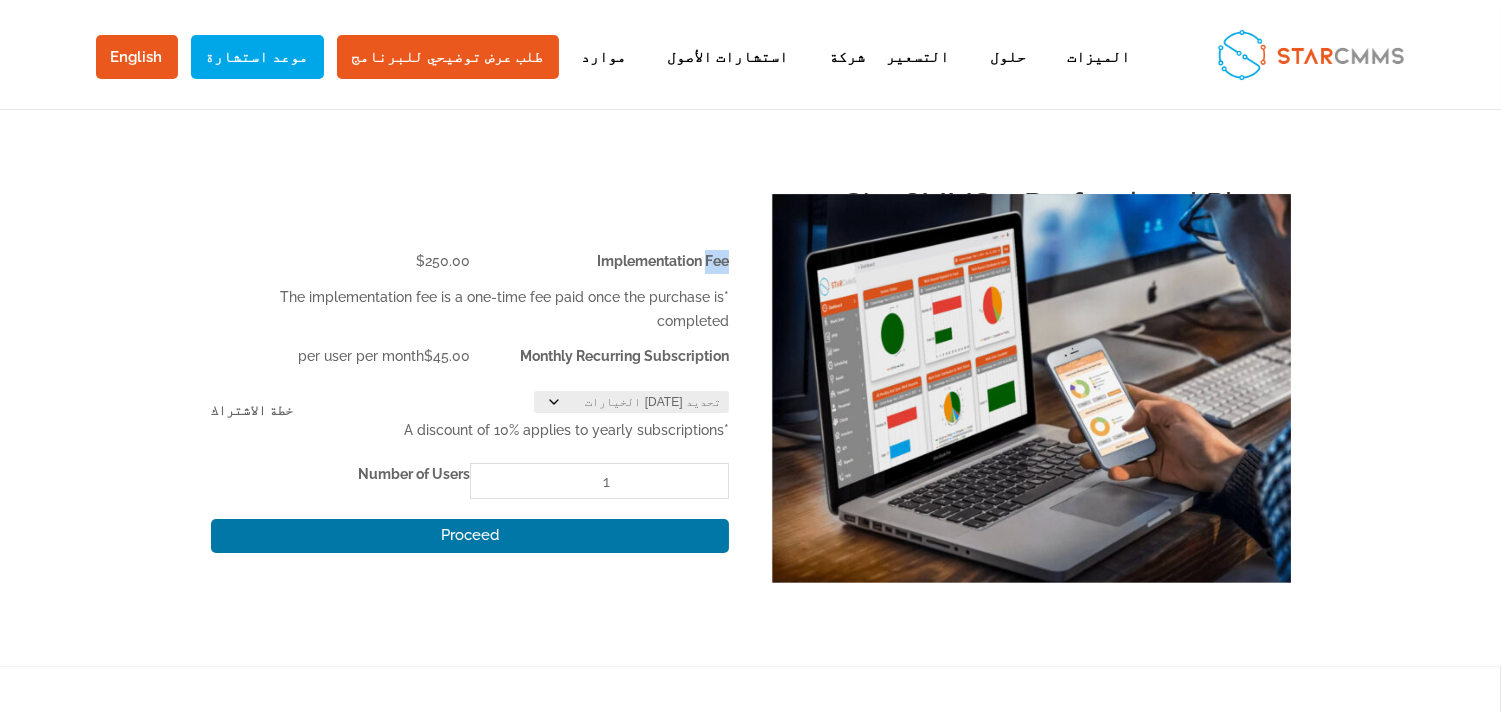click on "Implementation Fee" at bounding box center [663, 261] 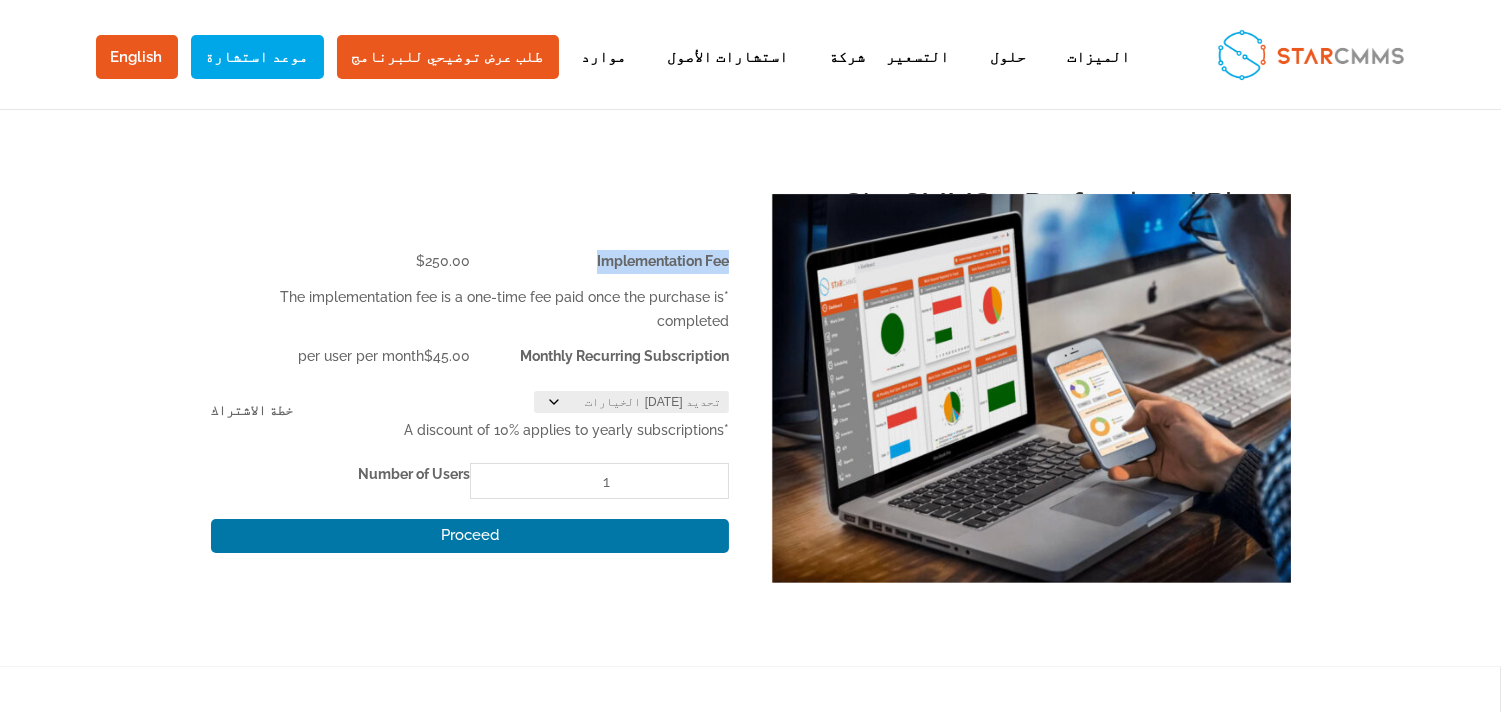 click on "Implementation Fee" at bounding box center (663, 261) 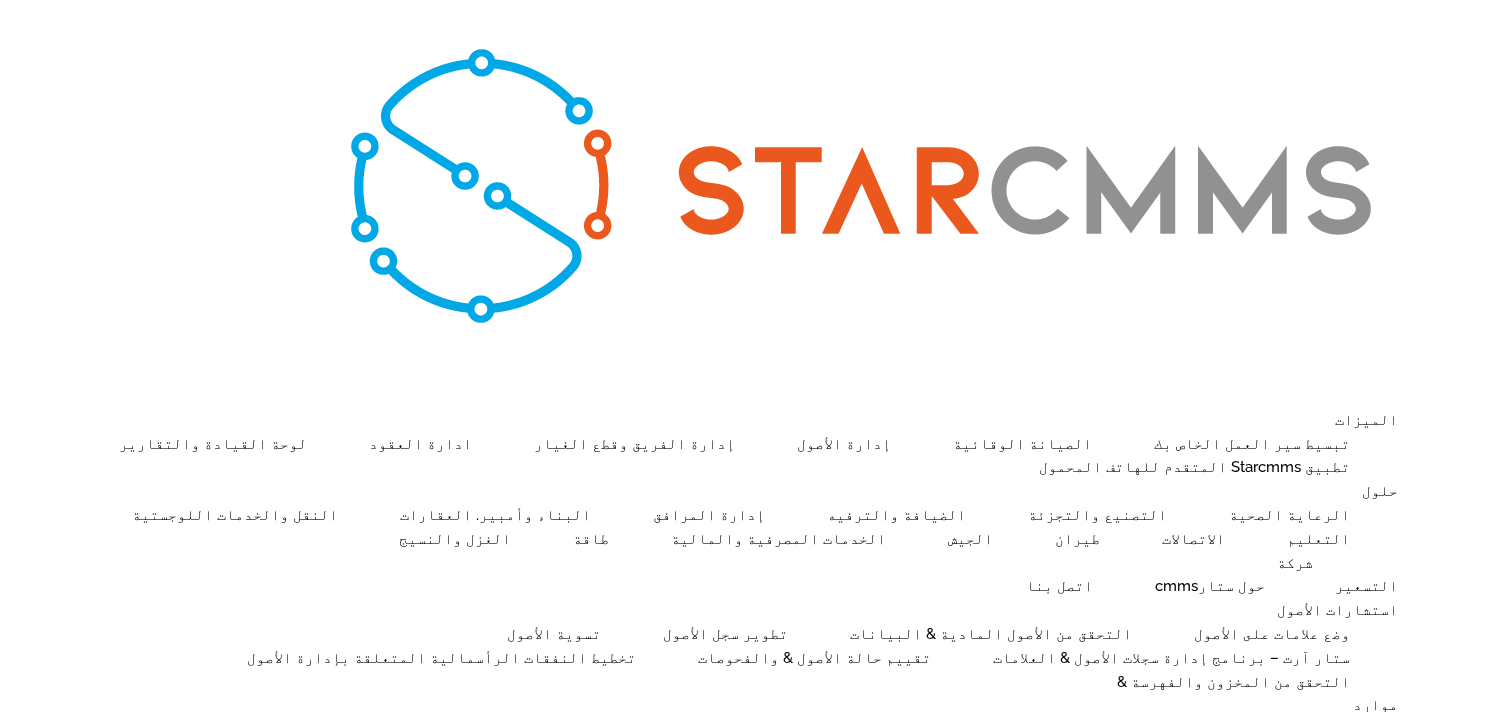 click on "رسوم التنفيذ
$ 250.00
*The implementation fee is a one-time fee paid once the purchase is completed
Monthly Recurring Subscription
$ 45.00  per user per month
خطة الاشتراك
تحديد [DATE] الخيارات Monthly Yearly مسح
*A discount of 10% applies to yearly subscriptions
Number of Users
كمية StarCMMS - Professional Plan
1
Proceed" at bounding box center (470, 2090) 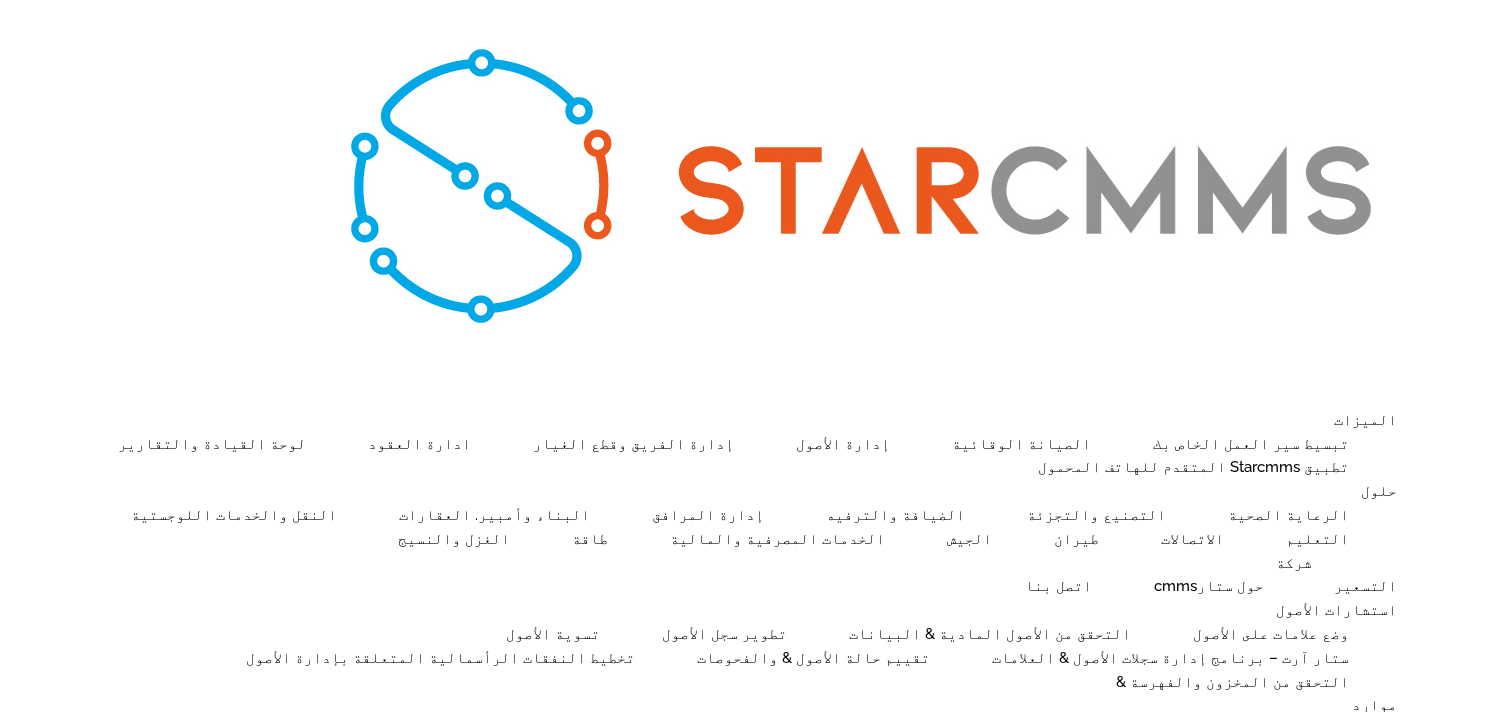 click on "رسوم التنفيذ
$ 250.00
*The implementation fee is a one-time fee paid once the purchase is completed
Monthly Recurring Subscription
$ 45.00  per user per month
خطة الاشتراك
تحديد [DATE] الخيارات Monthly Yearly مسح
*A discount of 10% applies to yearly subscriptions
Number of Users
كمية StarCMMS - Professional Plan
1
Proceed" at bounding box center (470, 2090) 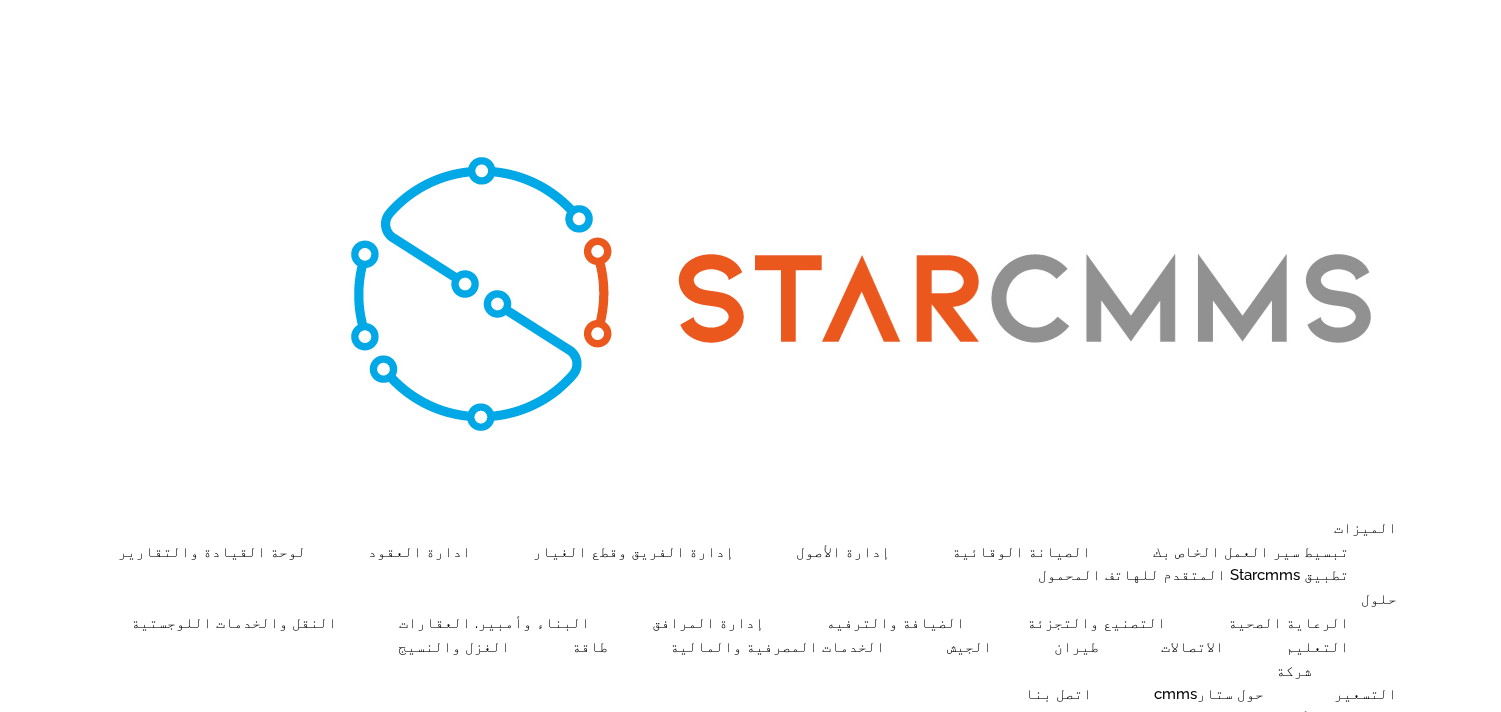 click on "رسوم التنفيذ
$ 250.00
*The implementation fee is a one-time fee paid once the purchase is completed
Monthly Recurring Subscription
$ 45.00  per user per month
خطة الاشتراك
تحديد [DATE] الخيارات Monthly Yearly مسح
*A discount of 10% applies to yearly subscriptions
Number of Users
كمية StarCMMS - Professional Plan
1
Proceed" at bounding box center [470, 2198] 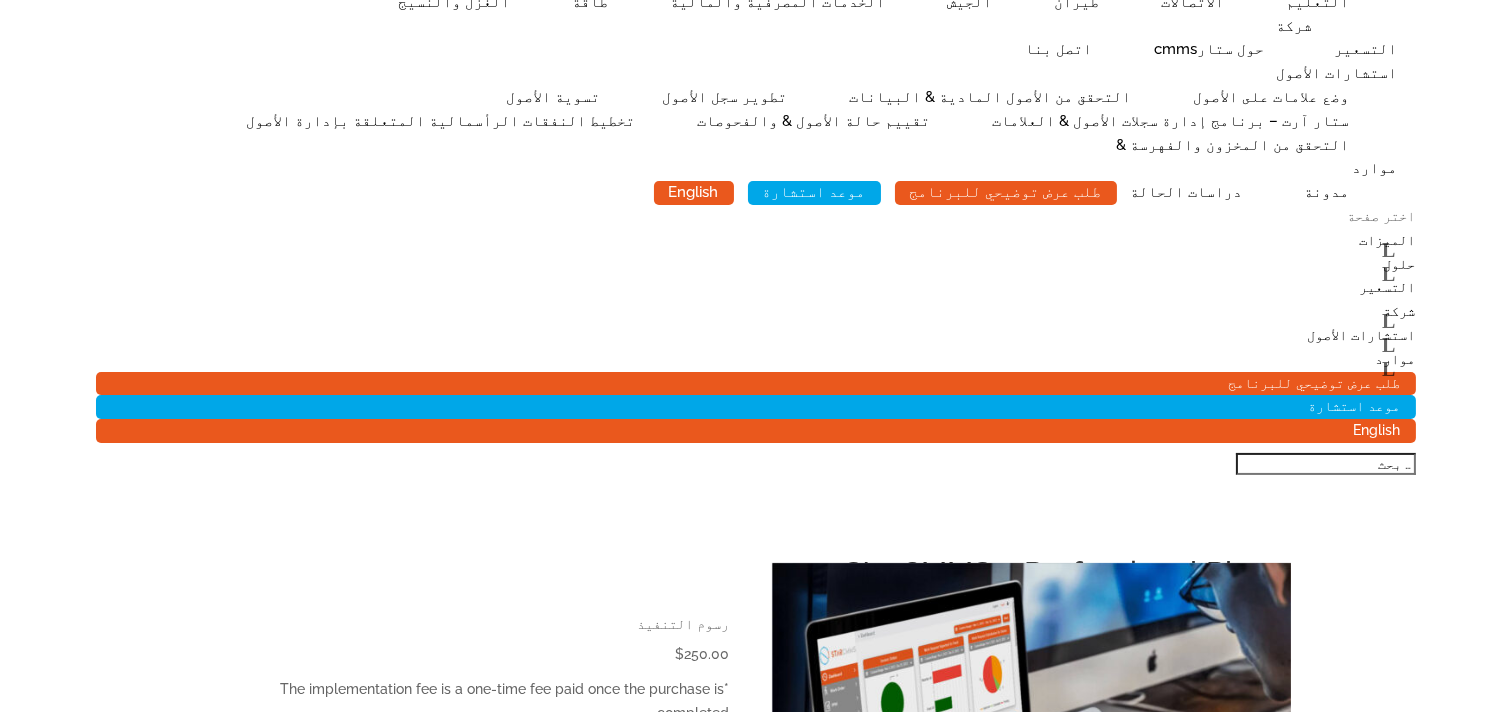 scroll, scrollTop: 701, scrollLeft: 0, axis: vertical 